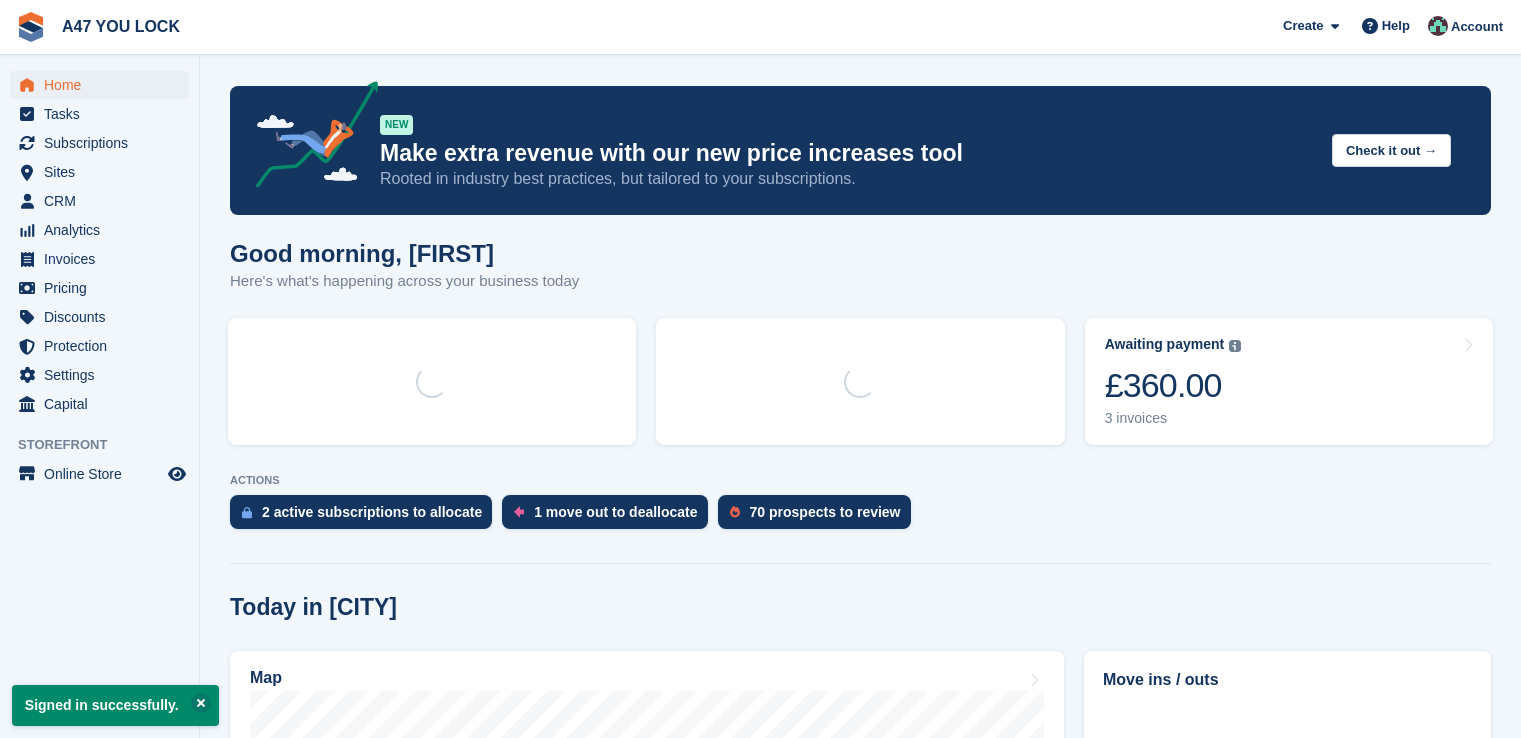 scroll, scrollTop: 0, scrollLeft: 0, axis: both 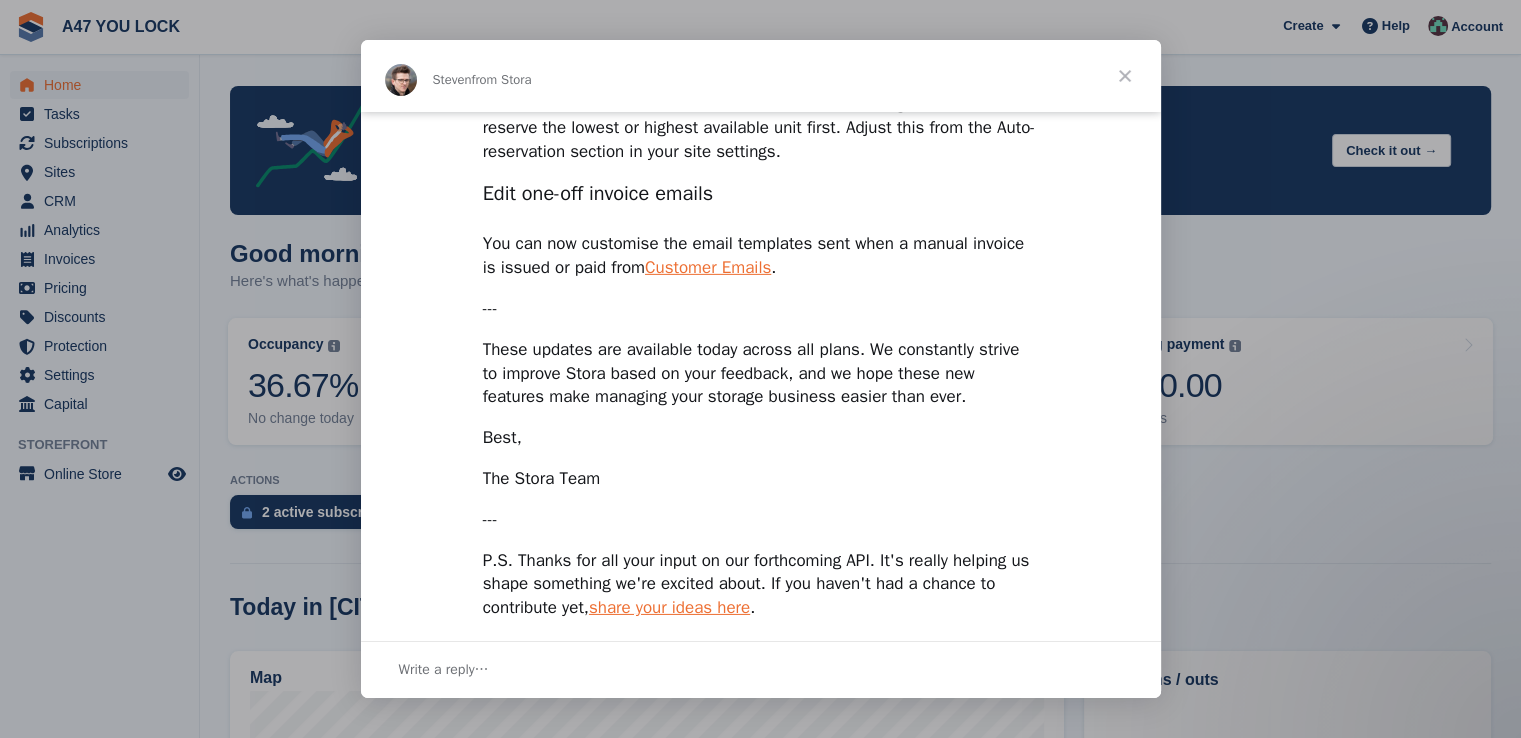 click at bounding box center (1125, 76) 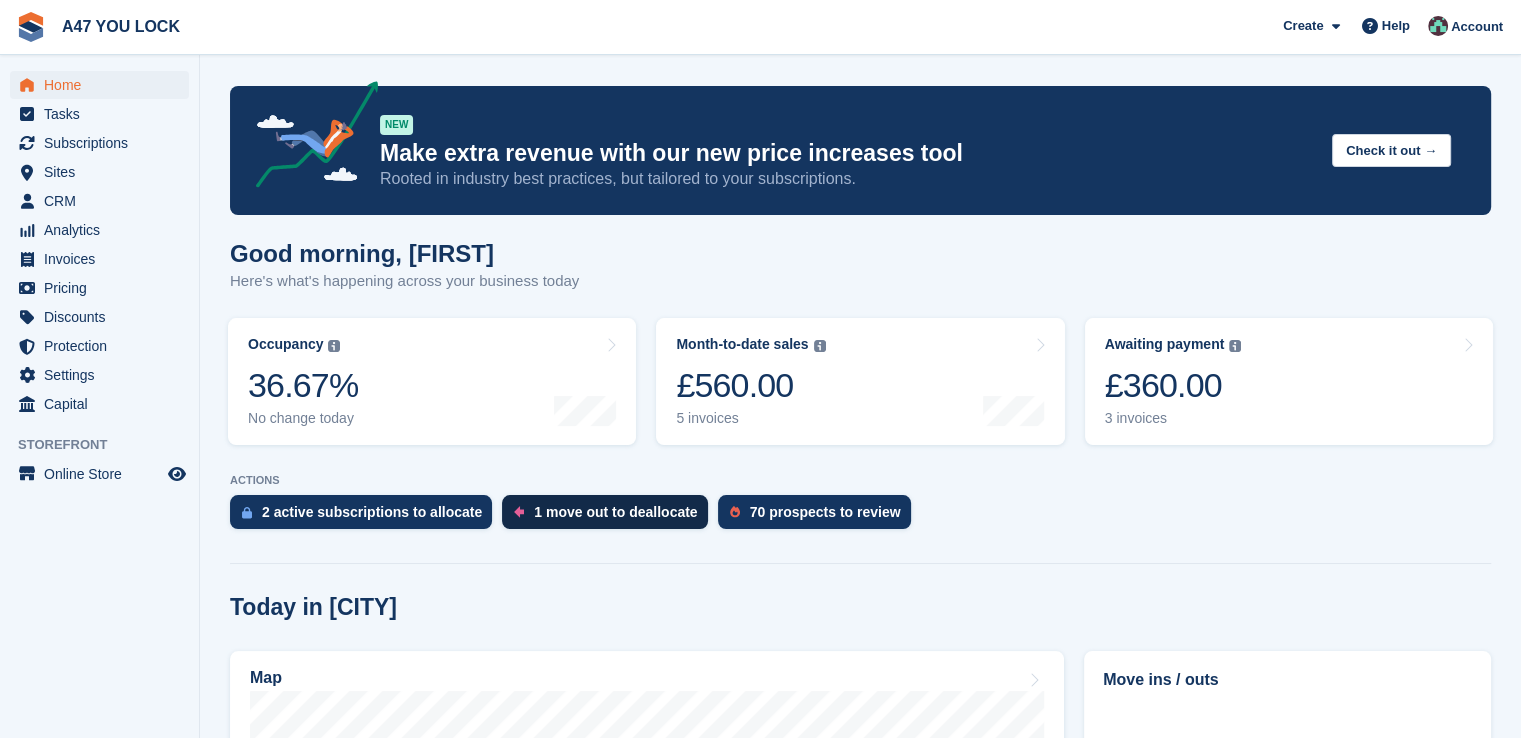 click on "1
move out to deallocate" at bounding box center [615, 512] 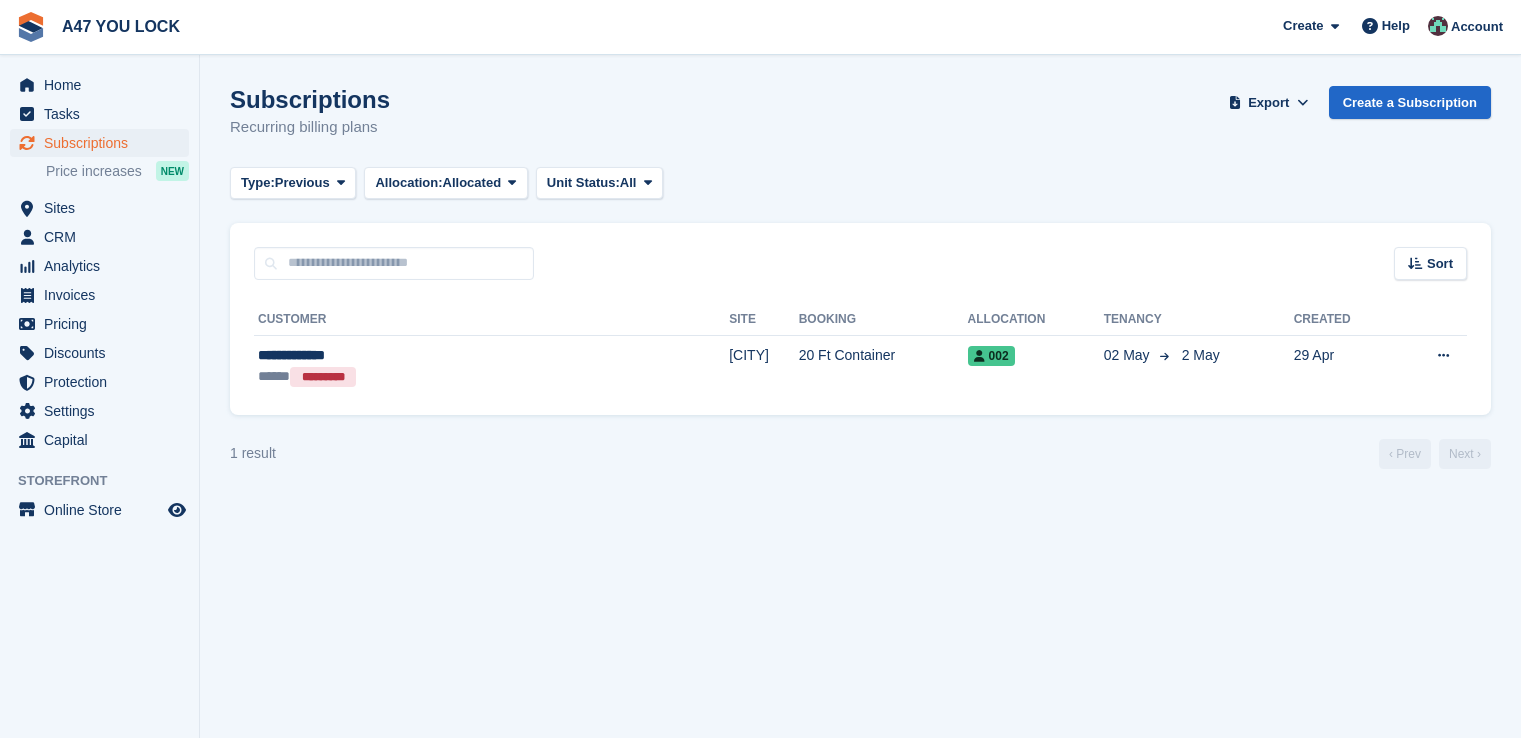 scroll, scrollTop: 0, scrollLeft: 0, axis: both 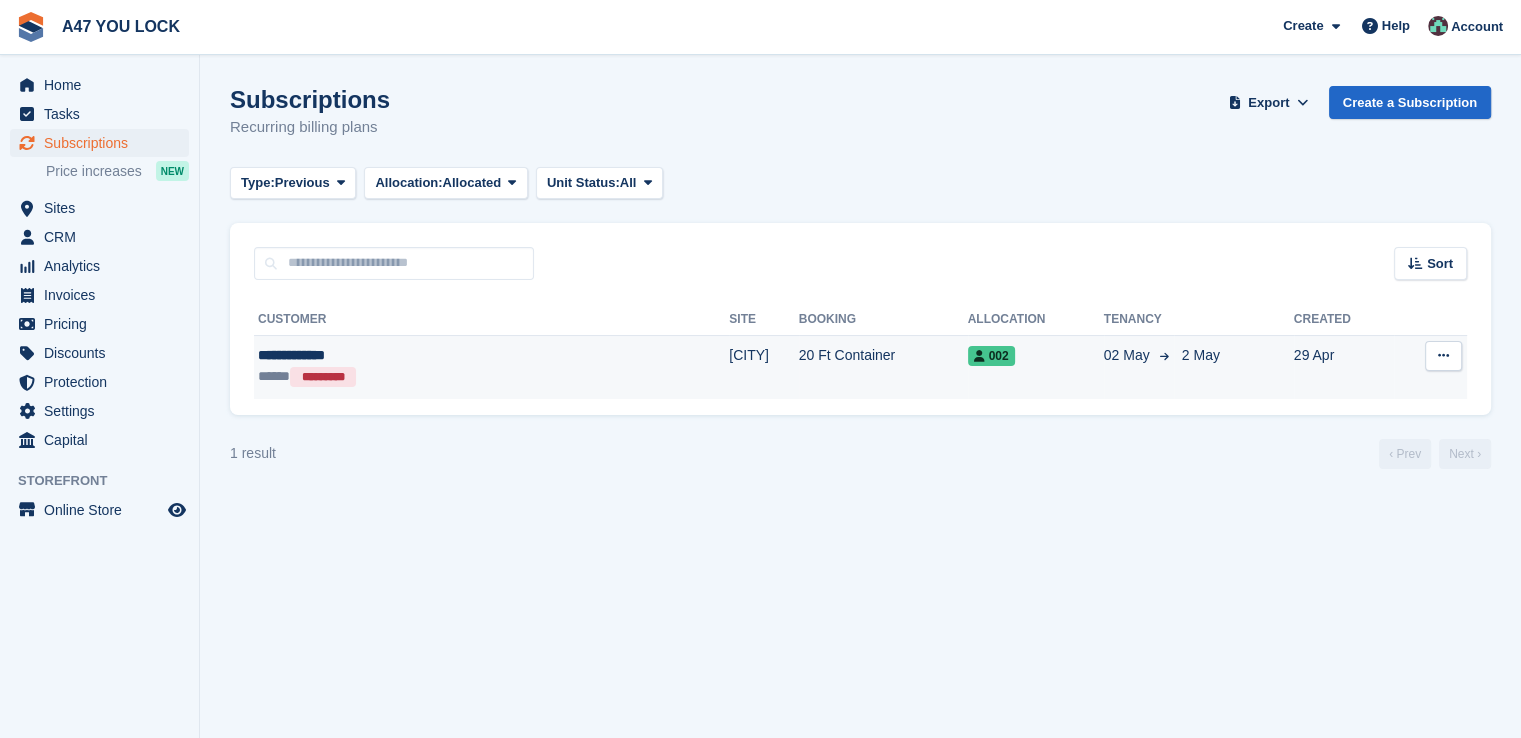 click at bounding box center (1443, 356) 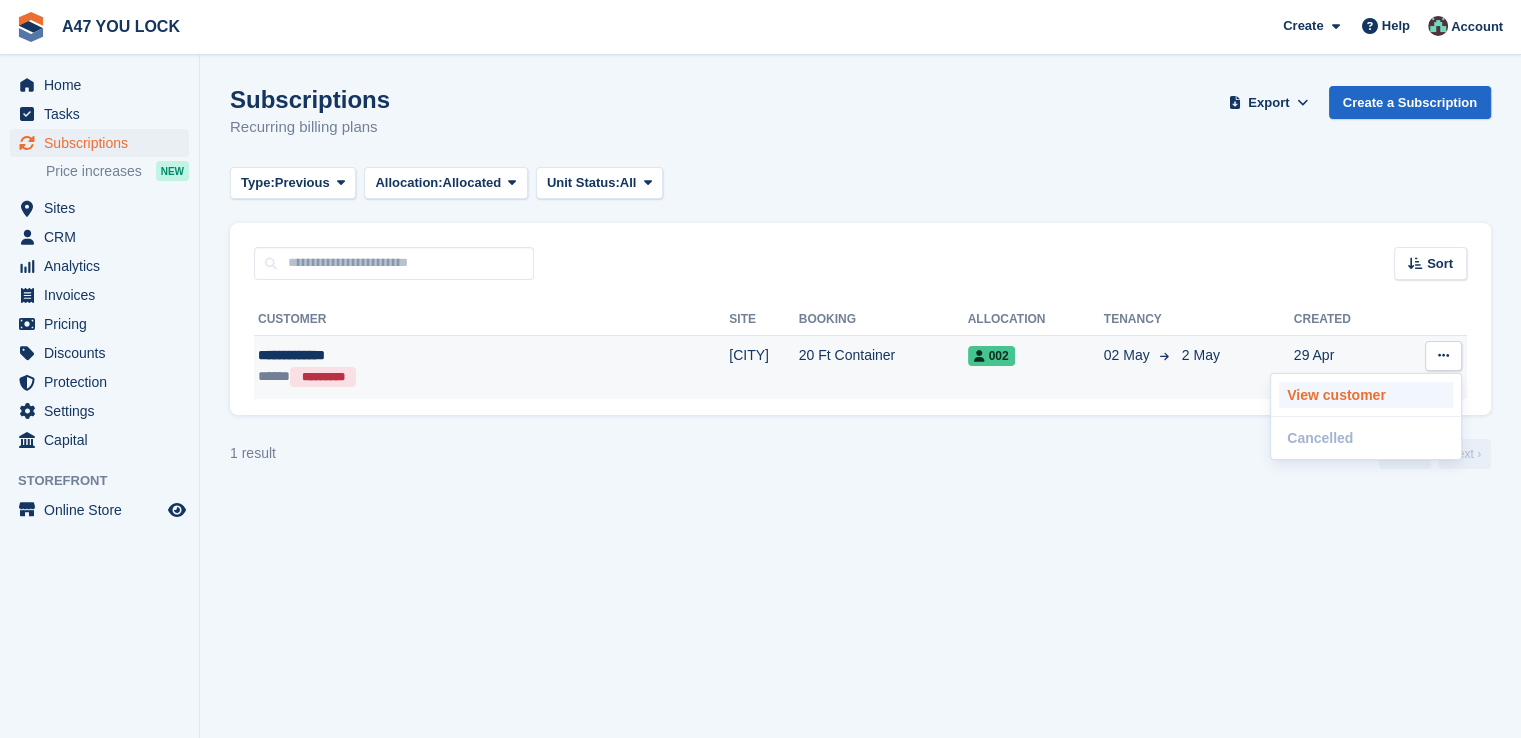 click on "View customer" at bounding box center [1366, 395] 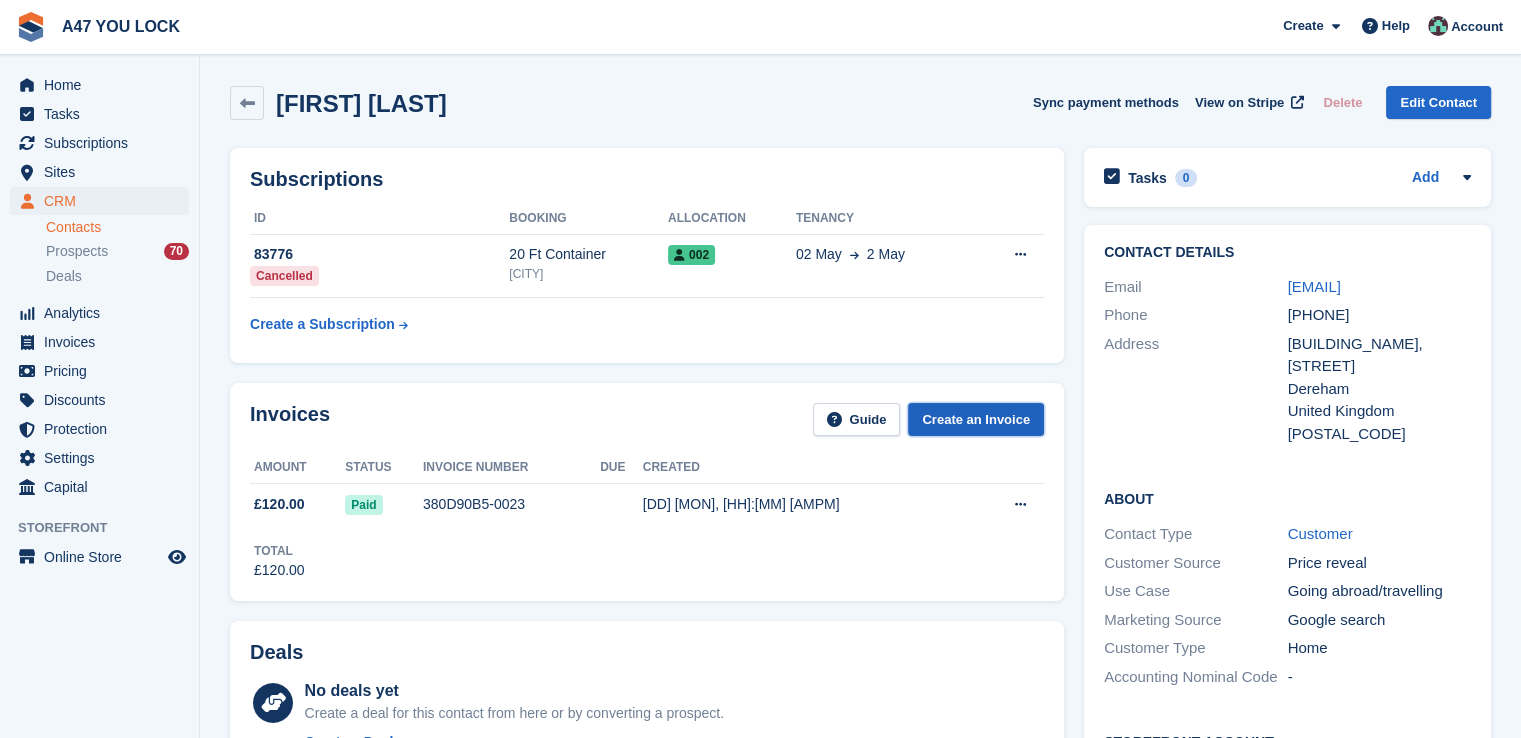 click on "Create an Invoice" at bounding box center (976, 419) 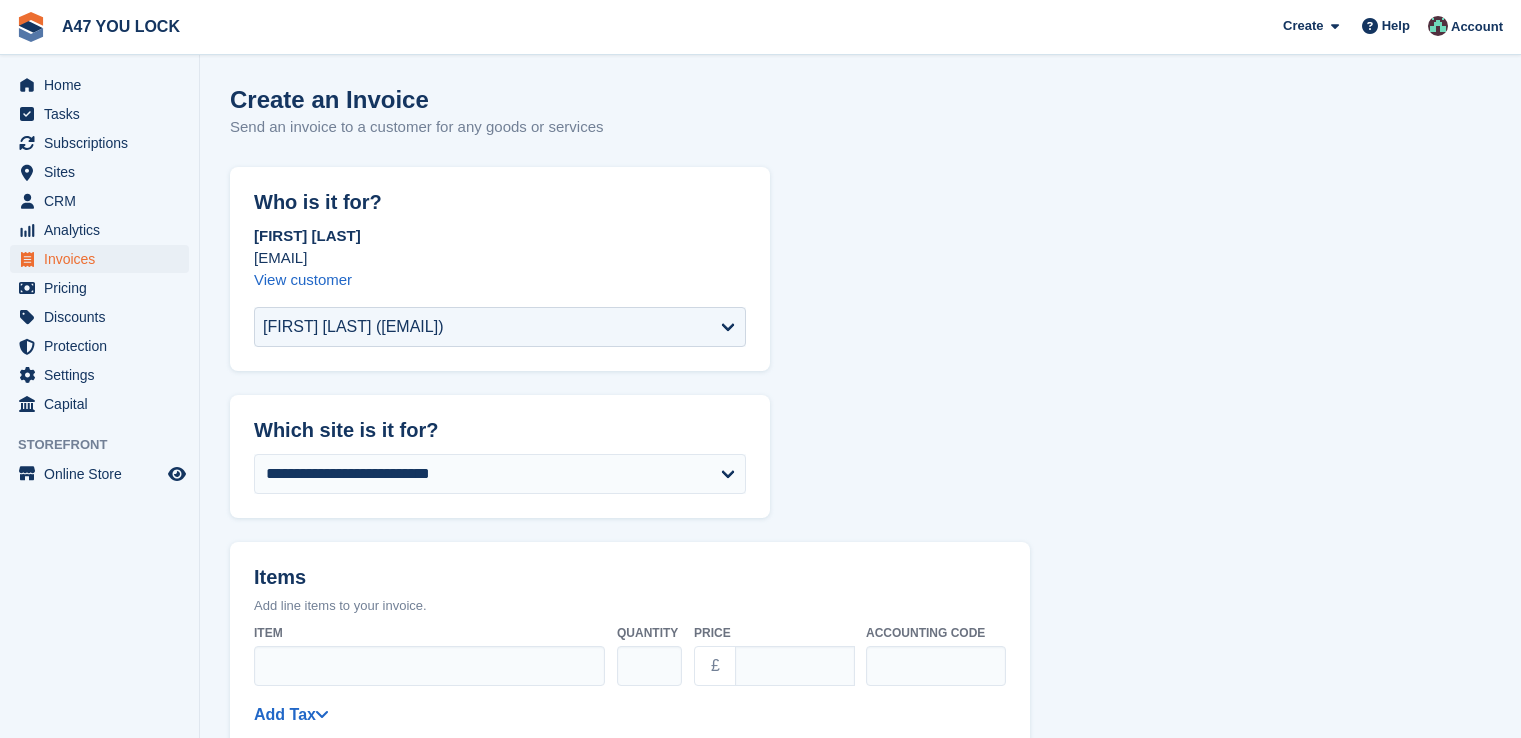 scroll, scrollTop: 0, scrollLeft: 0, axis: both 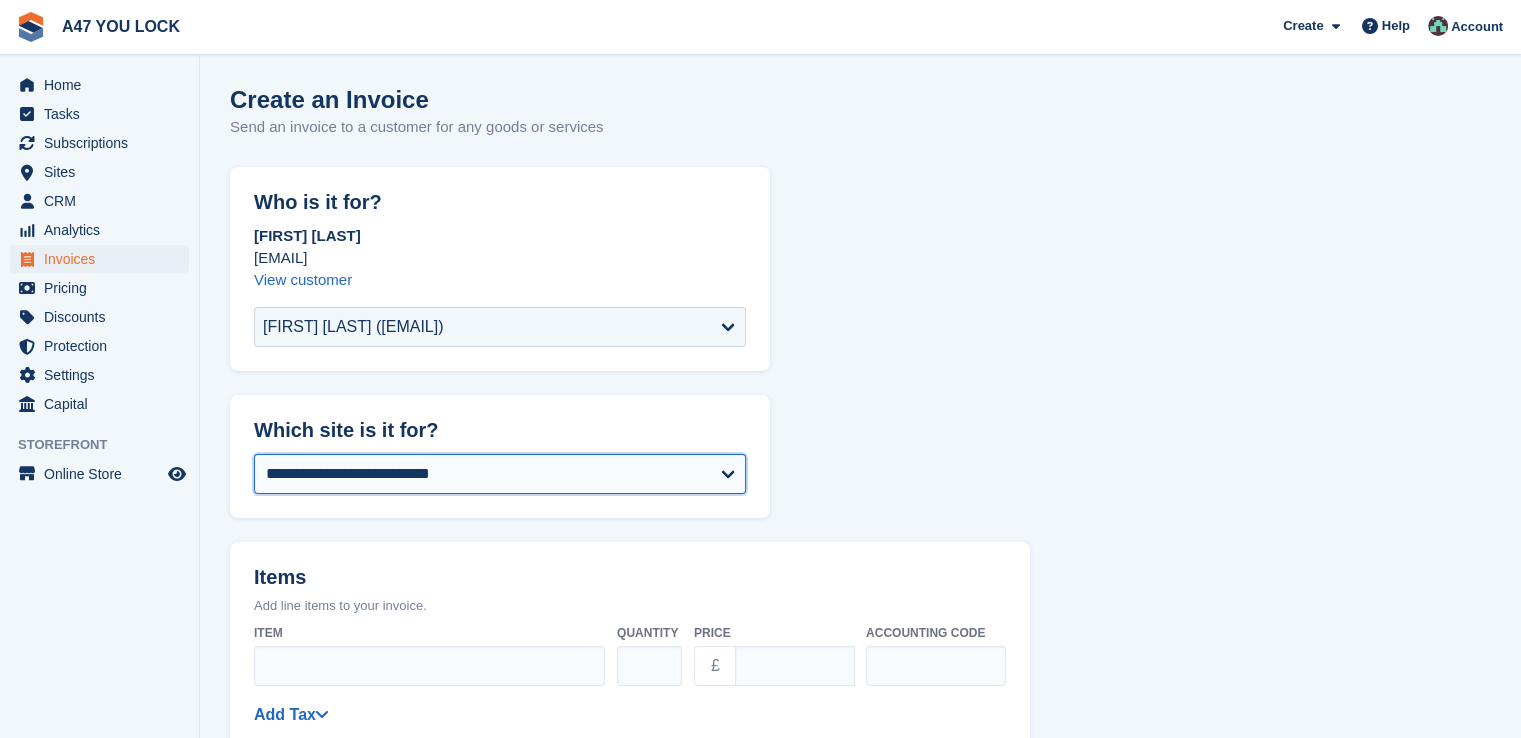 click on "**********" at bounding box center [500, 474] 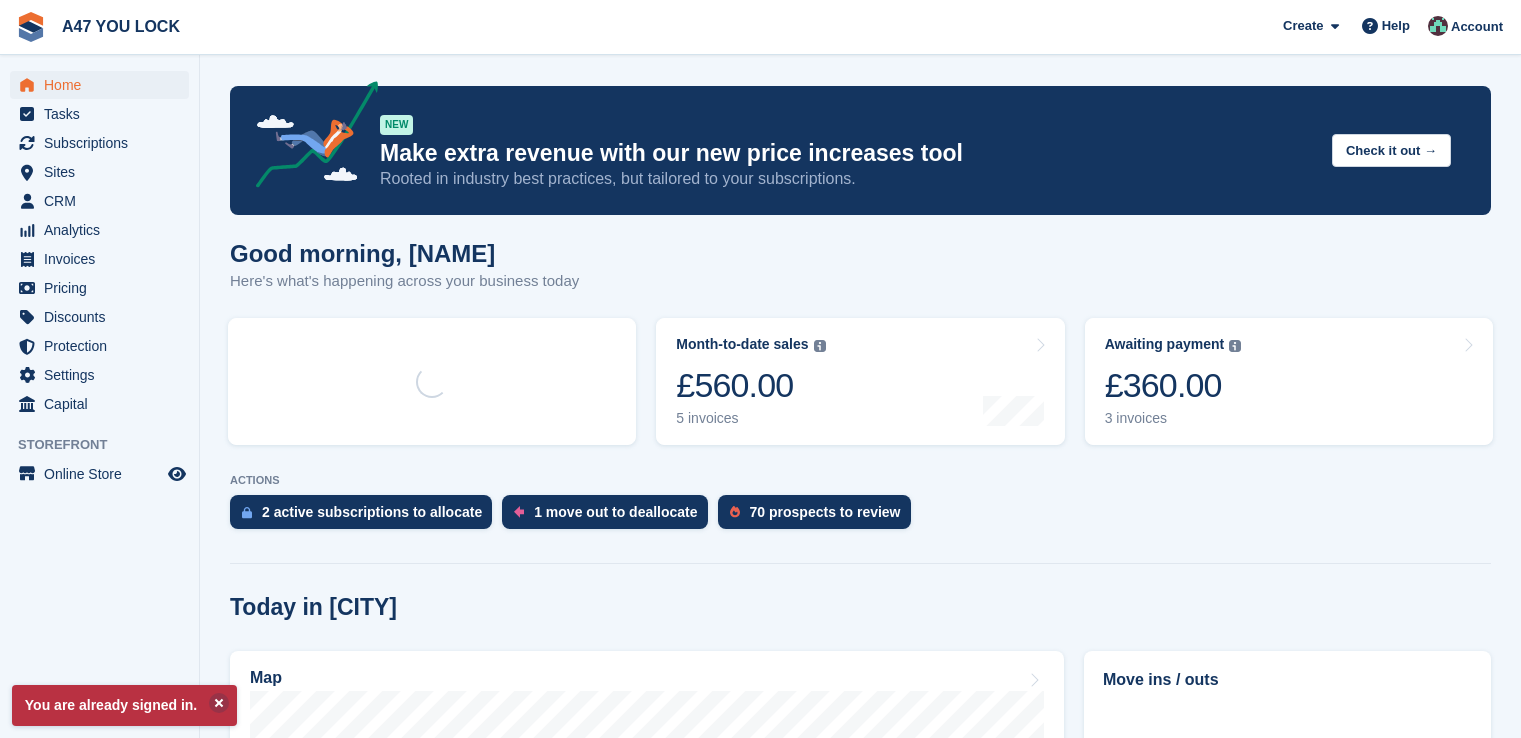 scroll, scrollTop: 0, scrollLeft: 0, axis: both 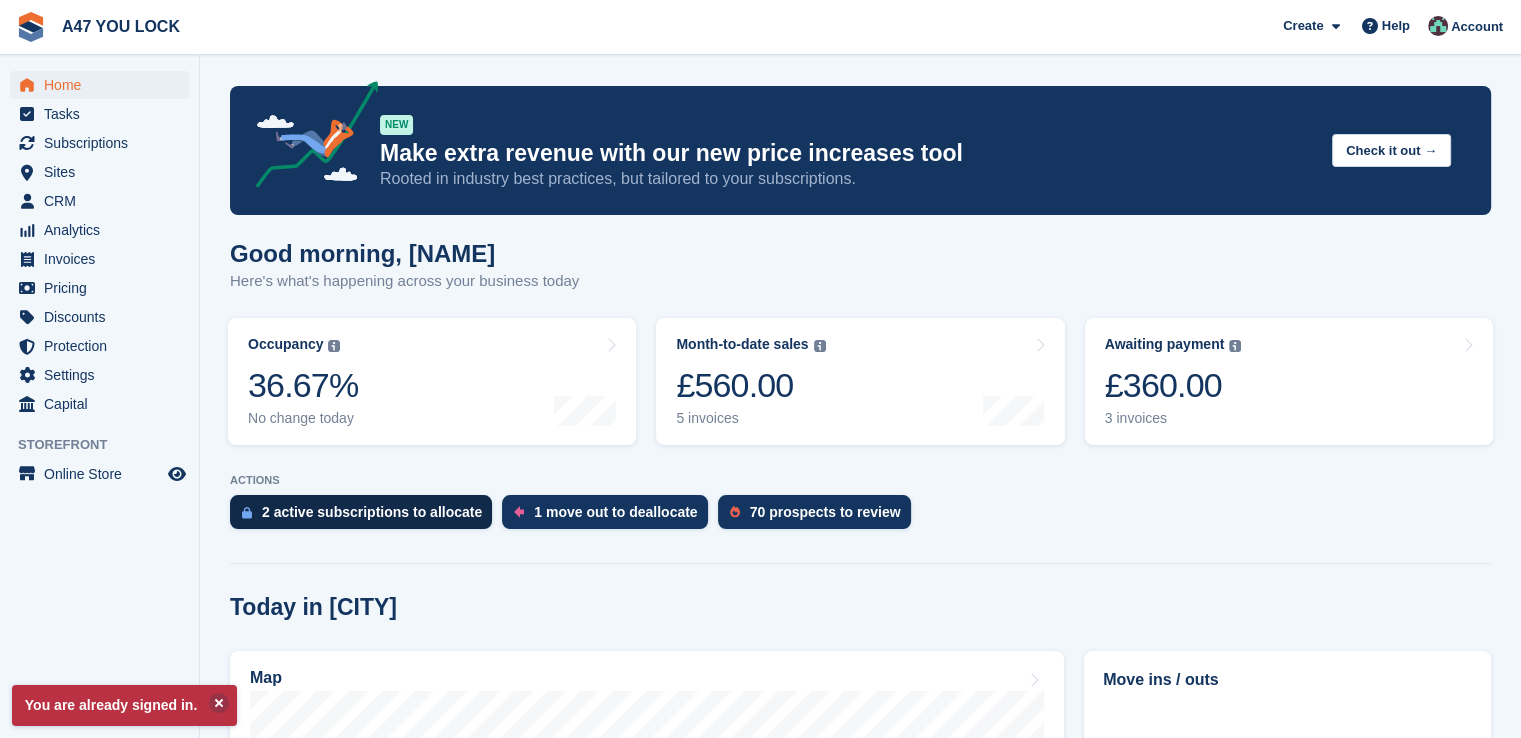 click on "2
active subscriptions to allocate" at bounding box center (372, 512) 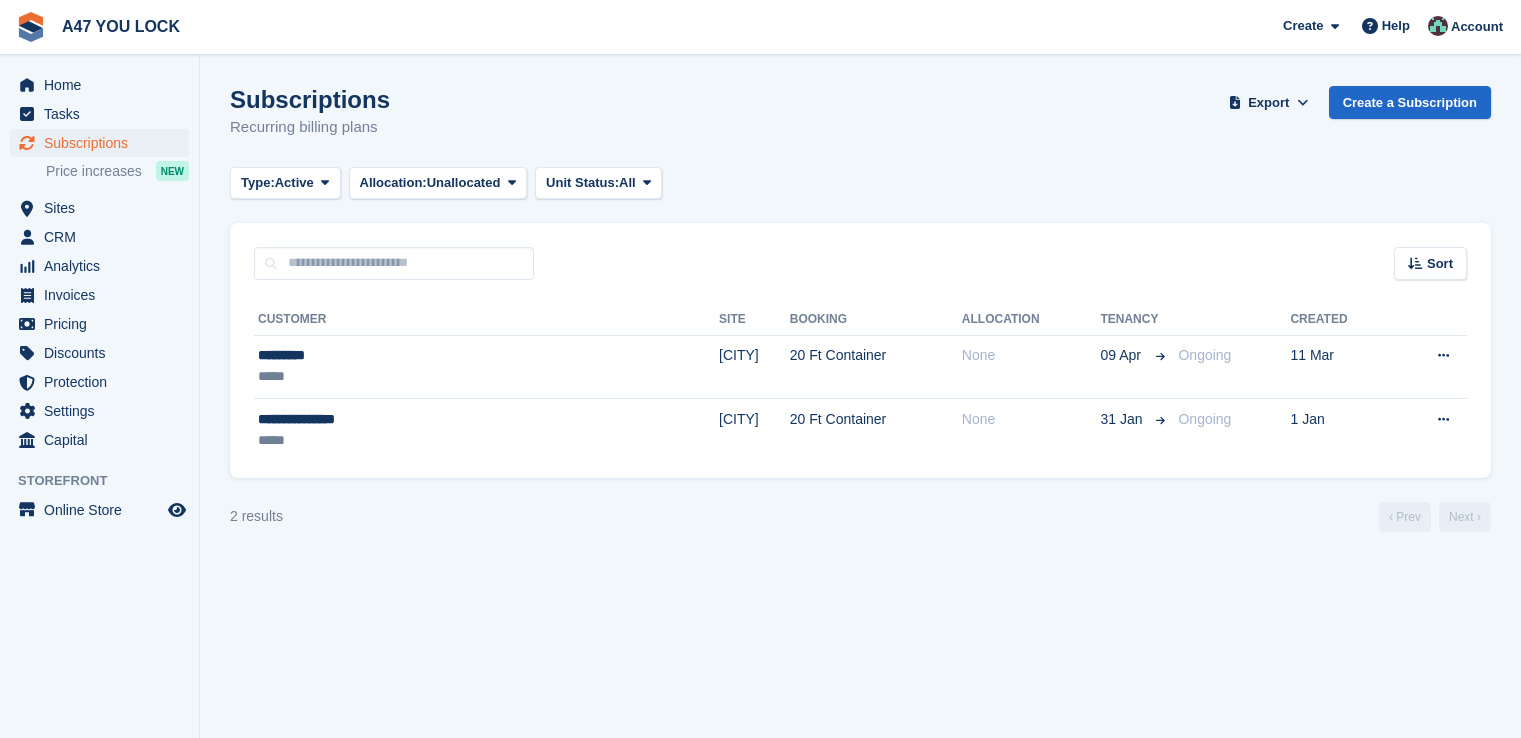 scroll, scrollTop: 0, scrollLeft: 0, axis: both 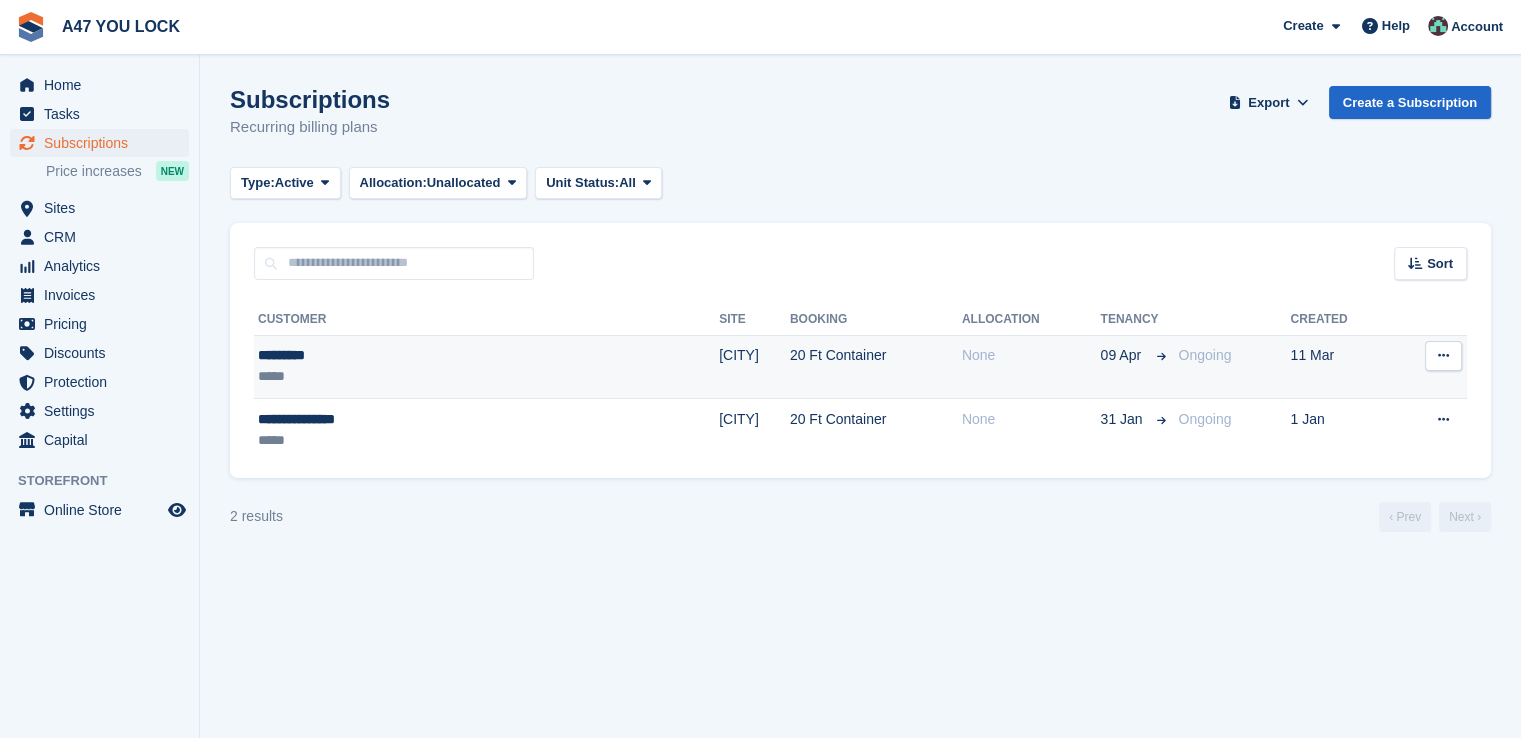 click at bounding box center [1443, 355] 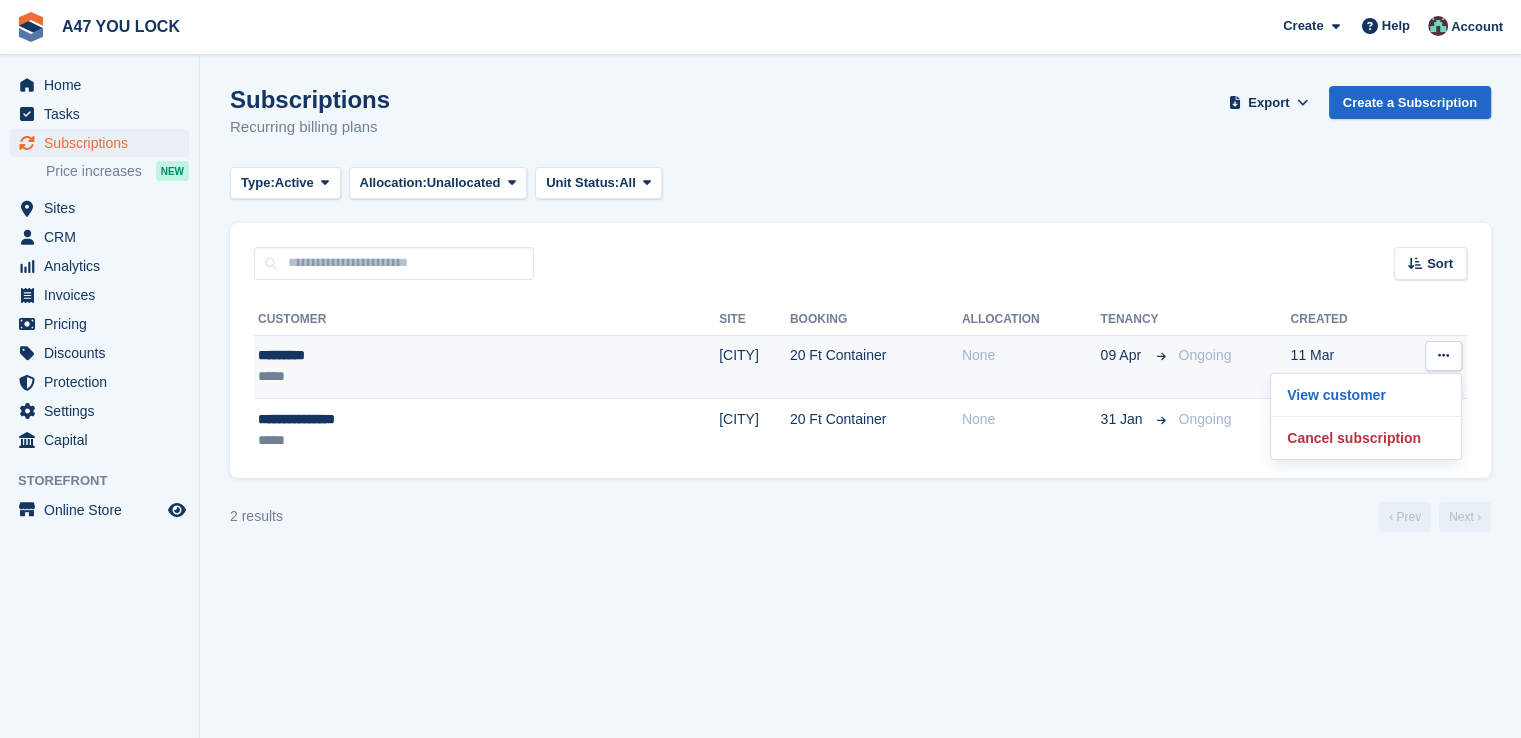click at bounding box center [1443, 355] 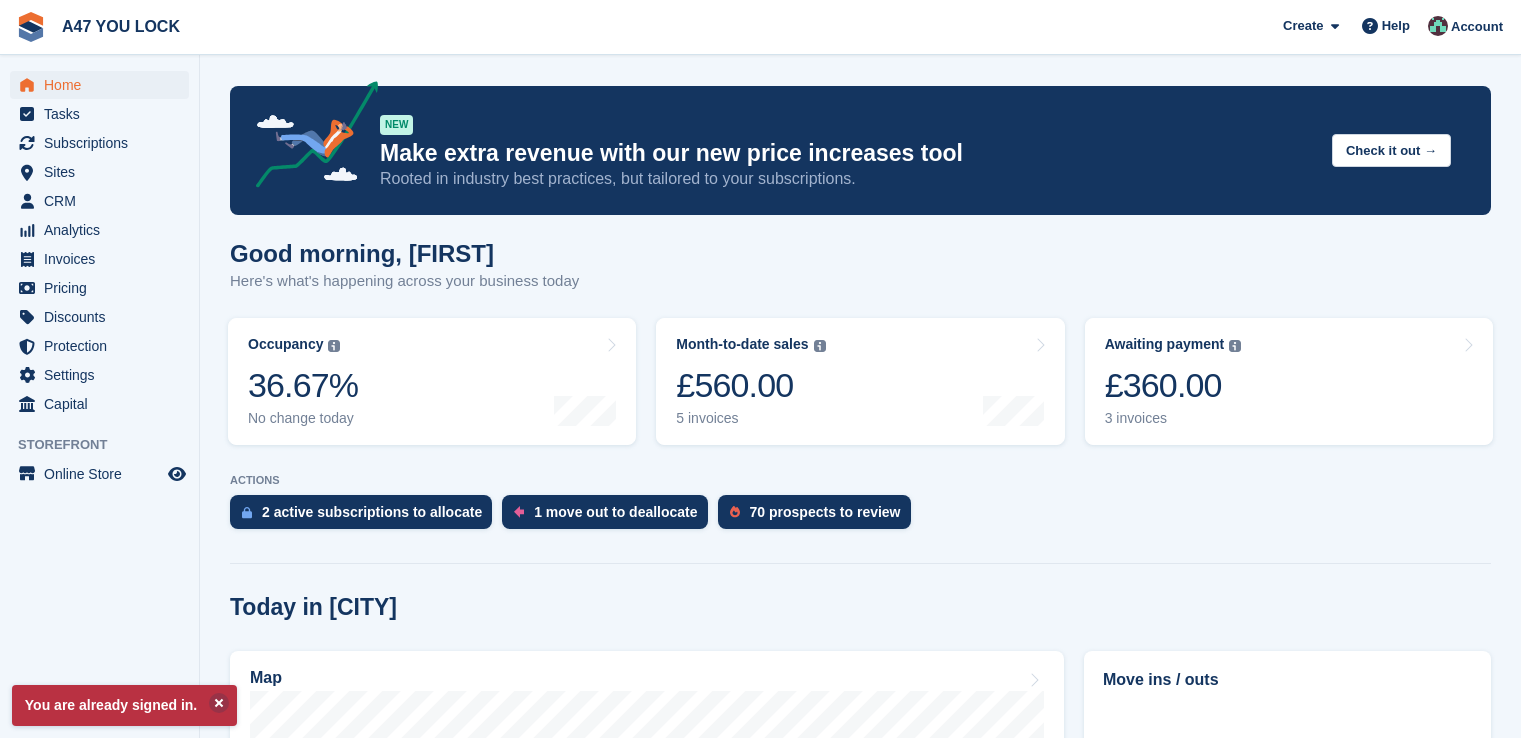 scroll, scrollTop: 0, scrollLeft: 0, axis: both 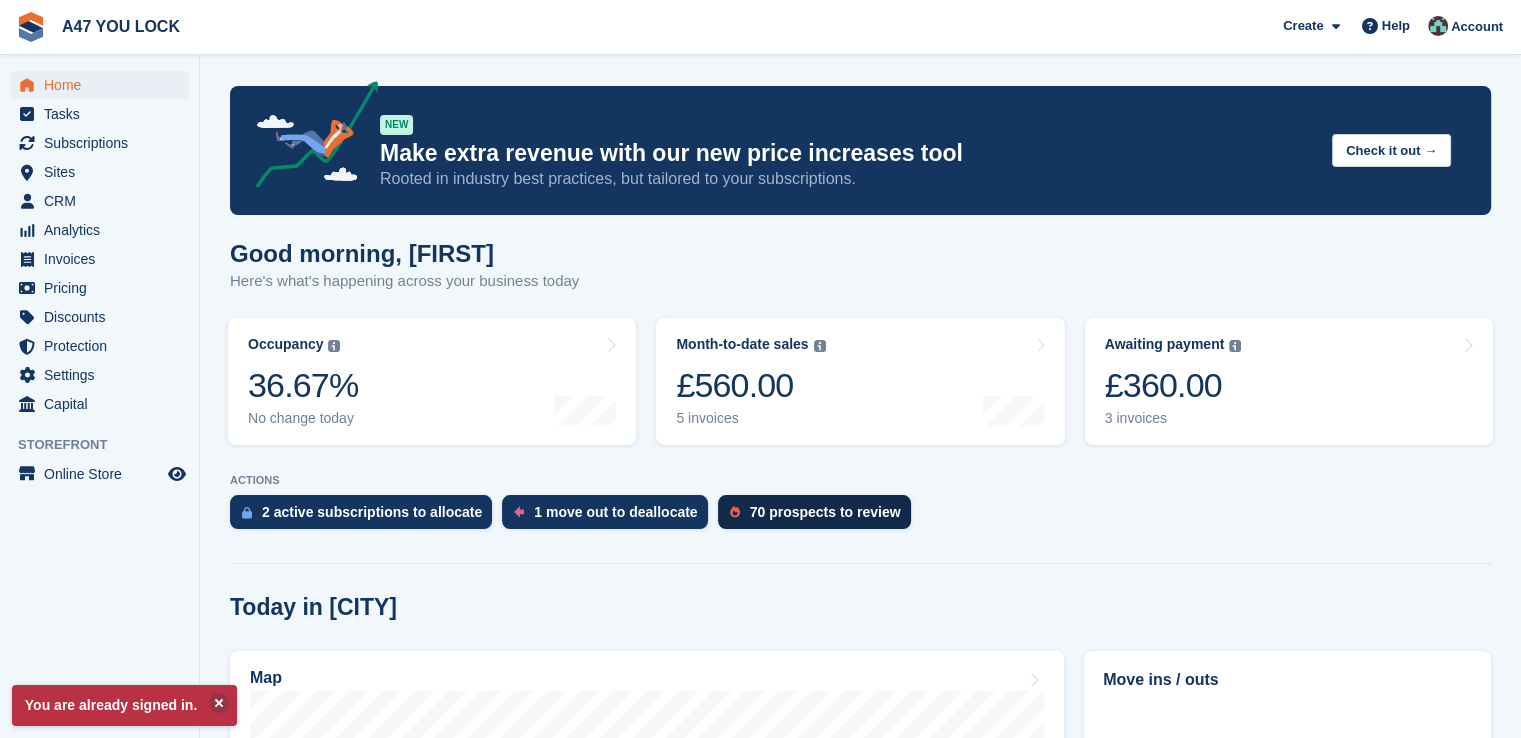 click on "70
prospects to review" at bounding box center (825, 512) 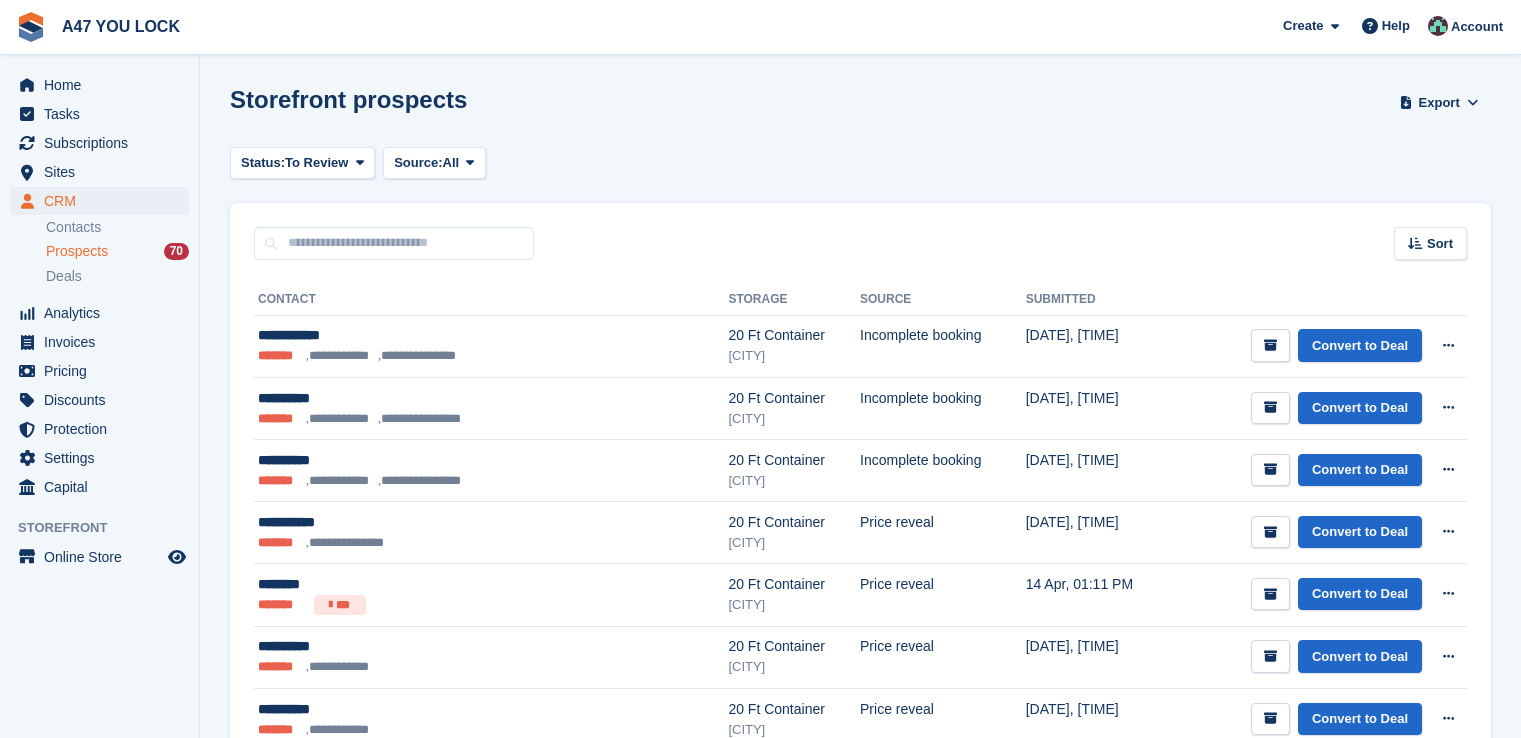 scroll, scrollTop: 0, scrollLeft: 0, axis: both 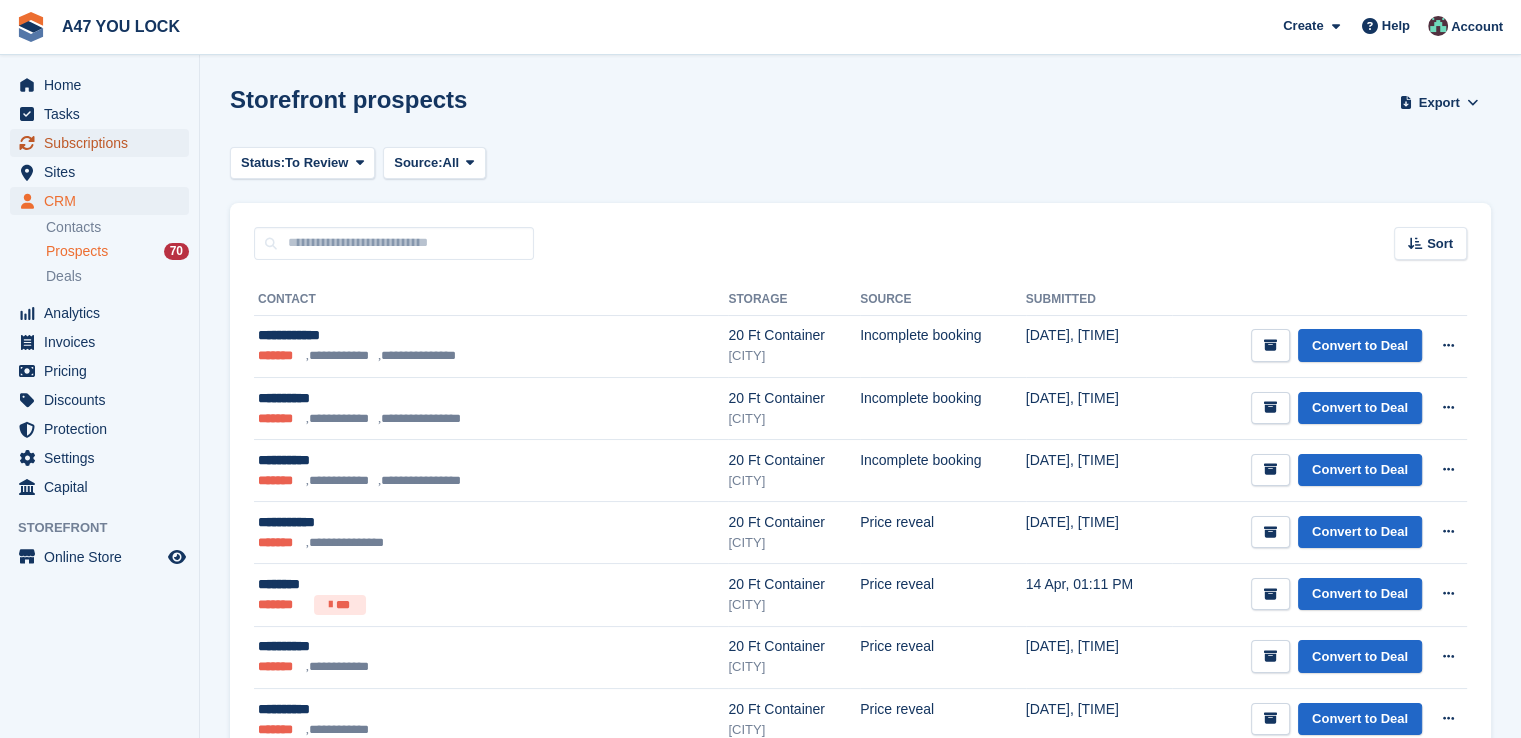 click on "Subscriptions" at bounding box center (104, 143) 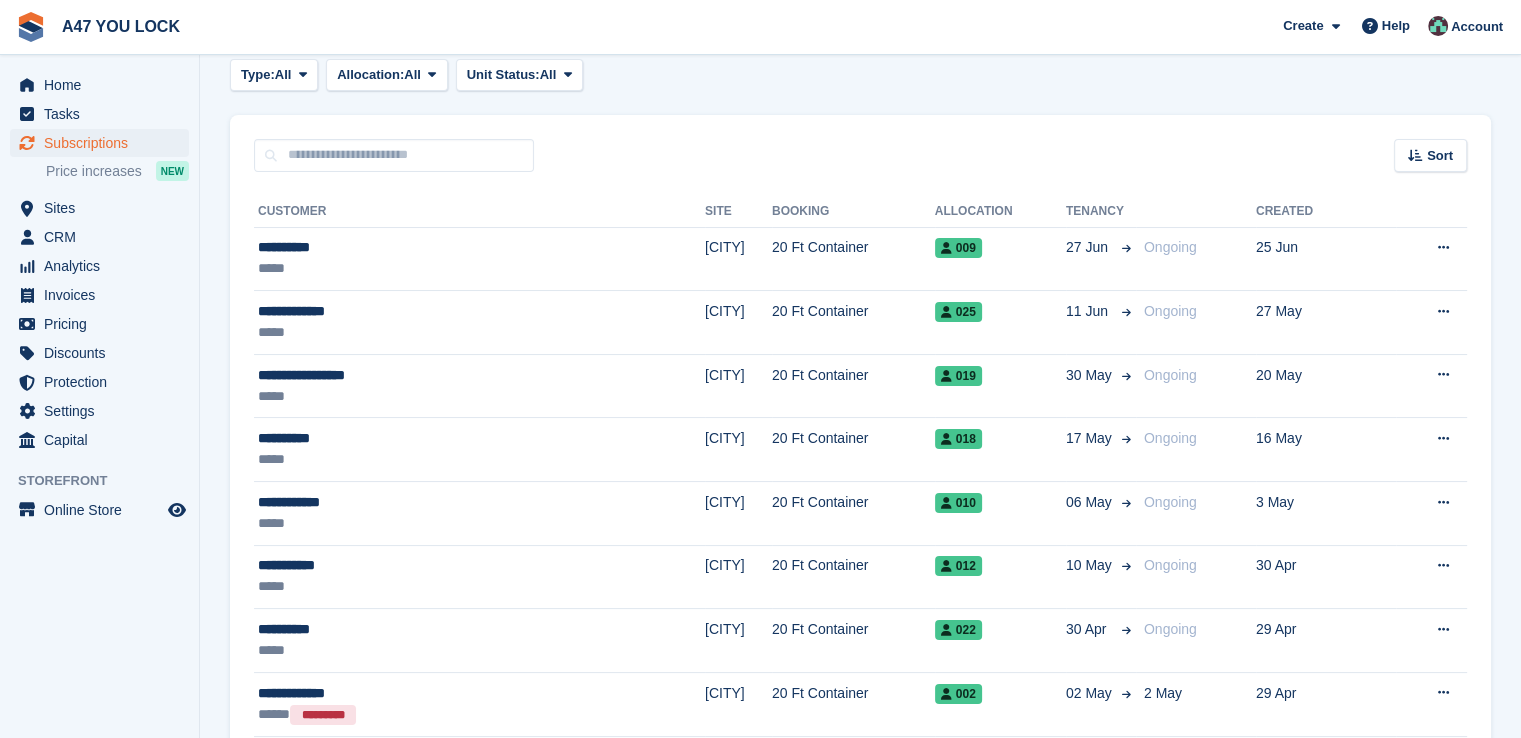 scroll, scrollTop: 120, scrollLeft: 0, axis: vertical 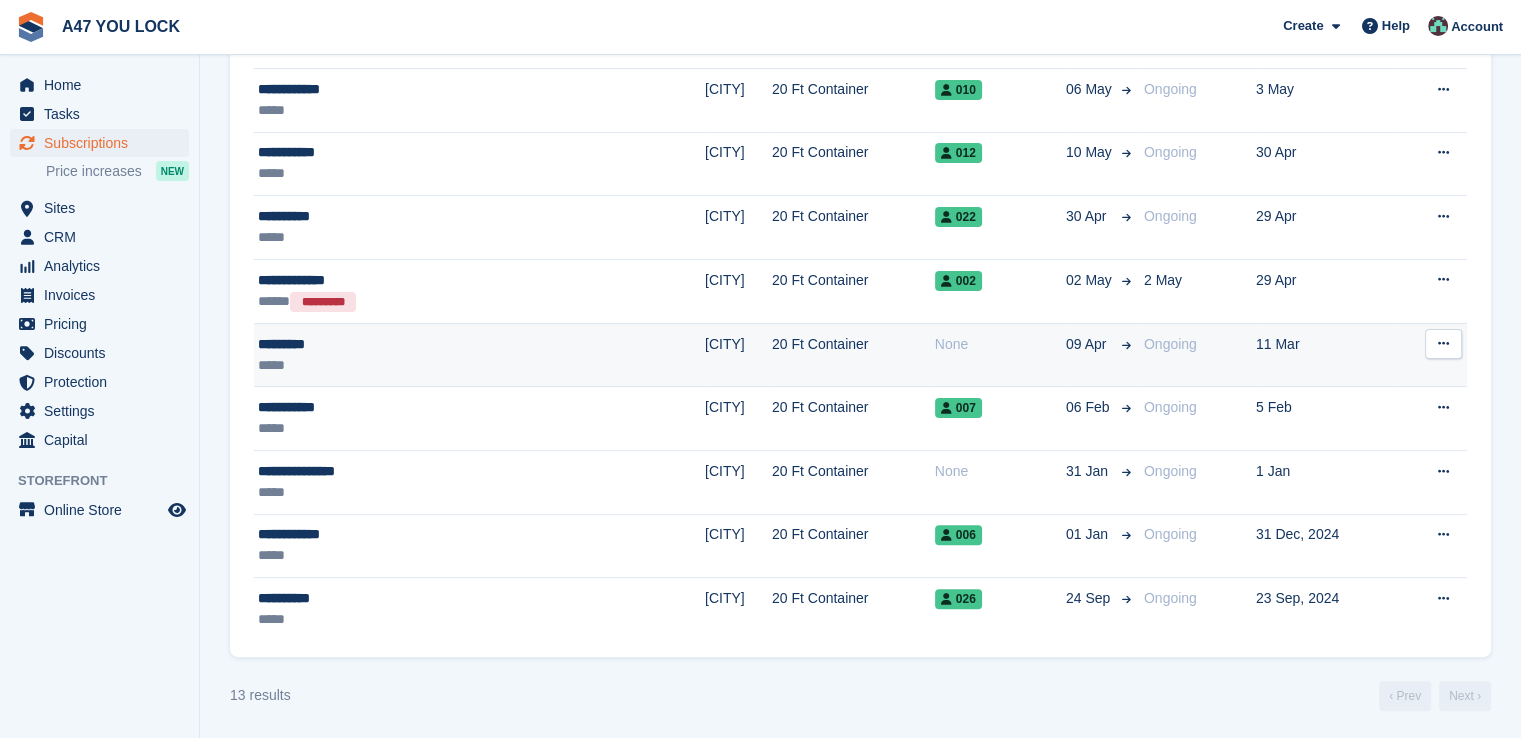 click at bounding box center (1443, 343) 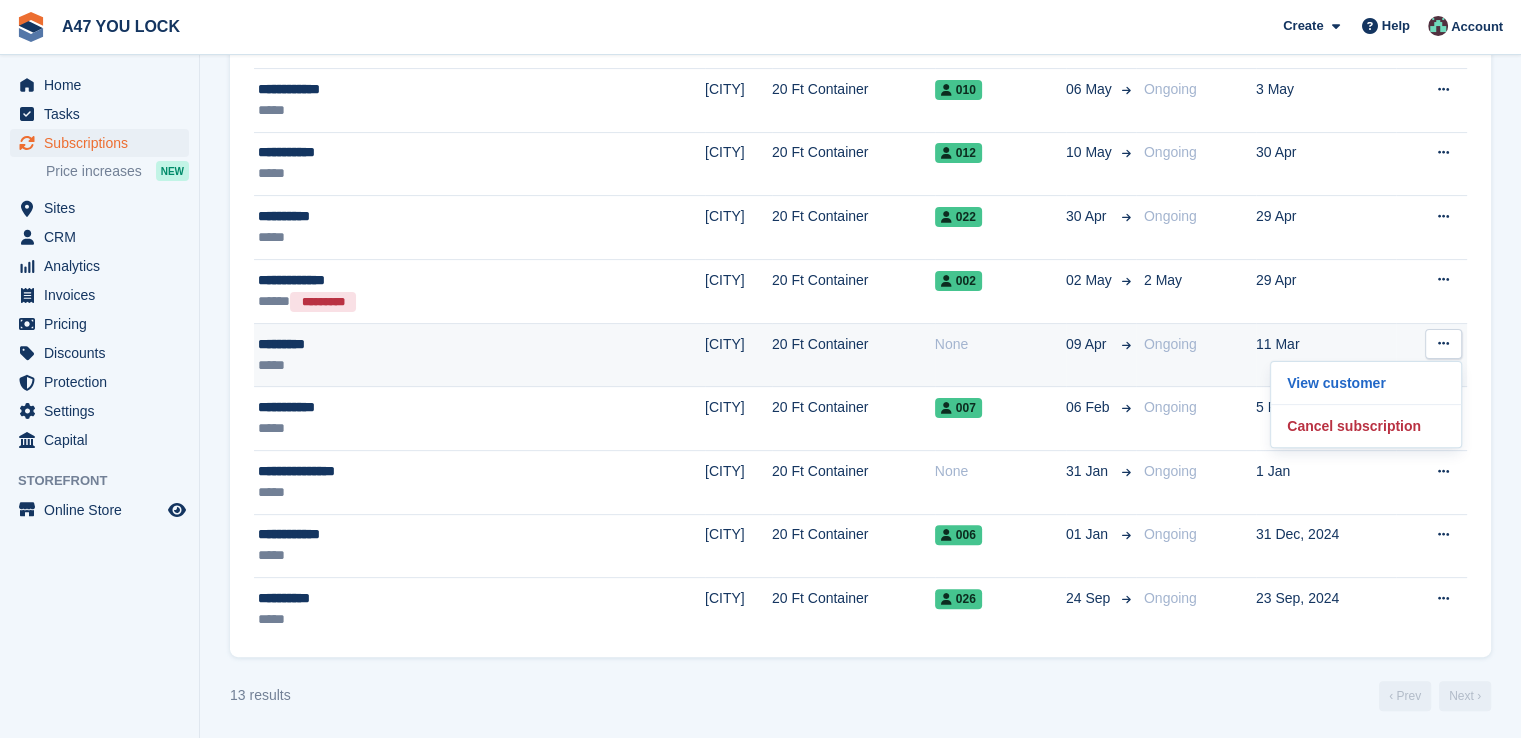 click on "None" at bounding box center (1000, 344) 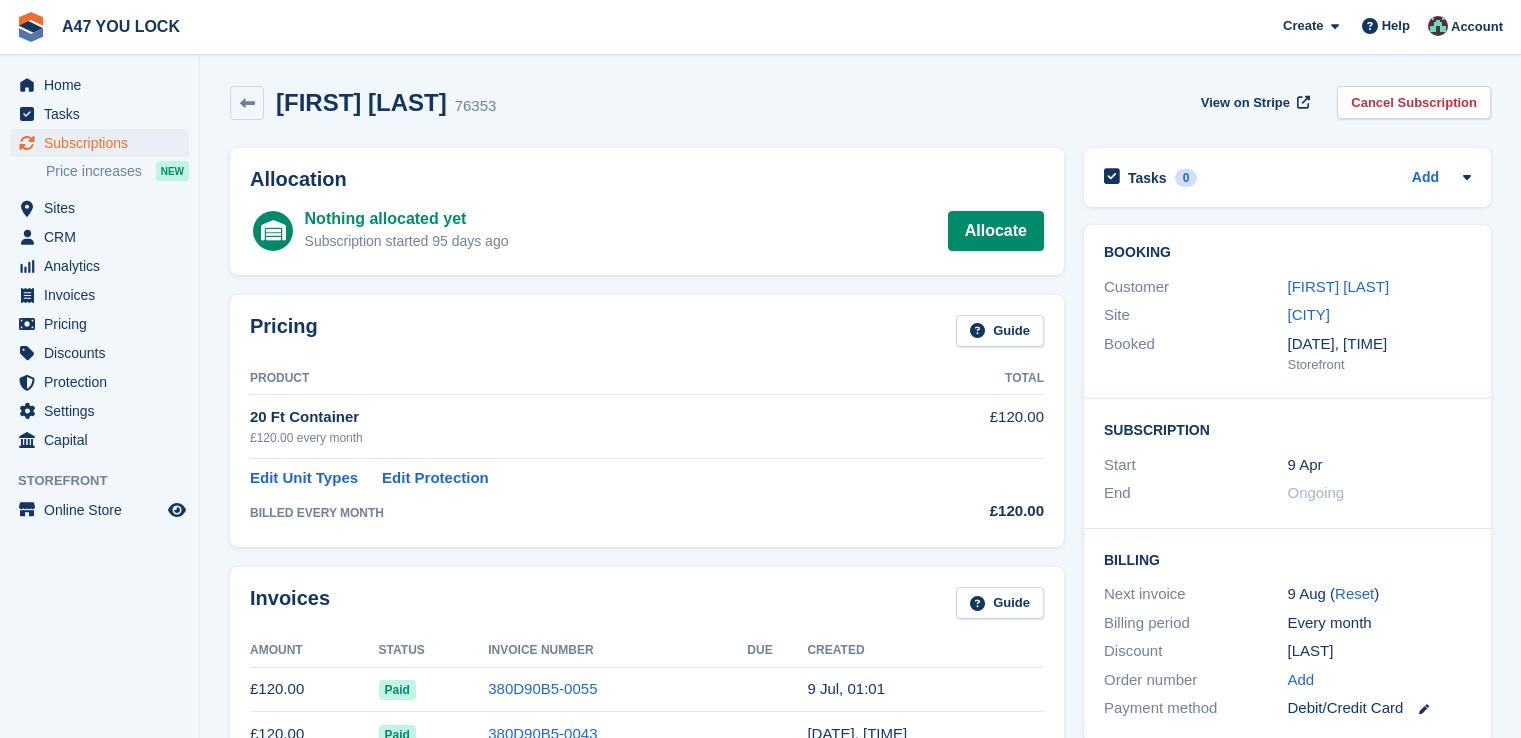 scroll, scrollTop: 0, scrollLeft: 0, axis: both 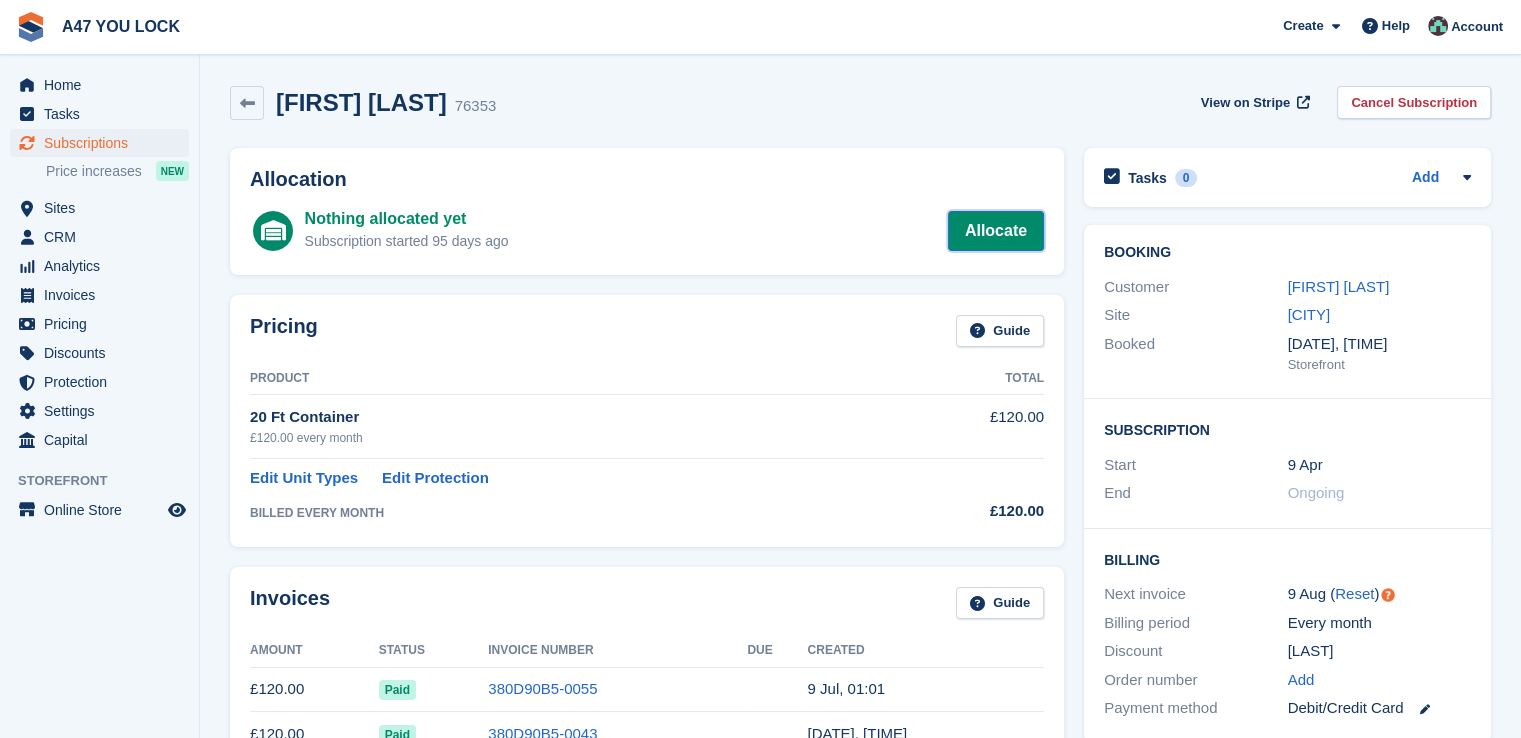 click on "Allocate" at bounding box center [996, 231] 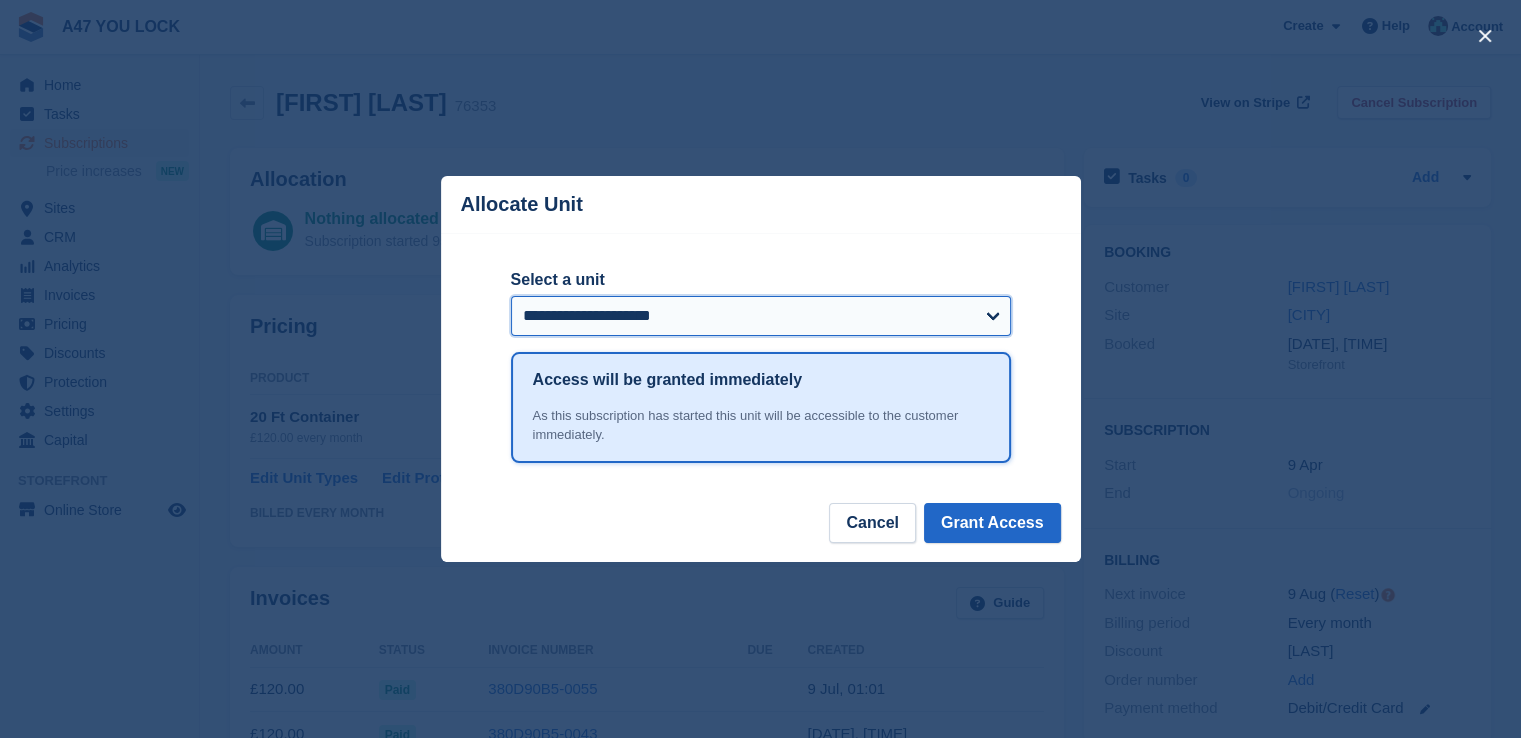 click on "**********" at bounding box center [761, 316] 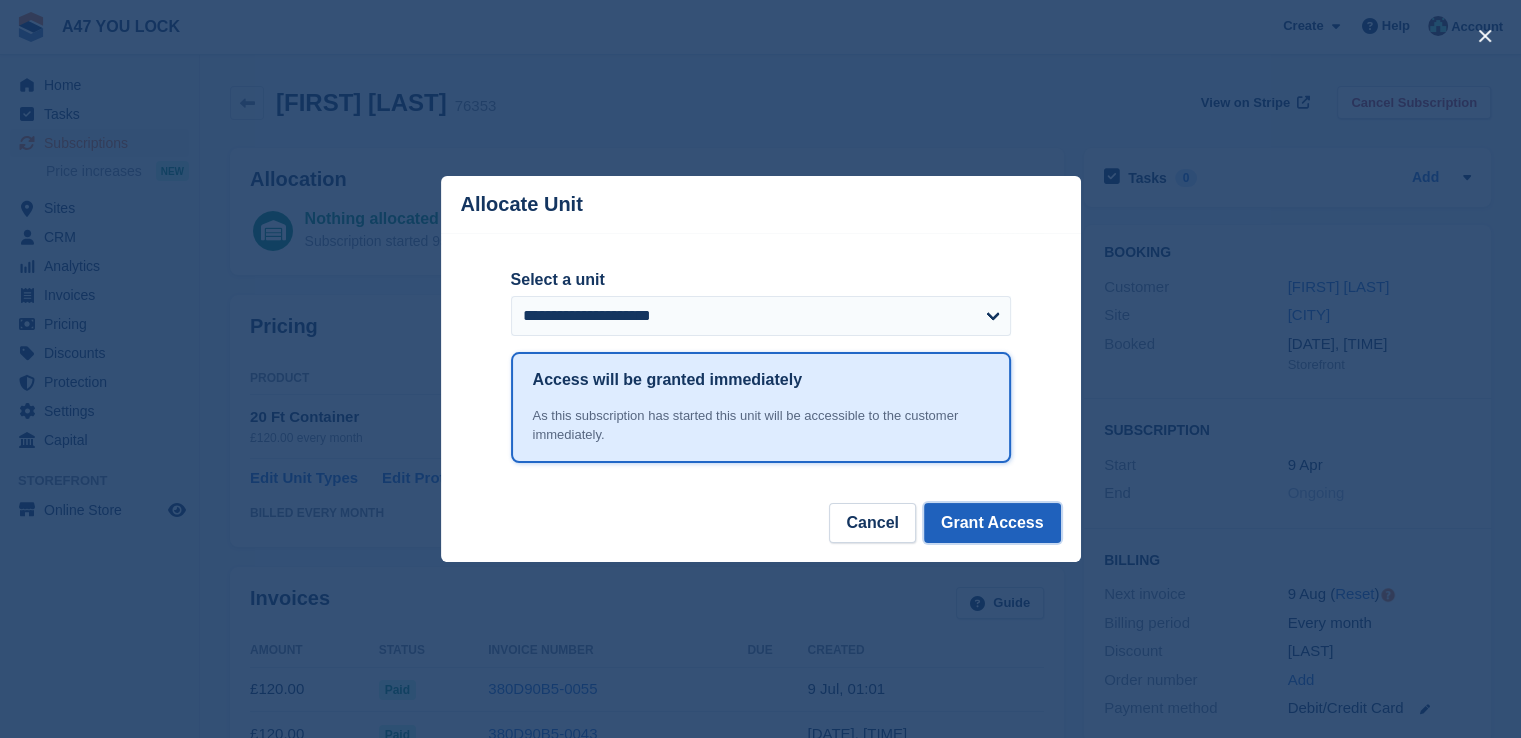click on "Grant Access" at bounding box center [992, 523] 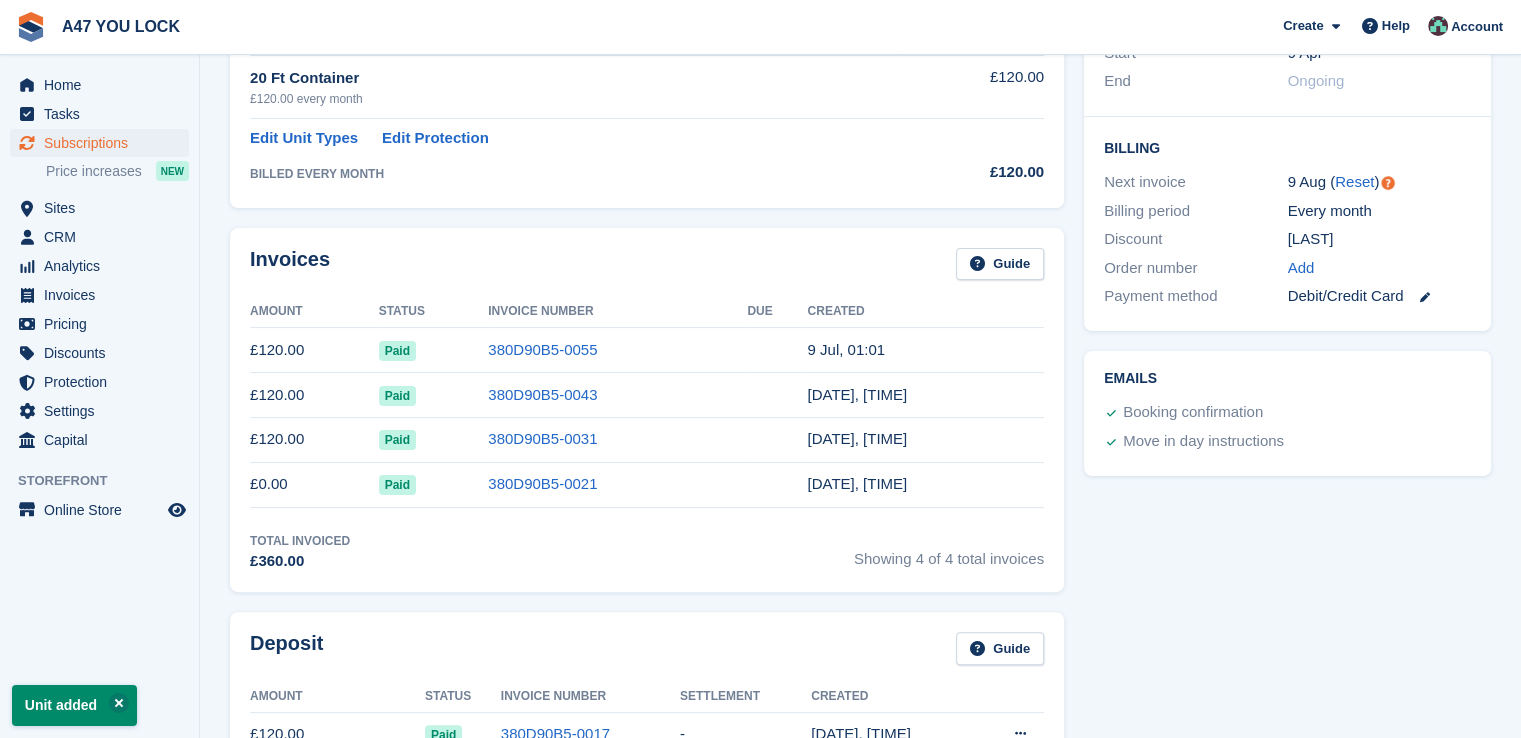 scroll, scrollTop: 439, scrollLeft: 0, axis: vertical 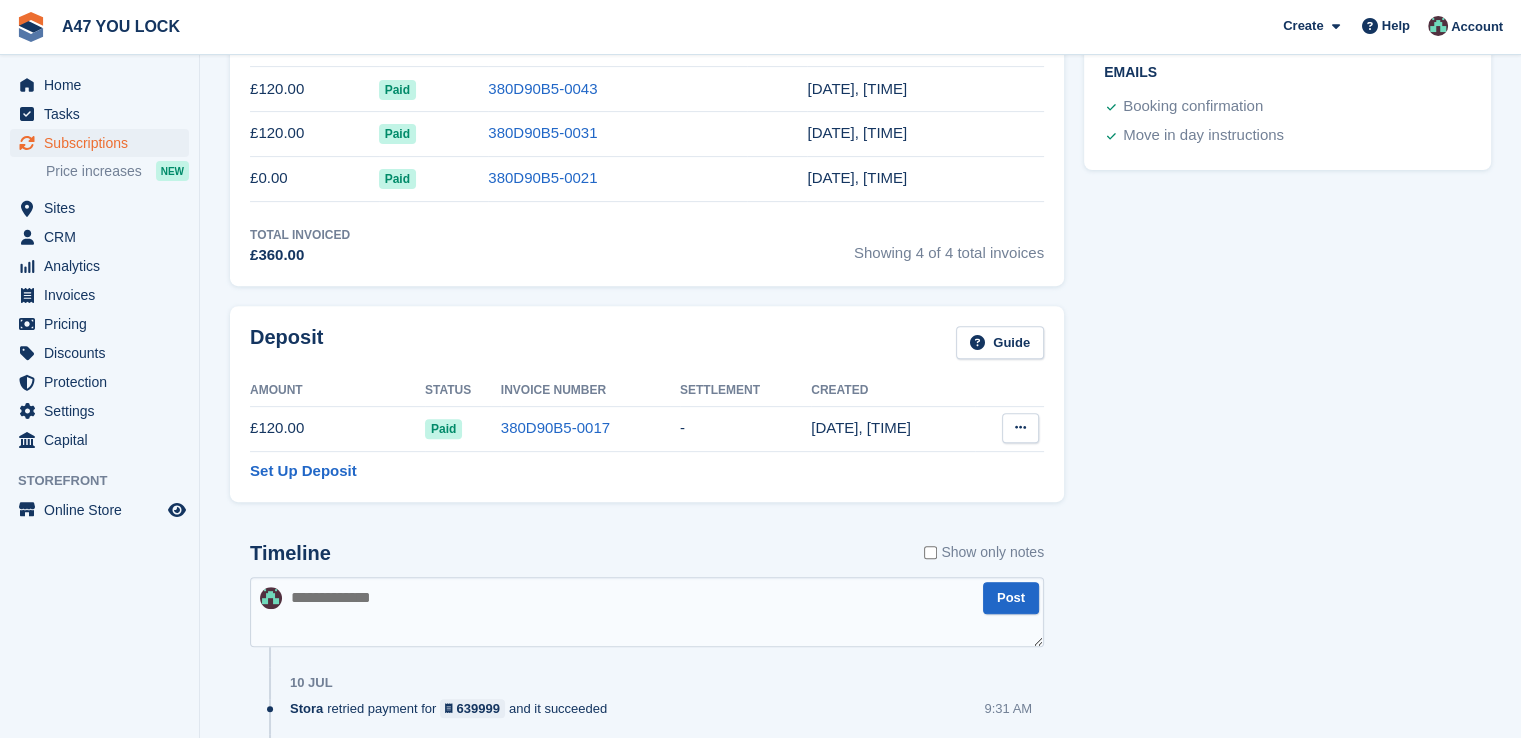 click at bounding box center [1020, 428] 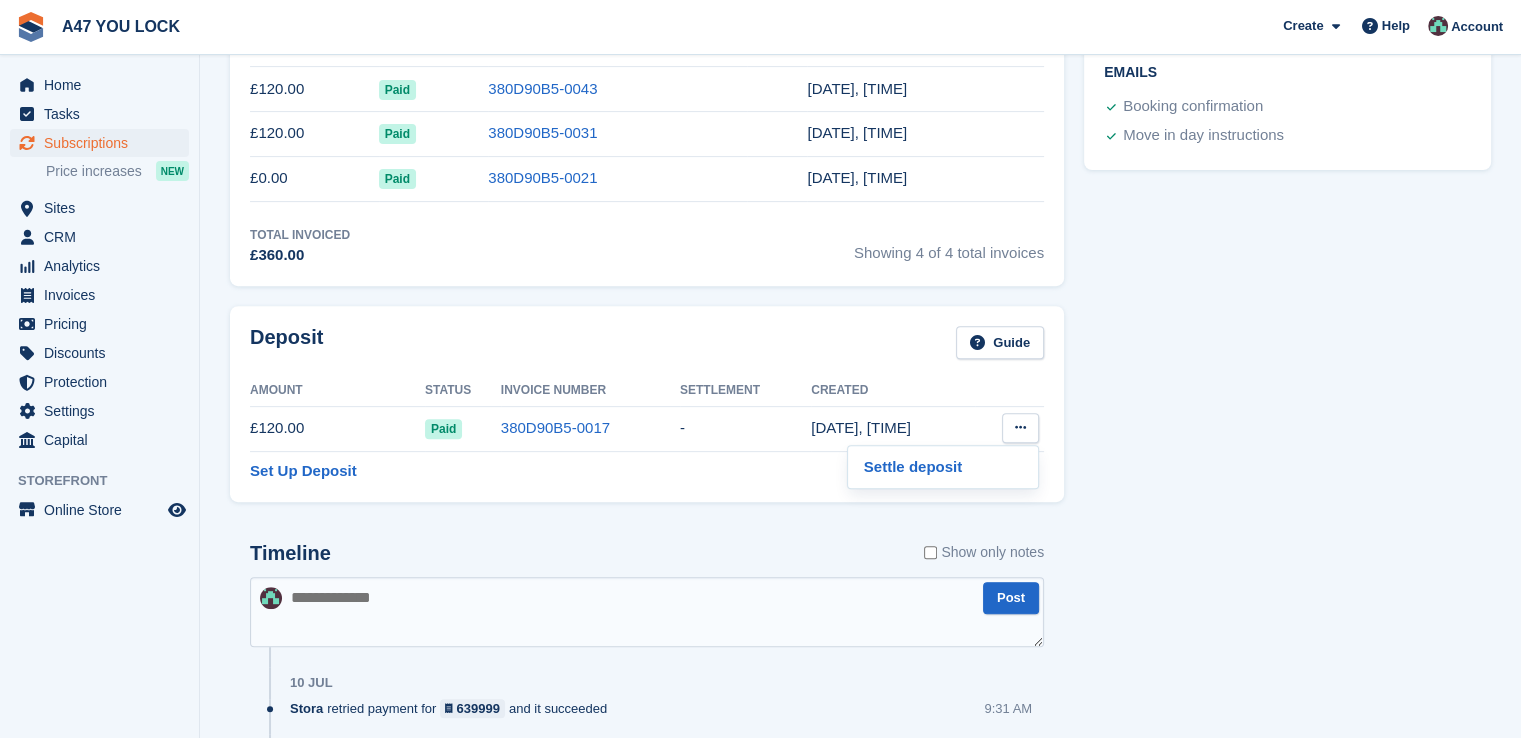 click at bounding box center (1020, 428) 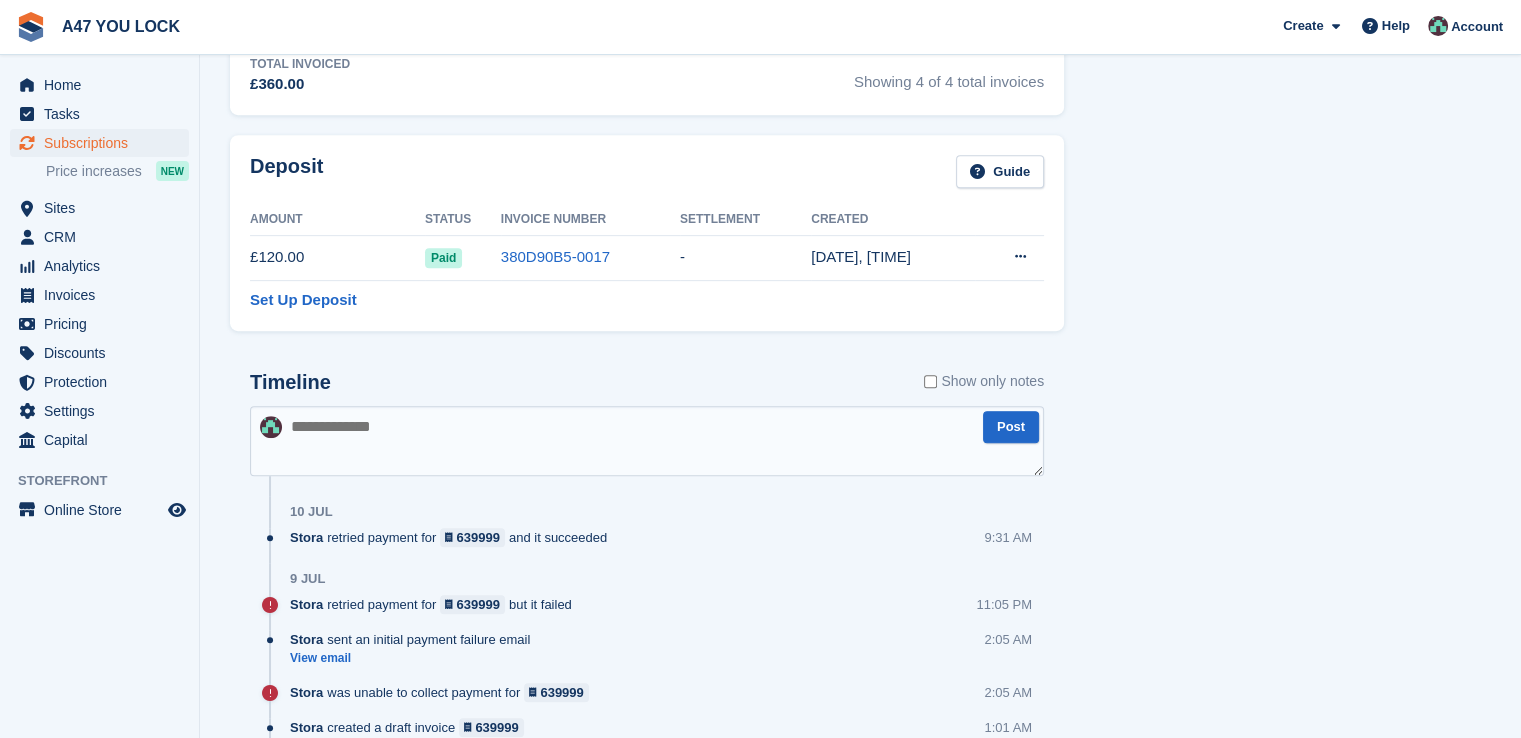 scroll, scrollTop: 918, scrollLeft: 0, axis: vertical 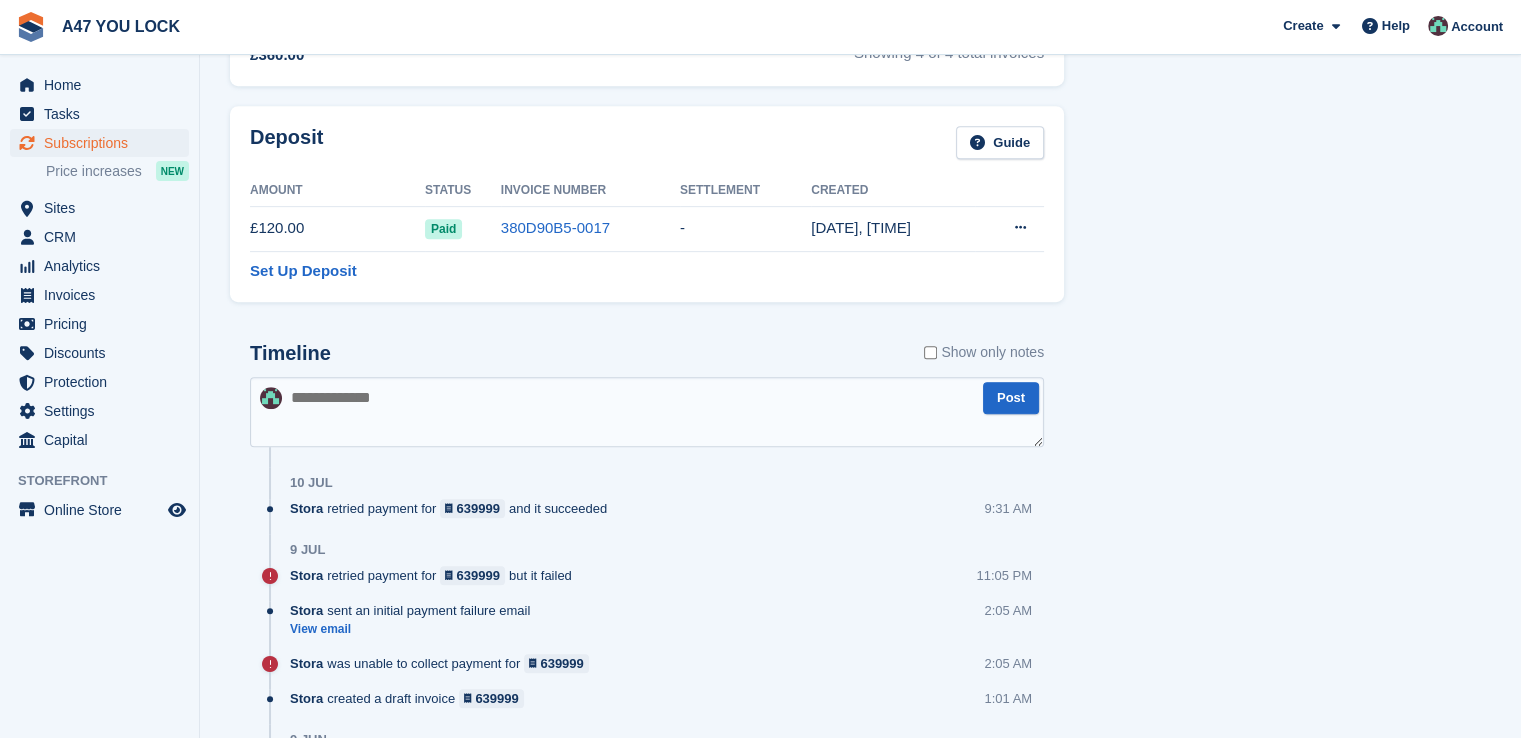click at bounding box center [647, 412] 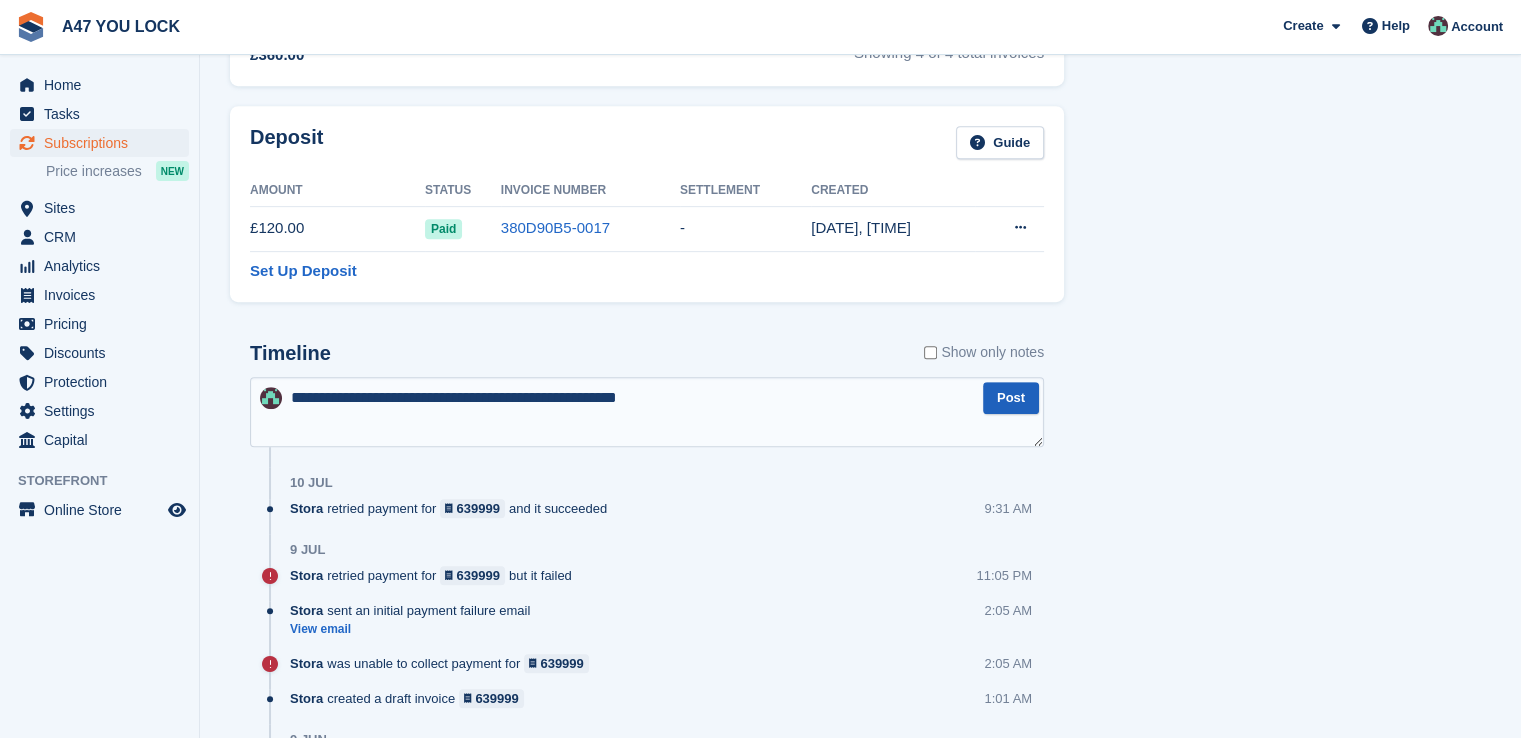 type on "**********" 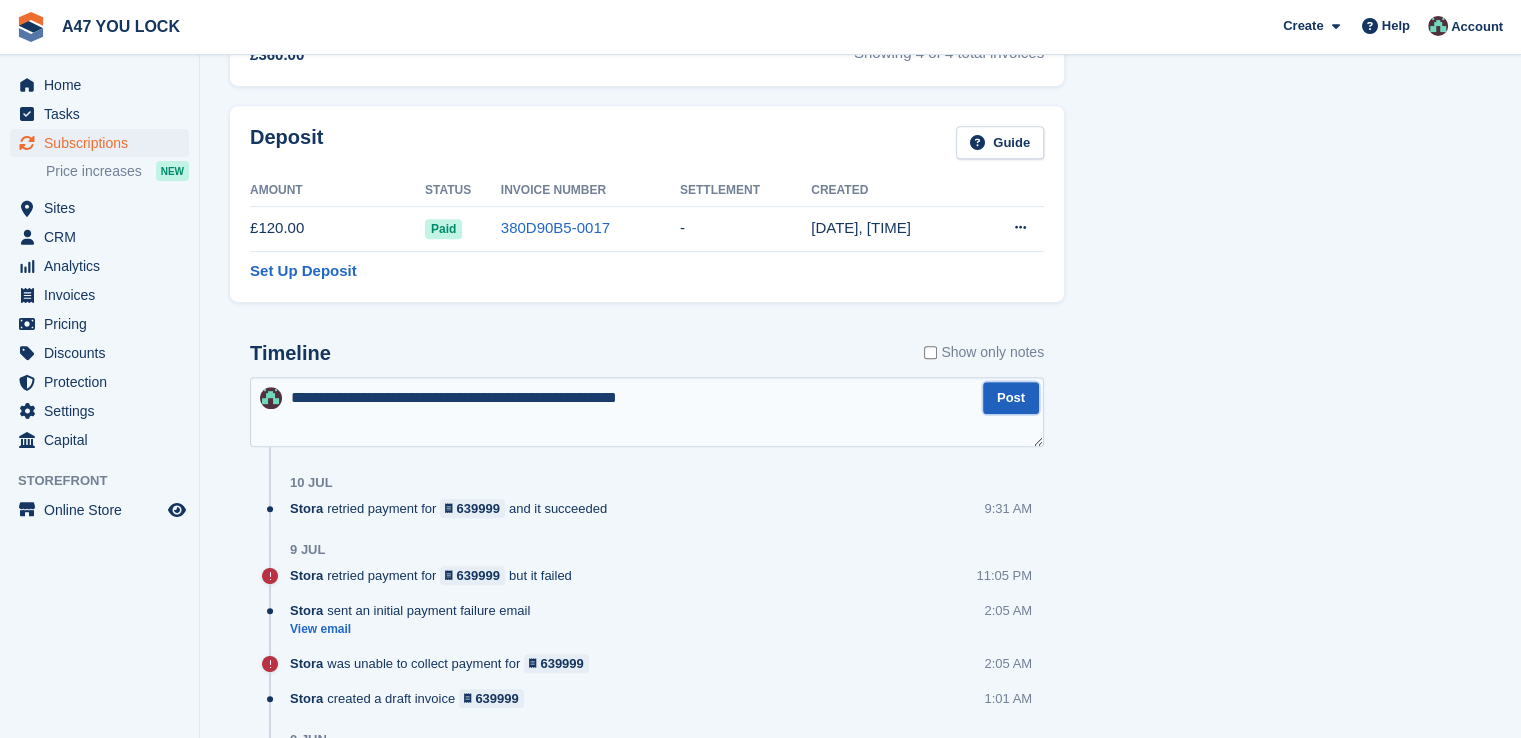 click on "Post" at bounding box center [1011, 398] 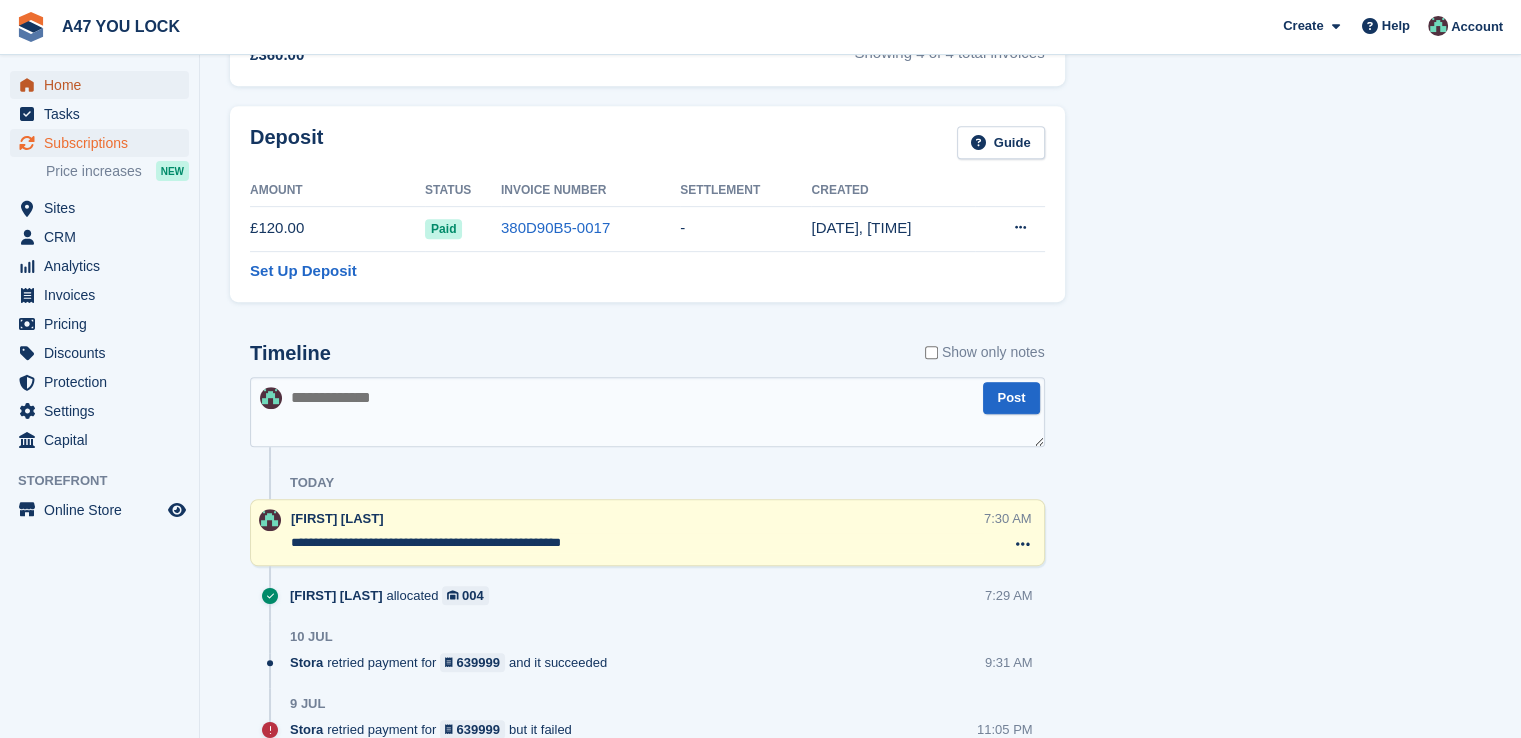 click on "Home" at bounding box center [104, 85] 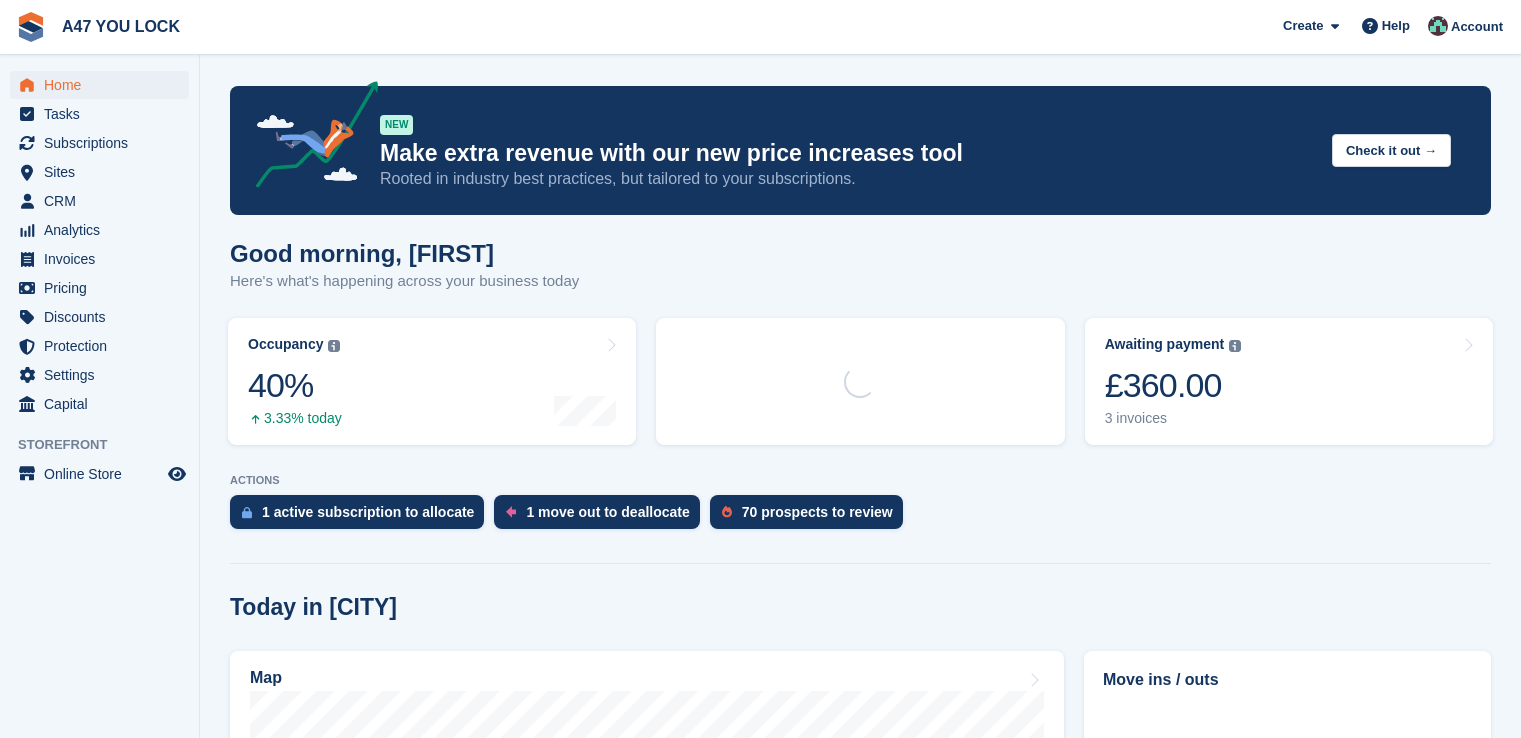 scroll, scrollTop: 0, scrollLeft: 0, axis: both 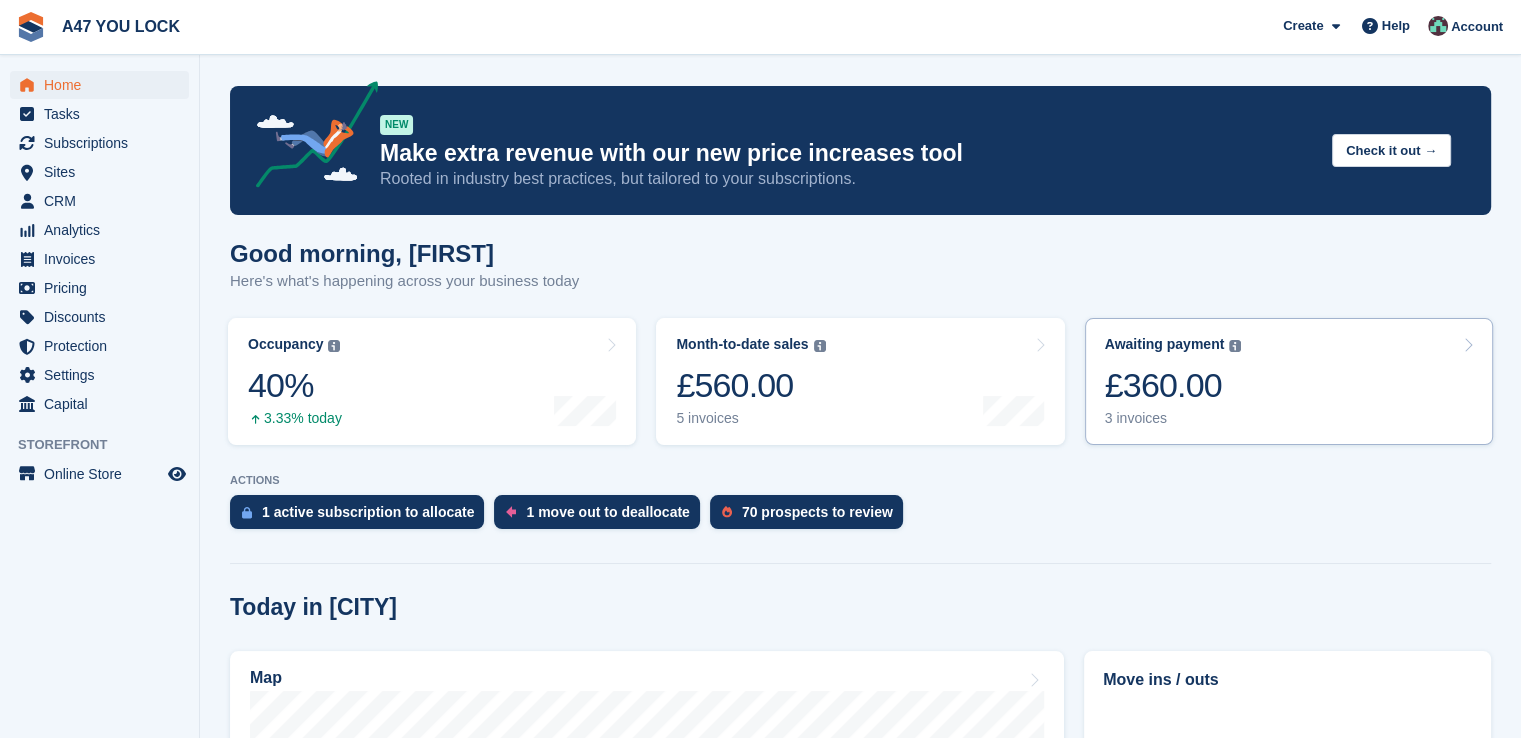 click on "£360.00" at bounding box center (1173, 385) 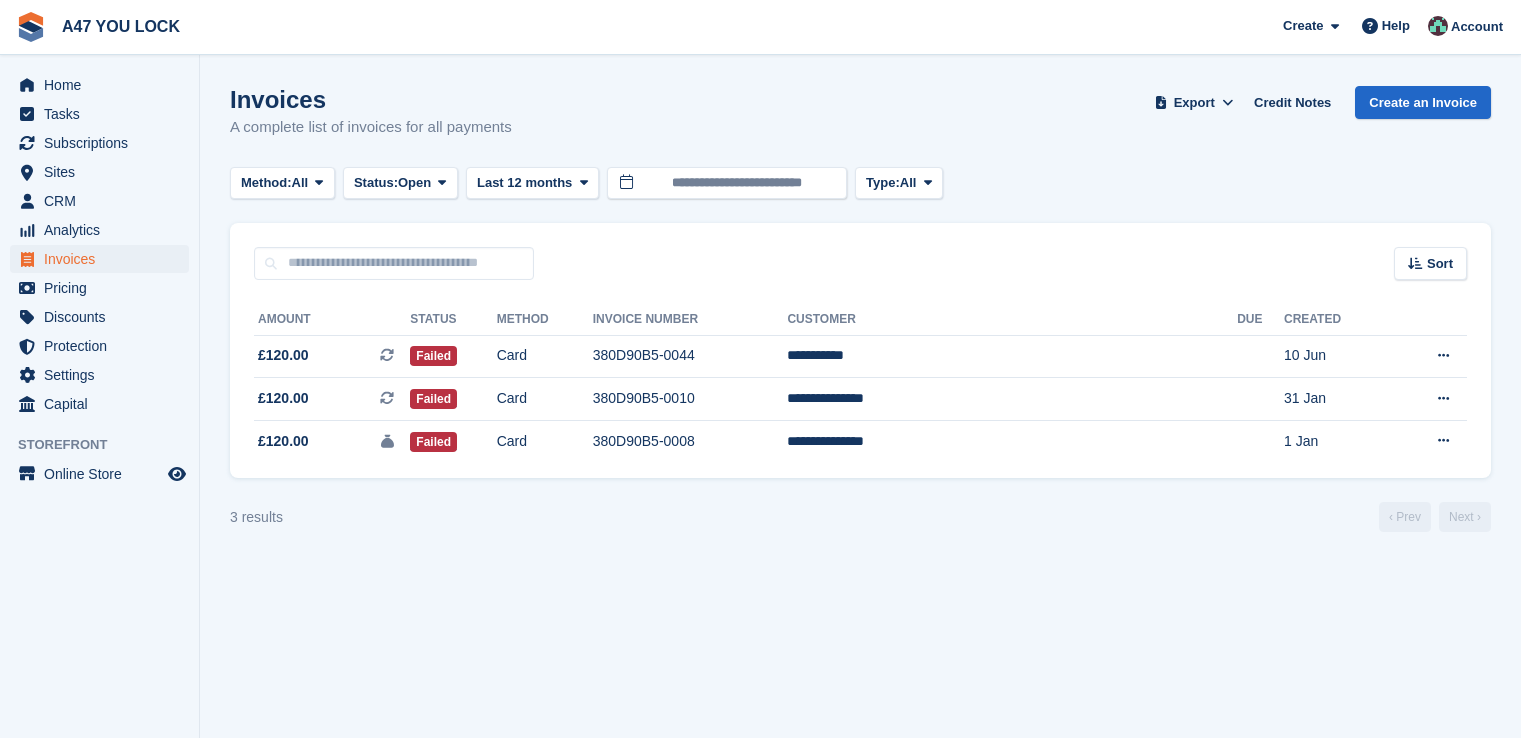 scroll, scrollTop: 0, scrollLeft: 0, axis: both 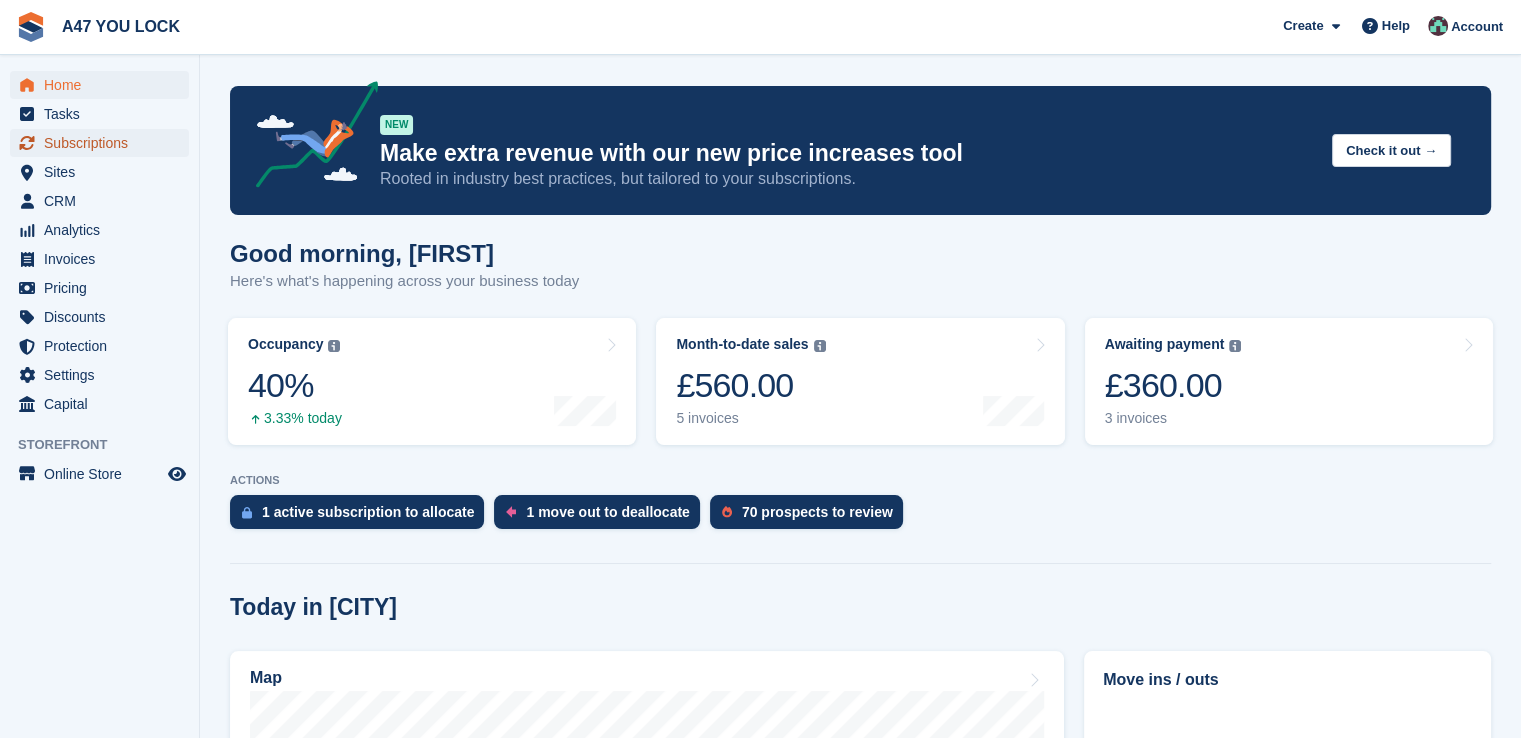 click on "Subscriptions" at bounding box center (104, 143) 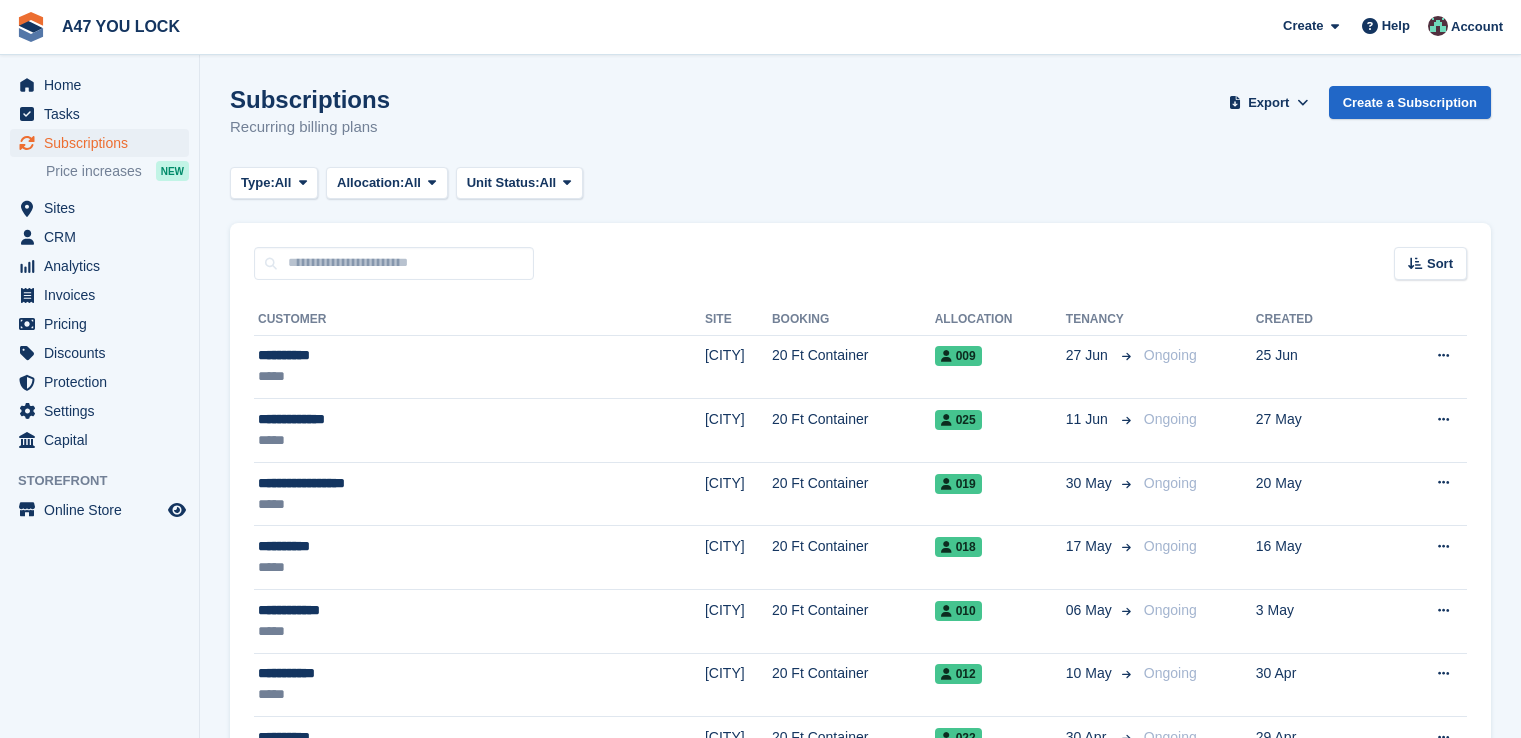 scroll, scrollTop: 0, scrollLeft: 0, axis: both 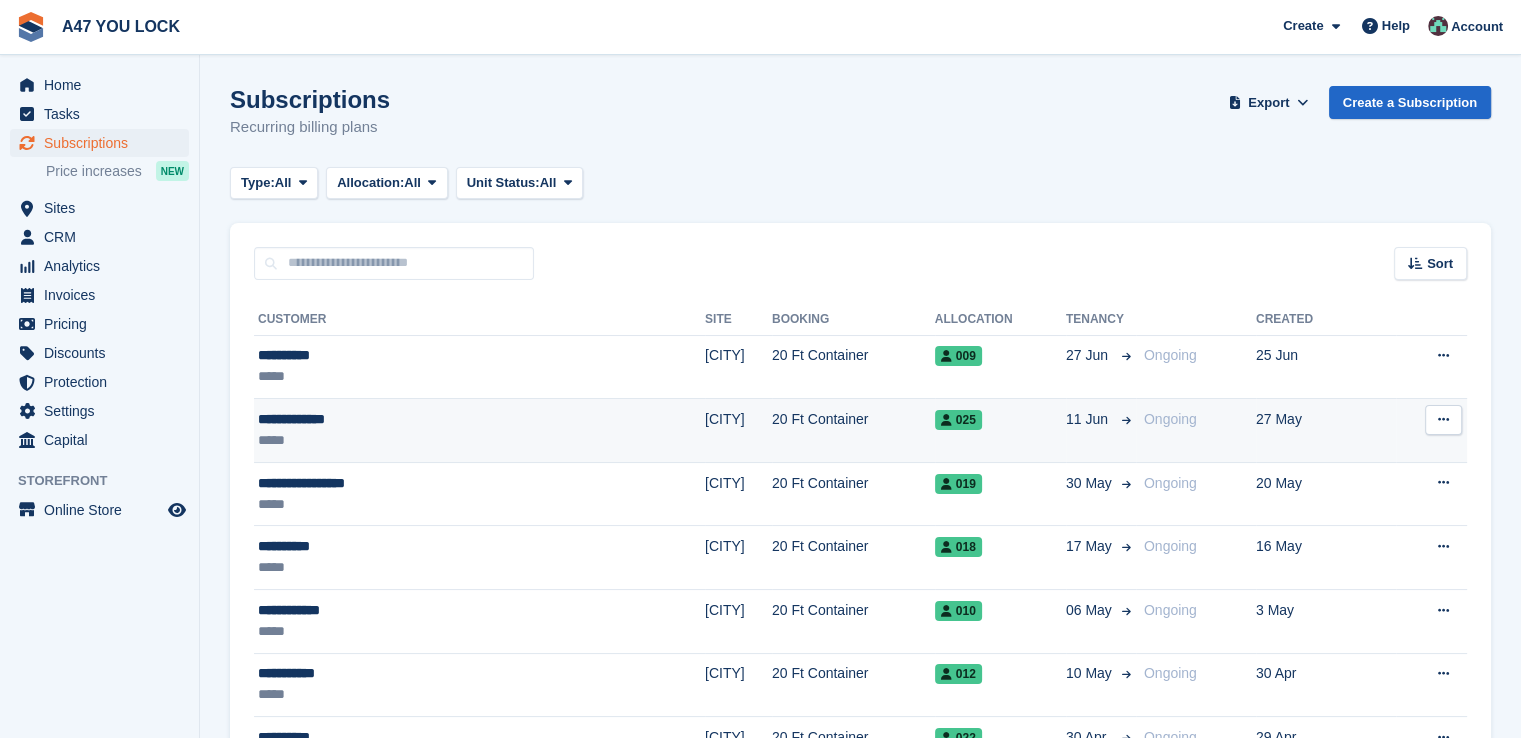 click at bounding box center (1443, 420) 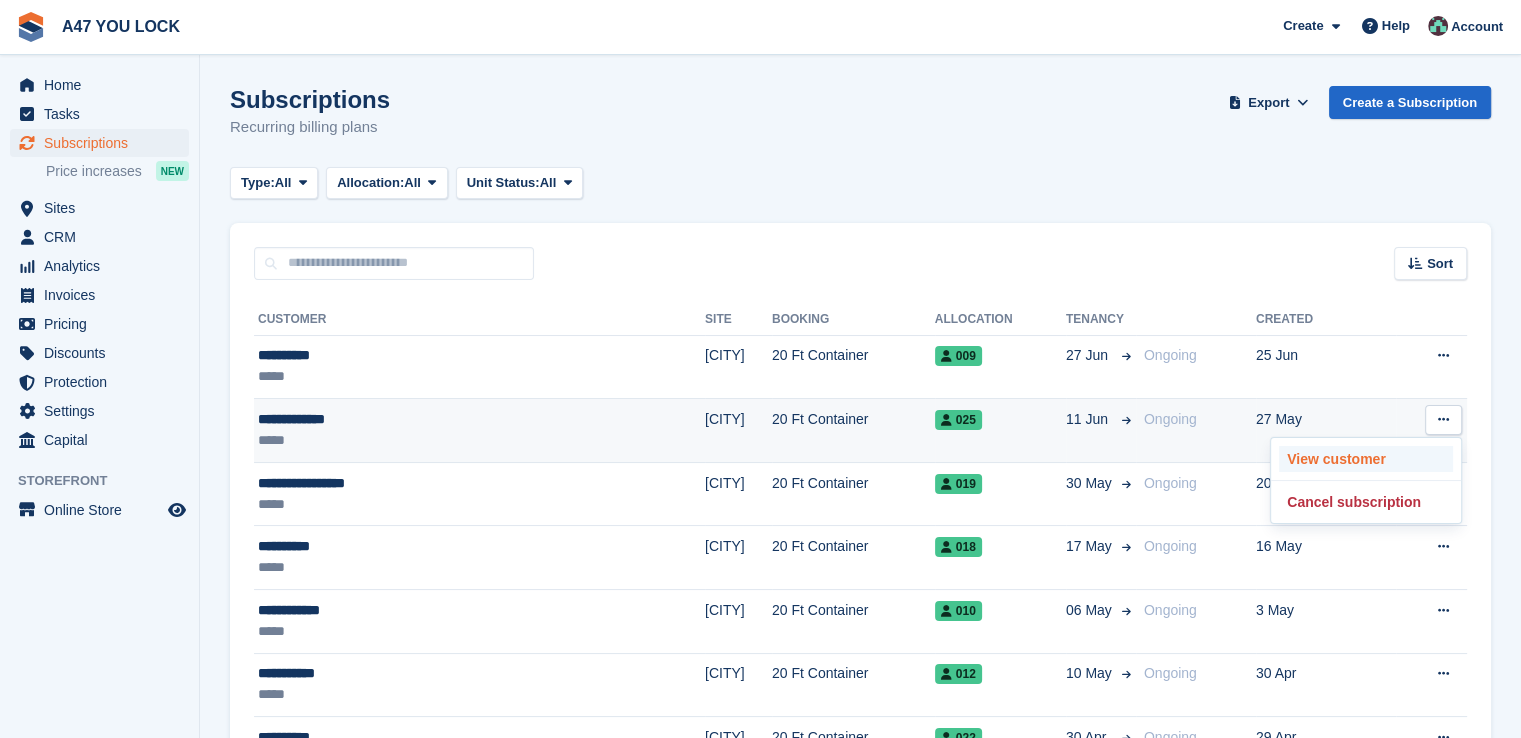 click on "View customer" at bounding box center [1366, 459] 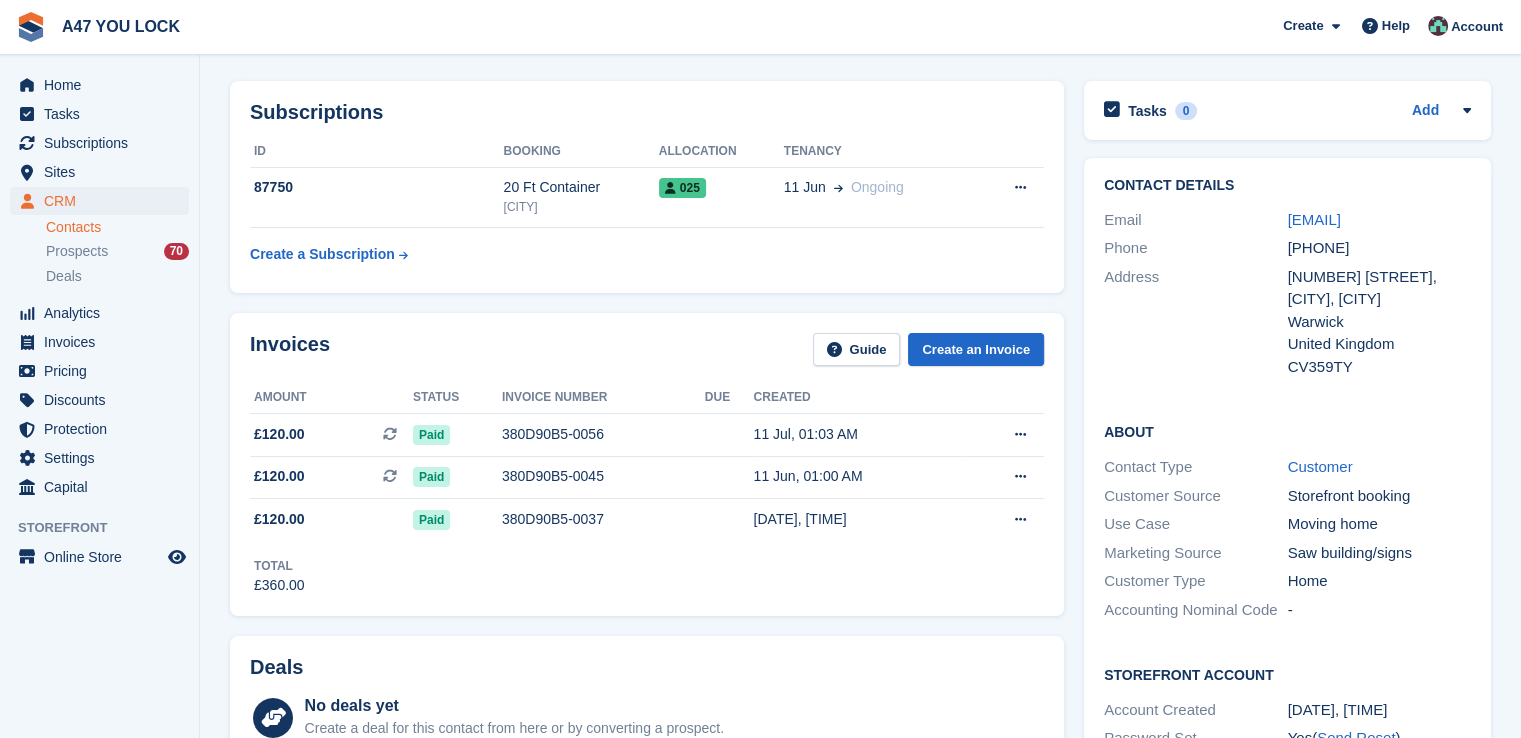 scroll, scrollTop: 80, scrollLeft: 0, axis: vertical 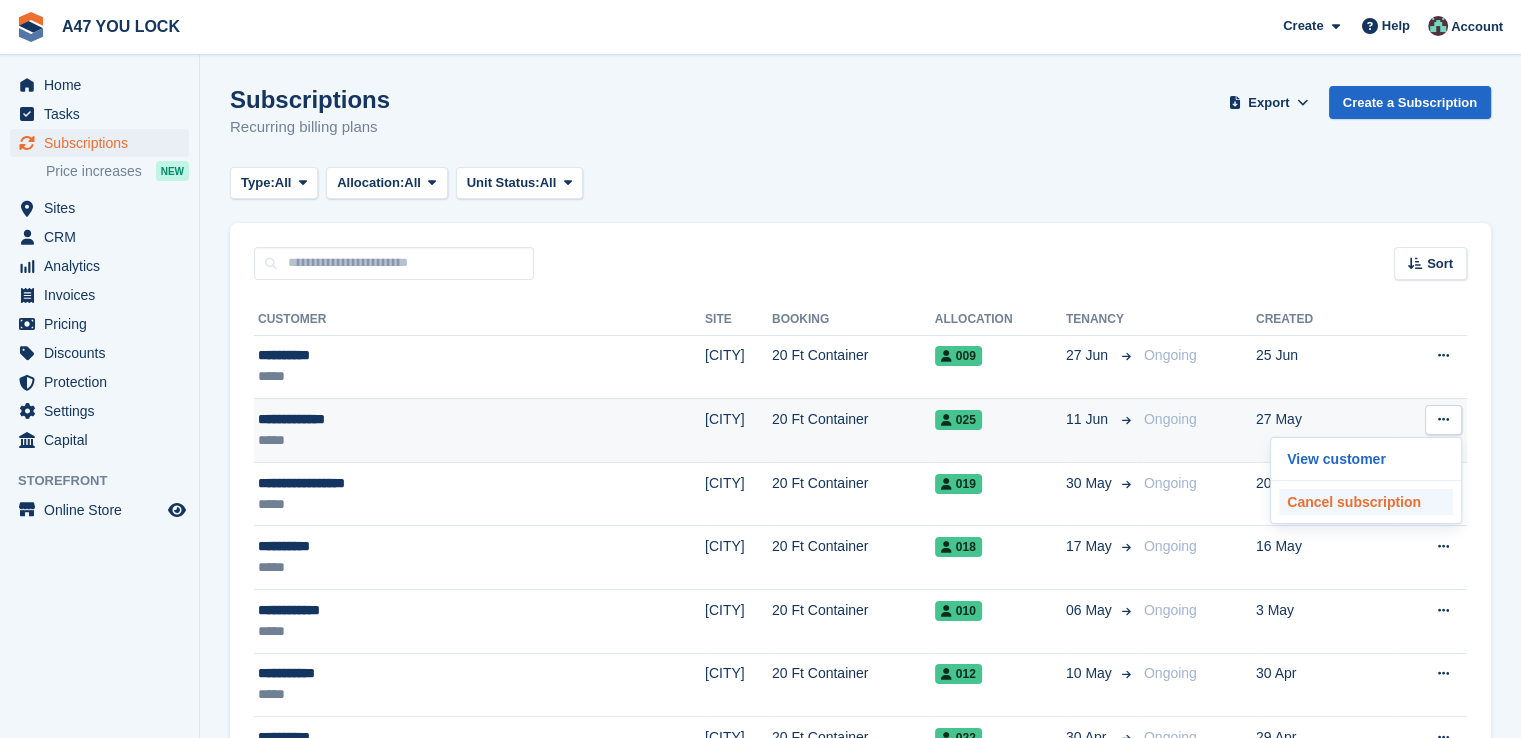 click on "Cancel subscription" at bounding box center (1366, 502) 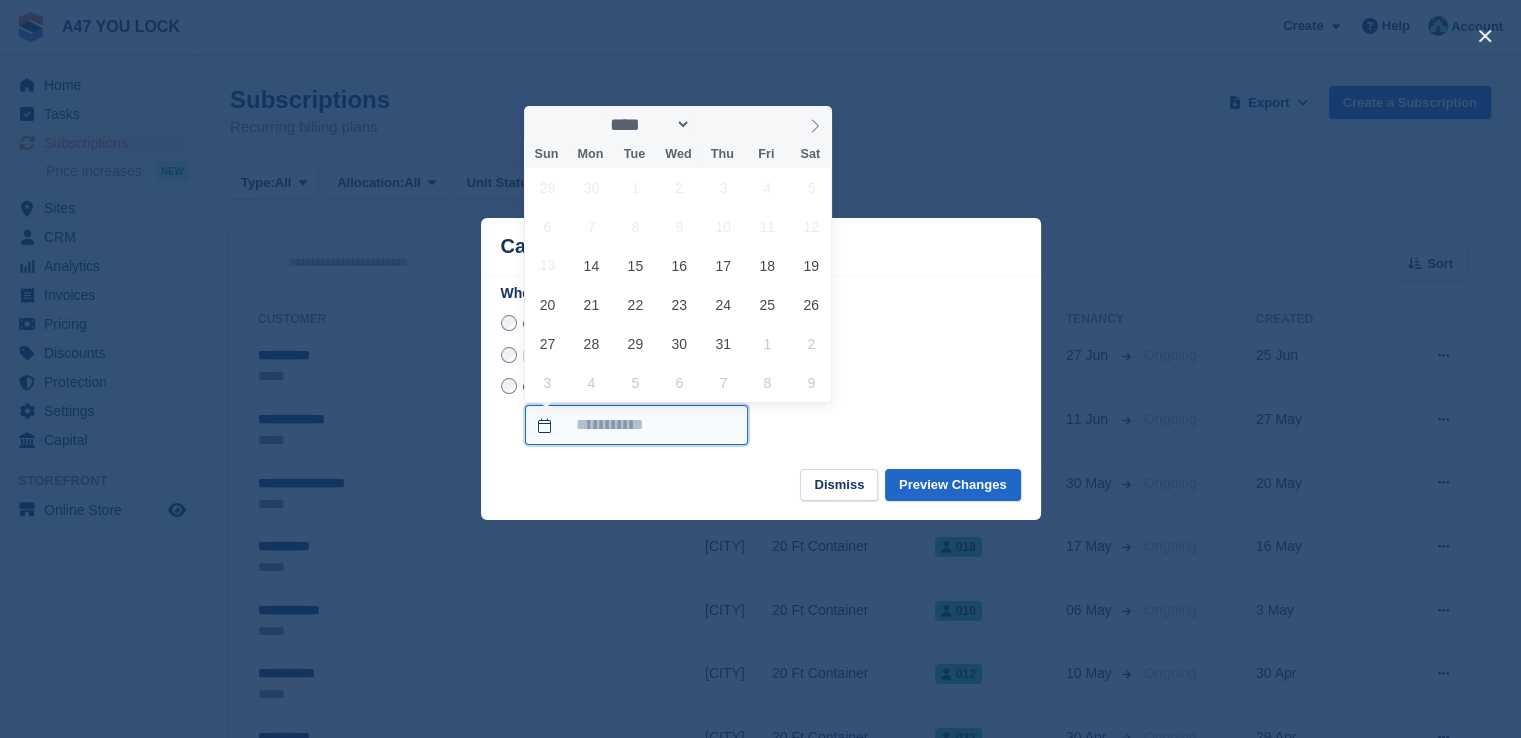 click on "On a custom date" at bounding box center (636, 425) 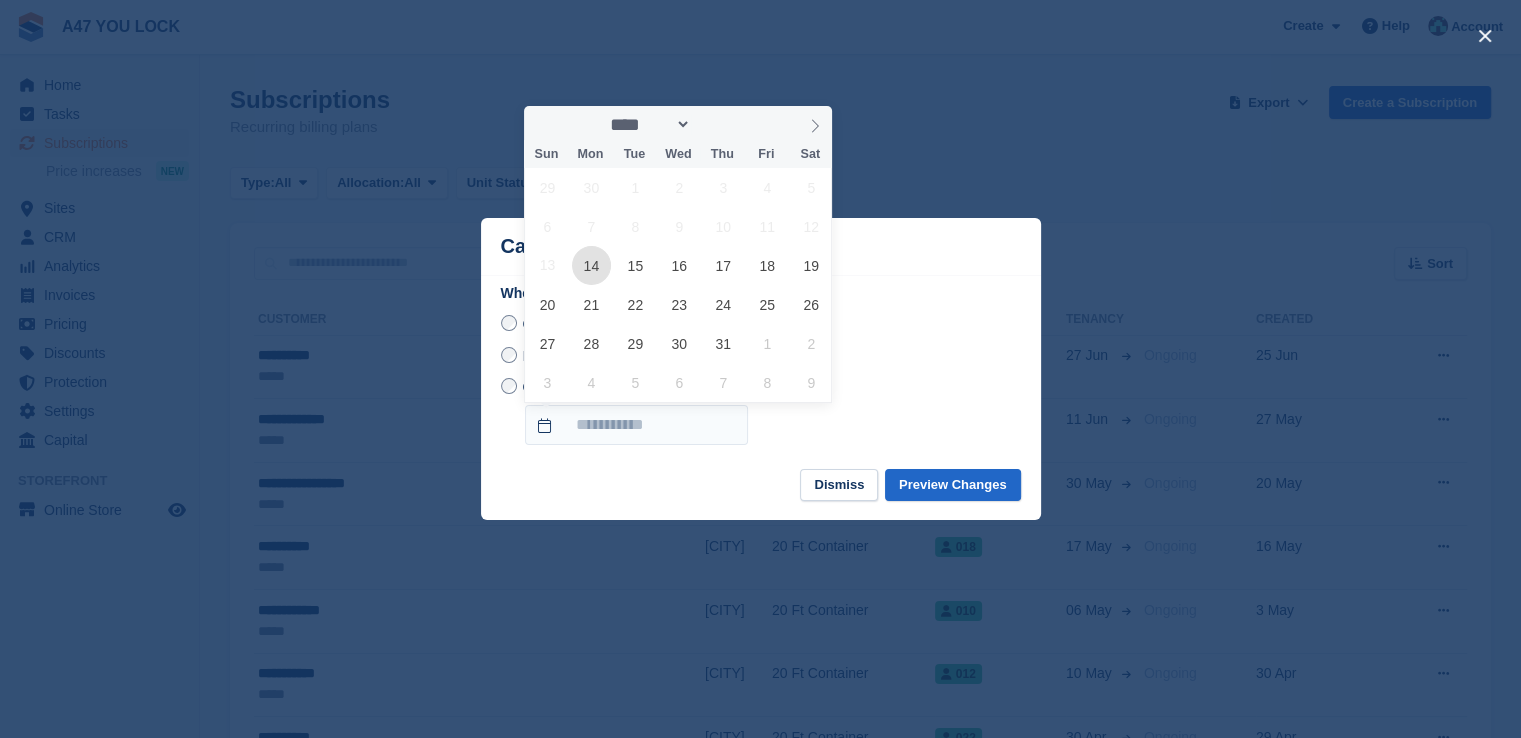 click on "14" at bounding box center (591, 265) 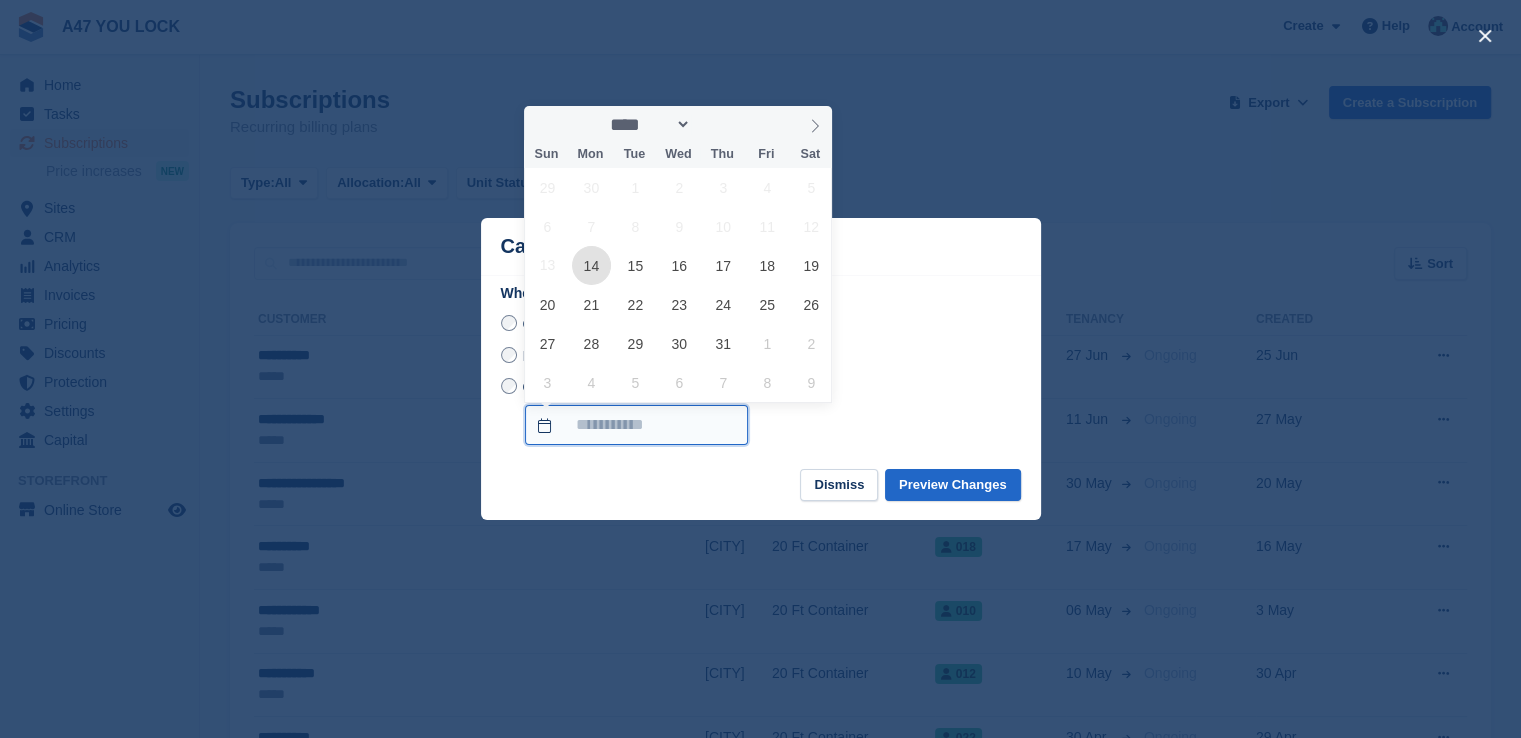 type on "**********" 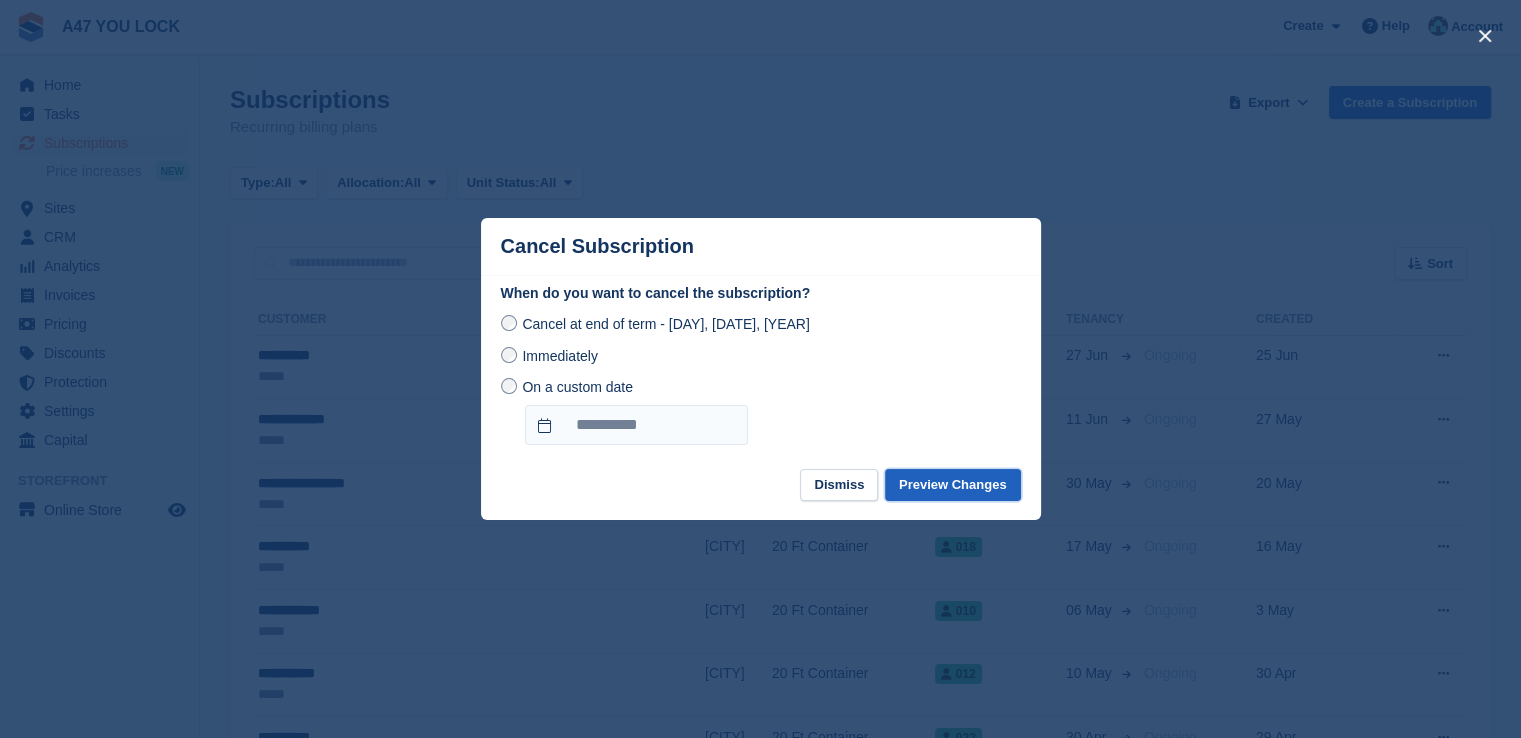 click on "Preview Changes" at bounding box center (953, 485) 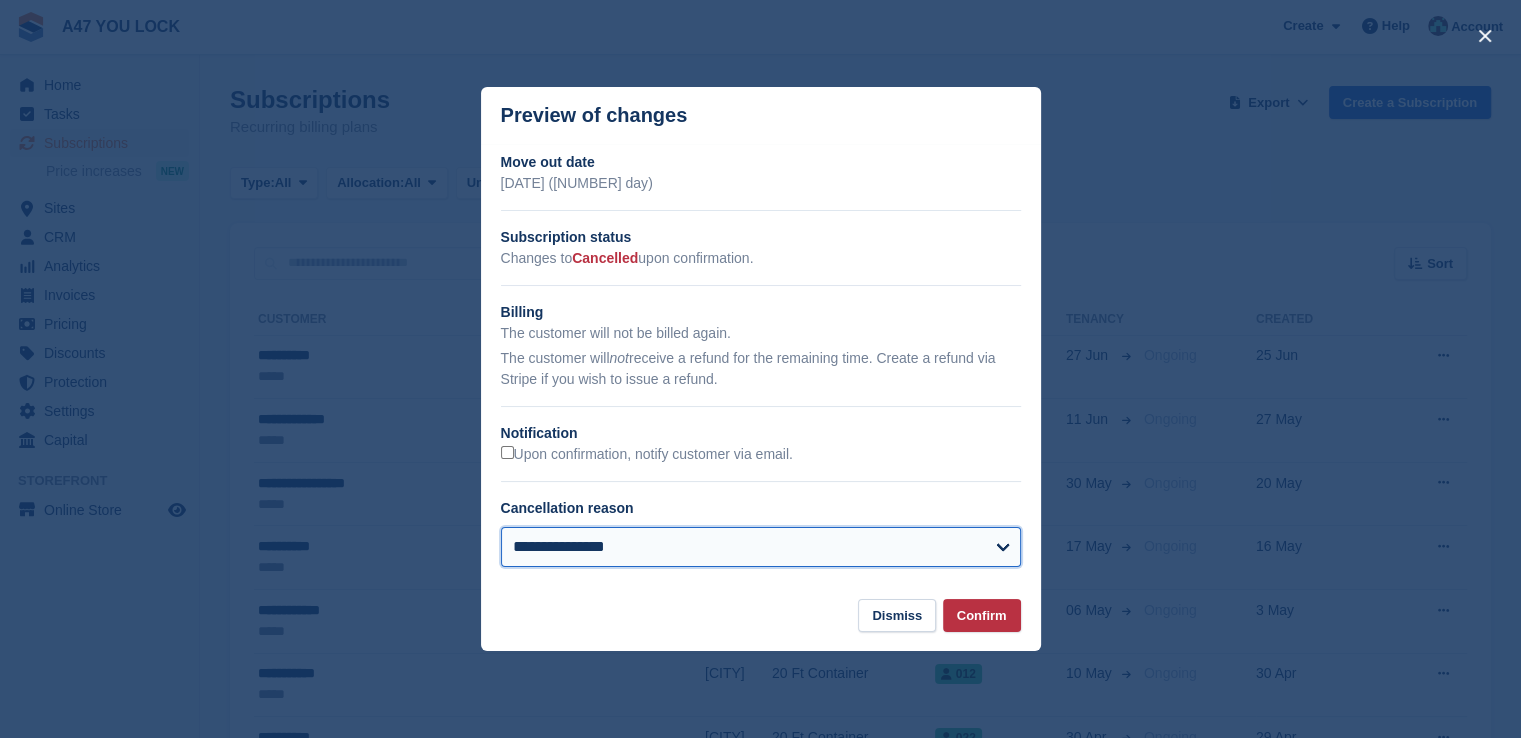 click on "**********" at bounding box center (761, 547) 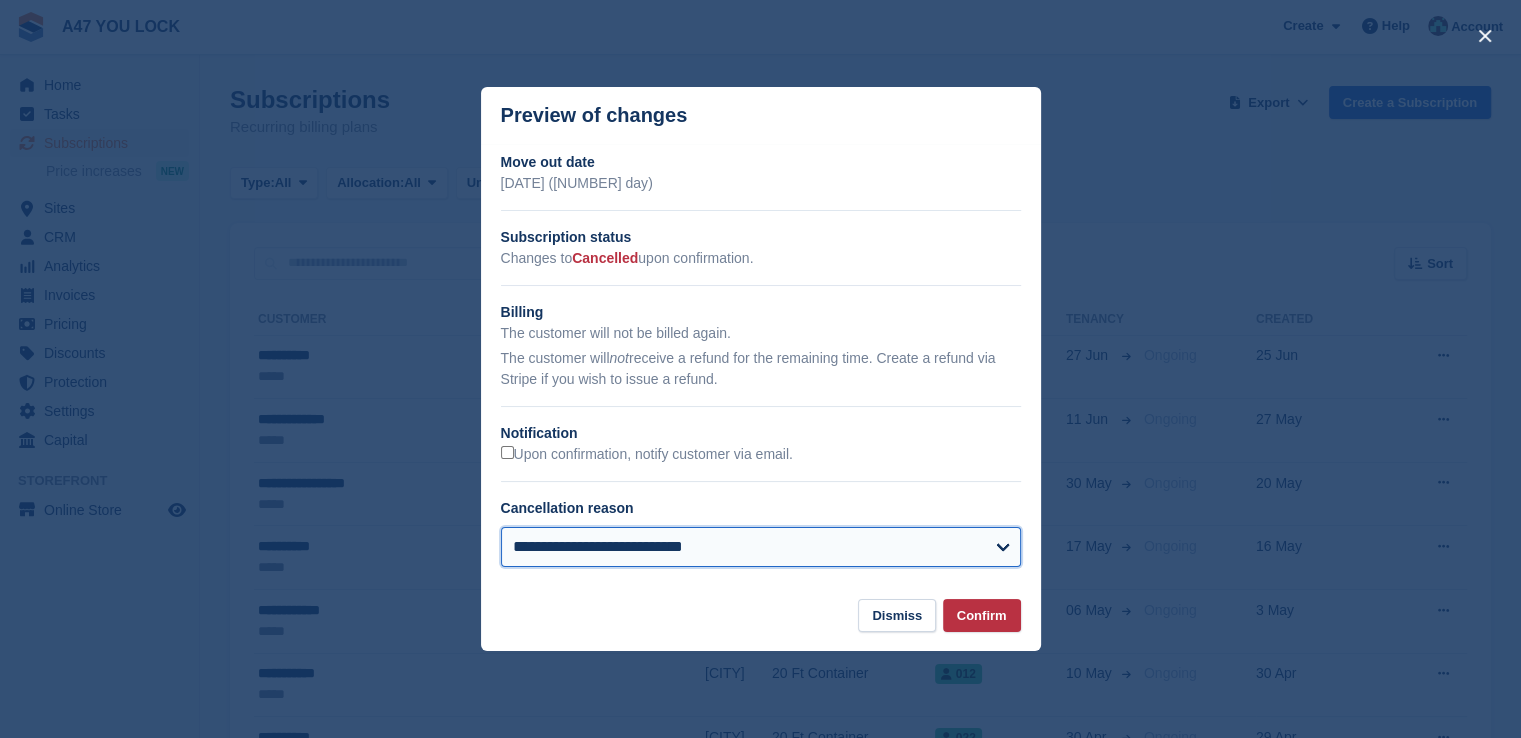 click on "**********" at bounding box center [761, 547] 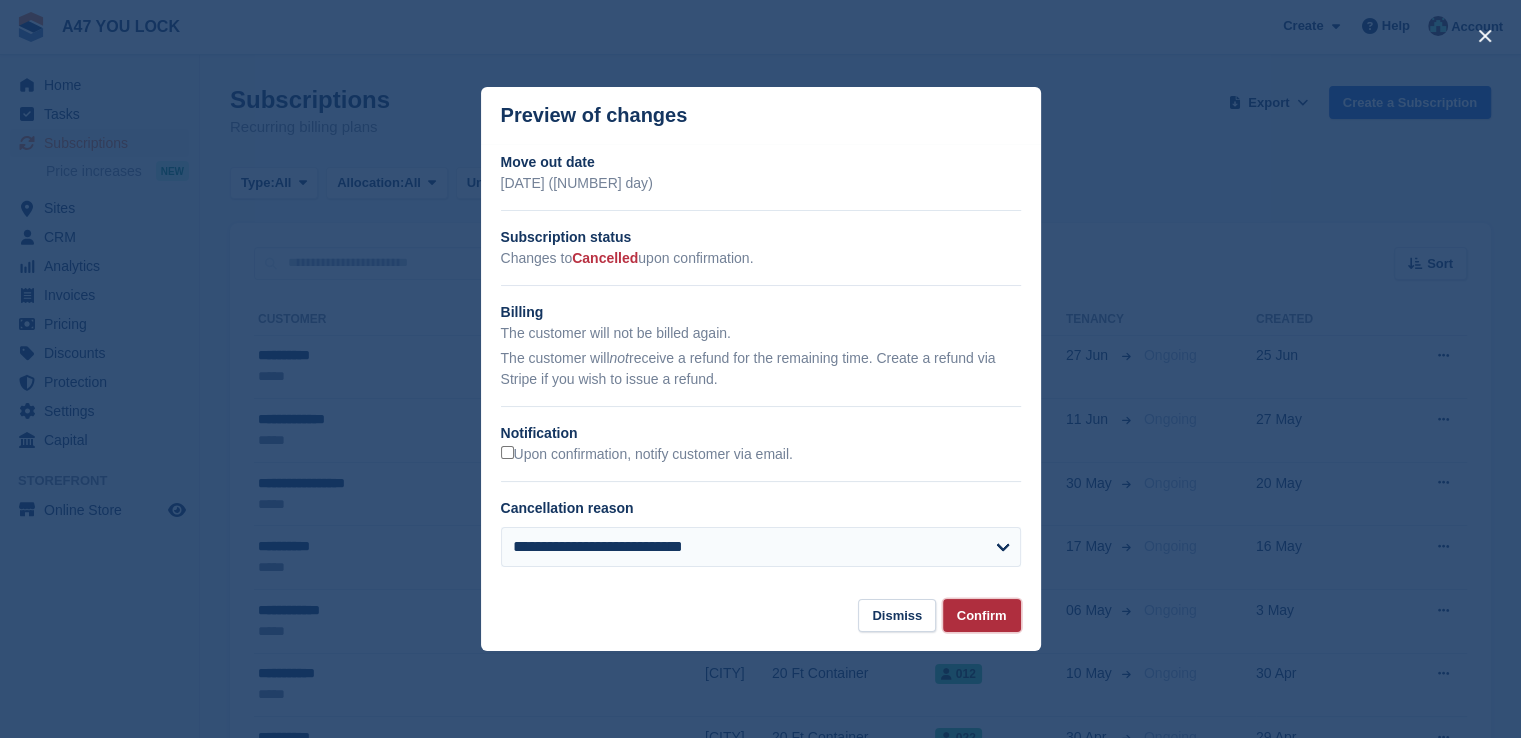 click on "Confirm" at bounding box center (982, 615) 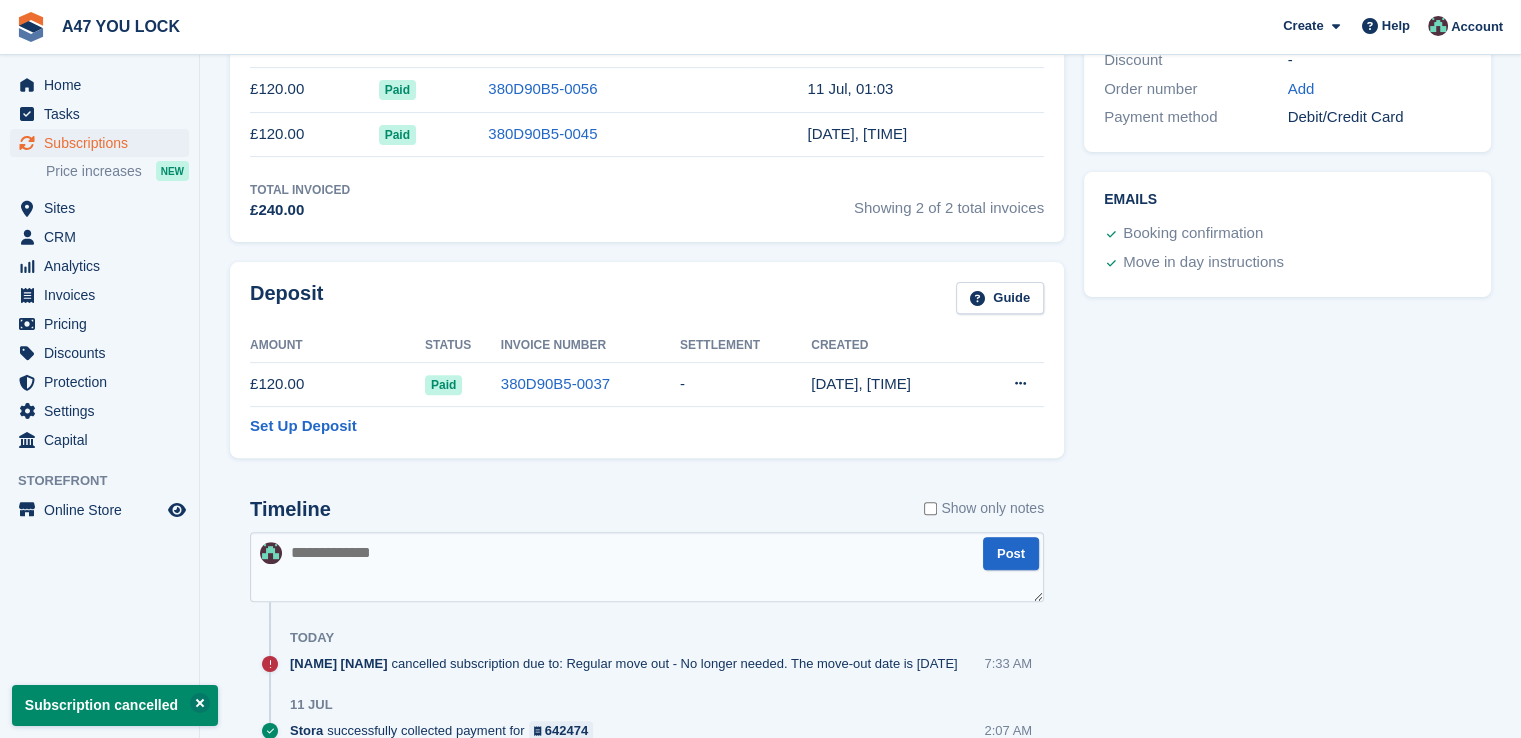 scroll, scrollTop: 935, scrollLeft: 0, axis: vertical 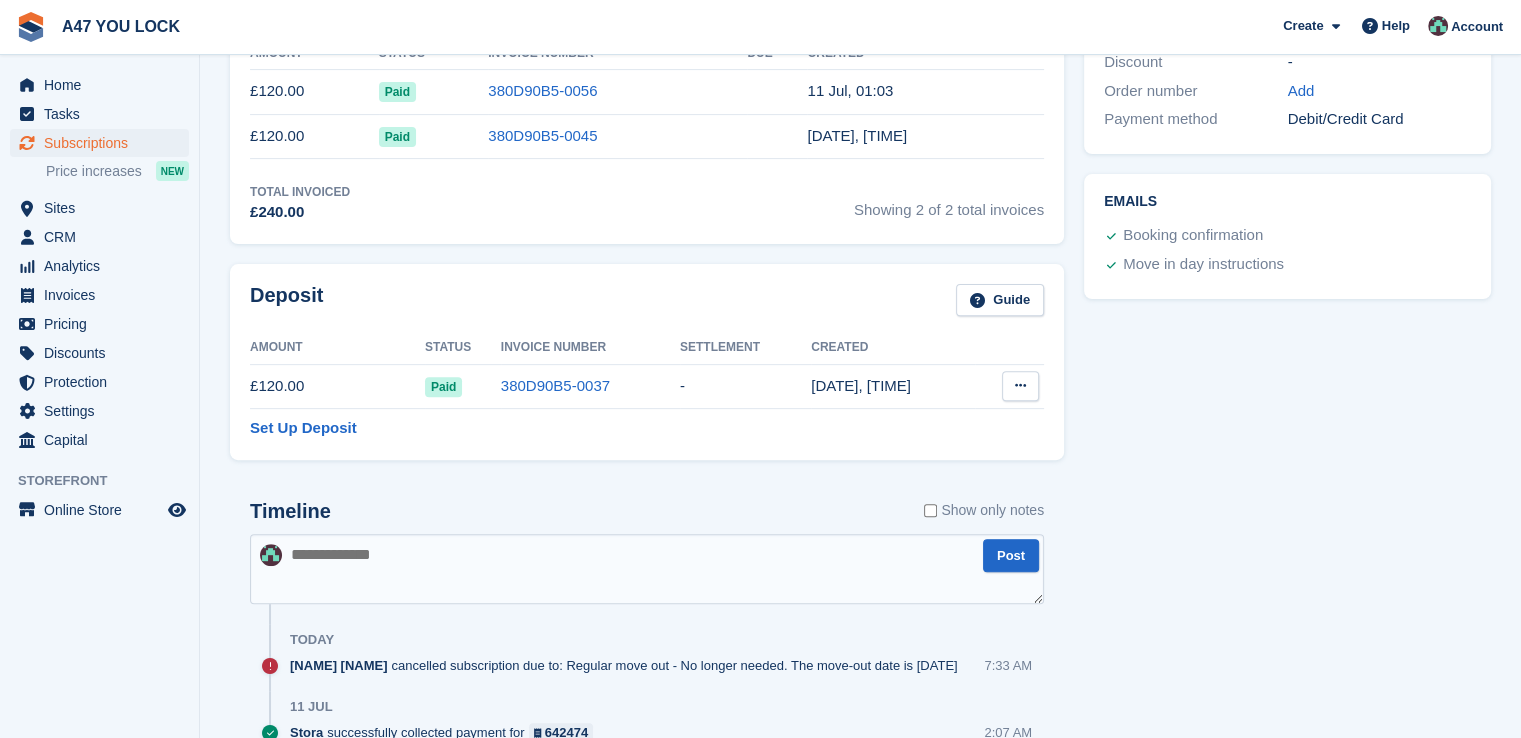 click at bounding box center (1020, 385) 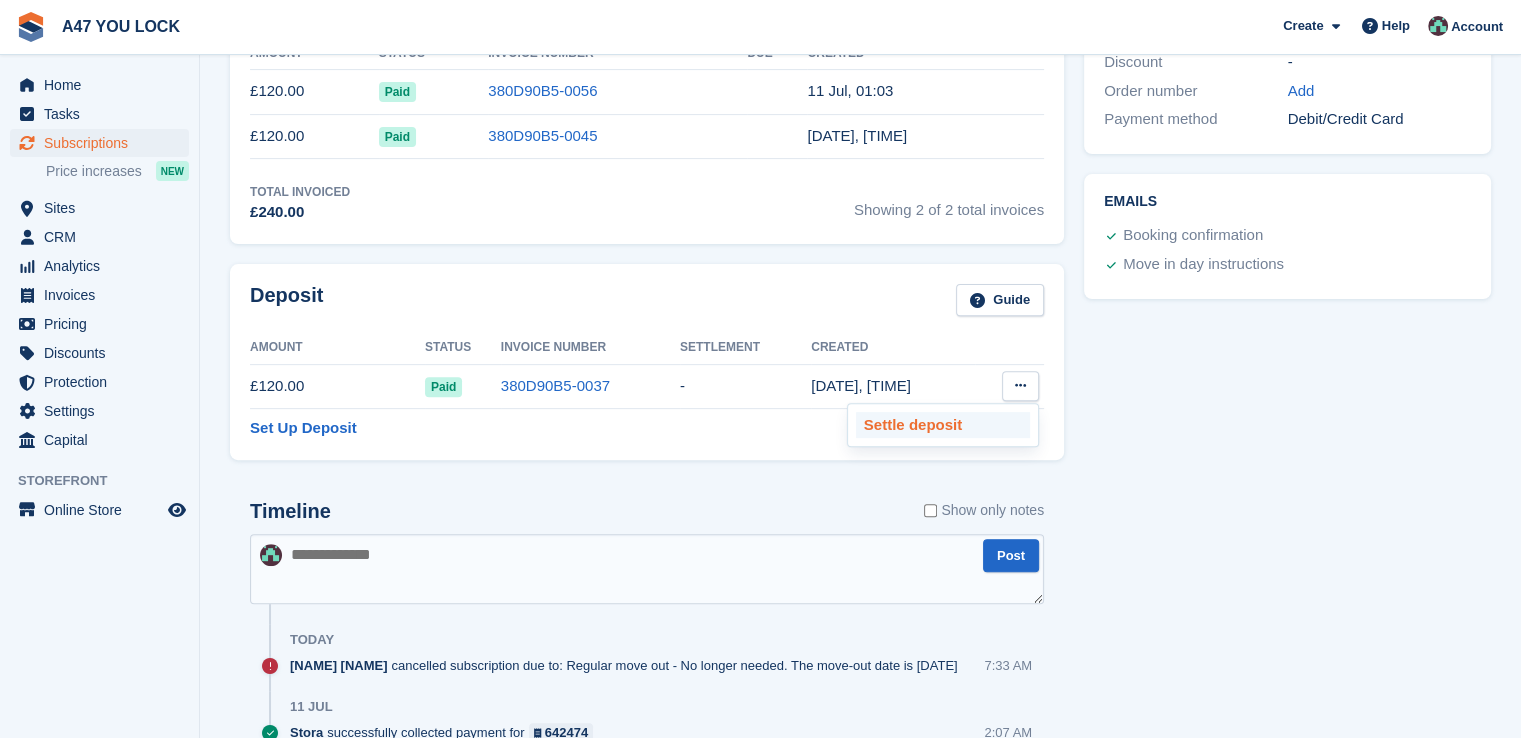 click on "Settle deposit" at bounding box center [943, 425] 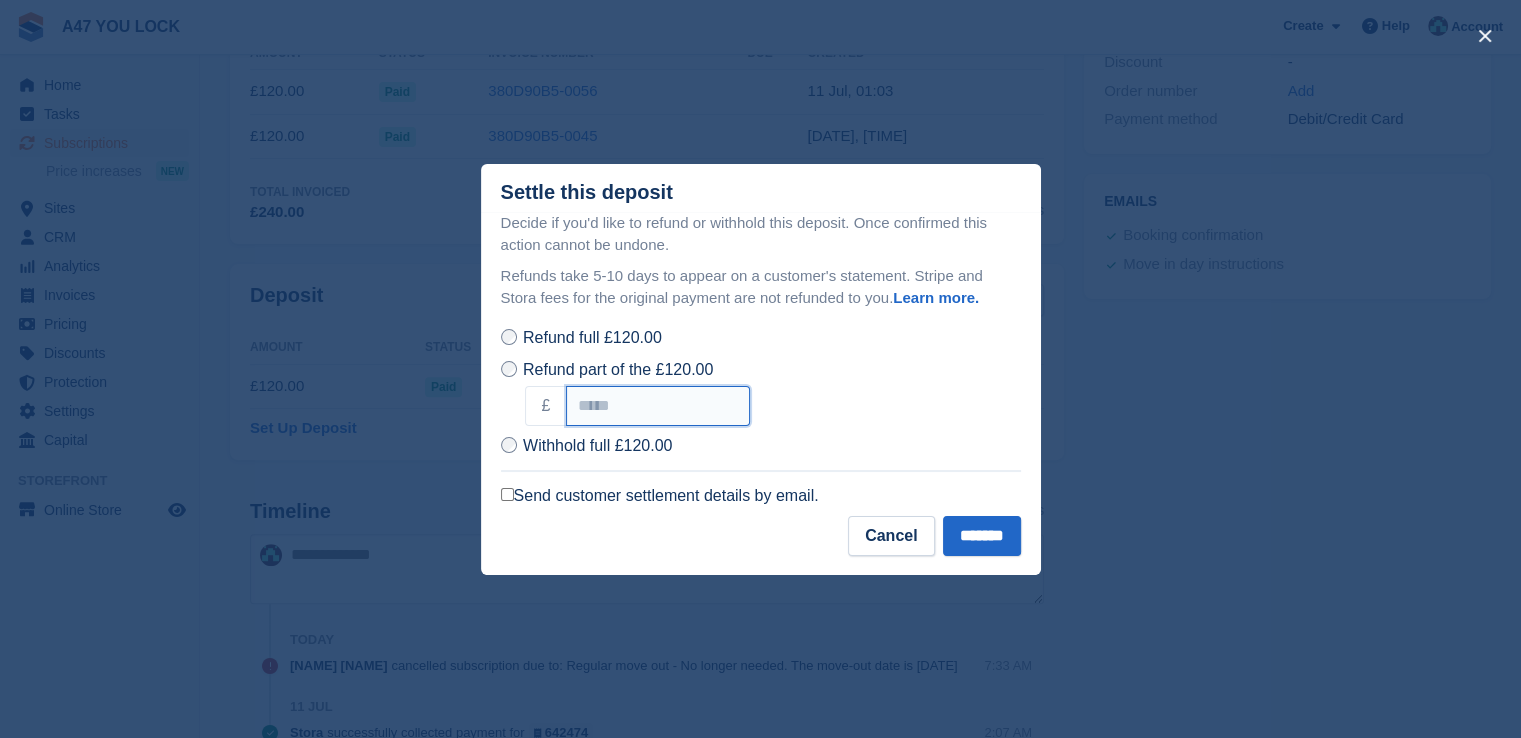 click on "******" at bounding box center [658, 406] 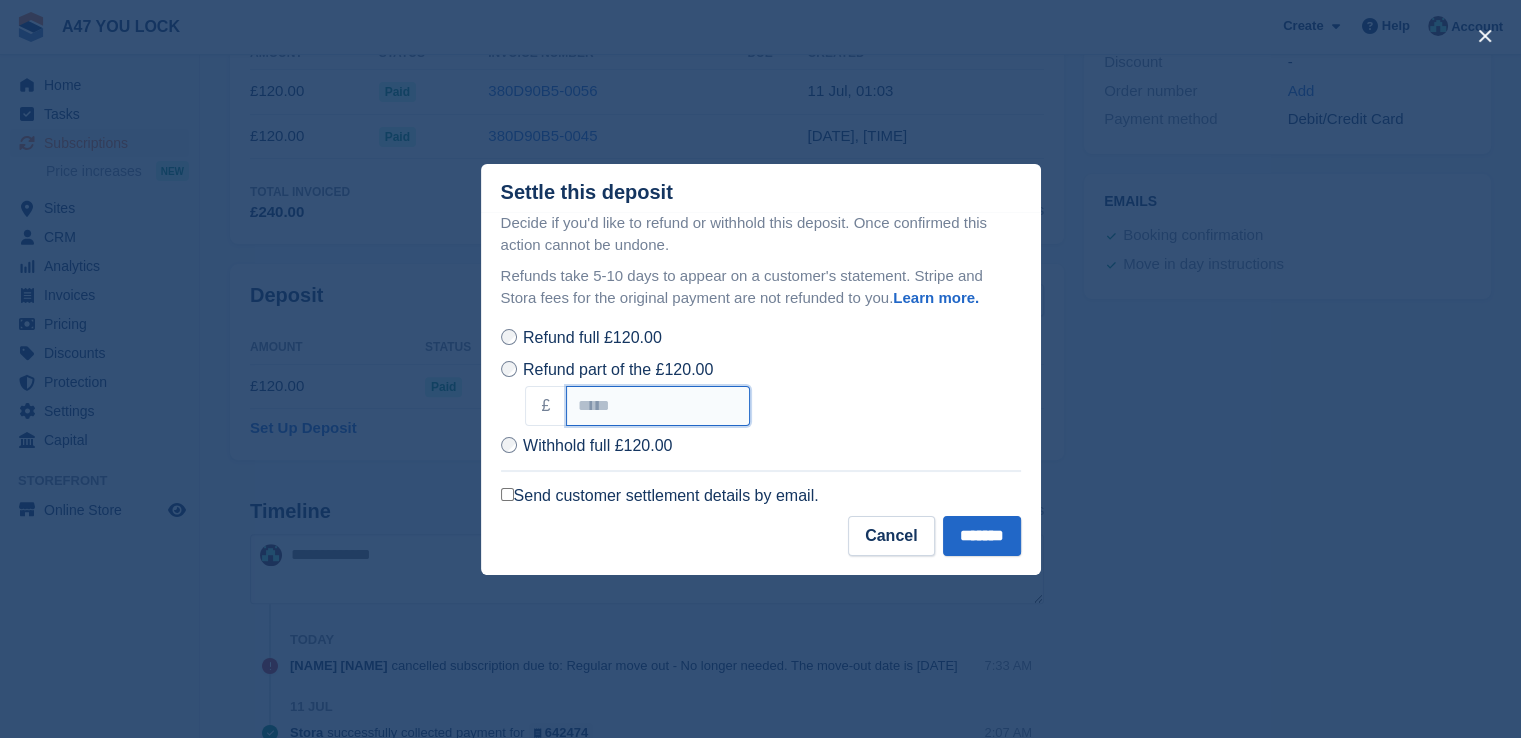 type on "*" 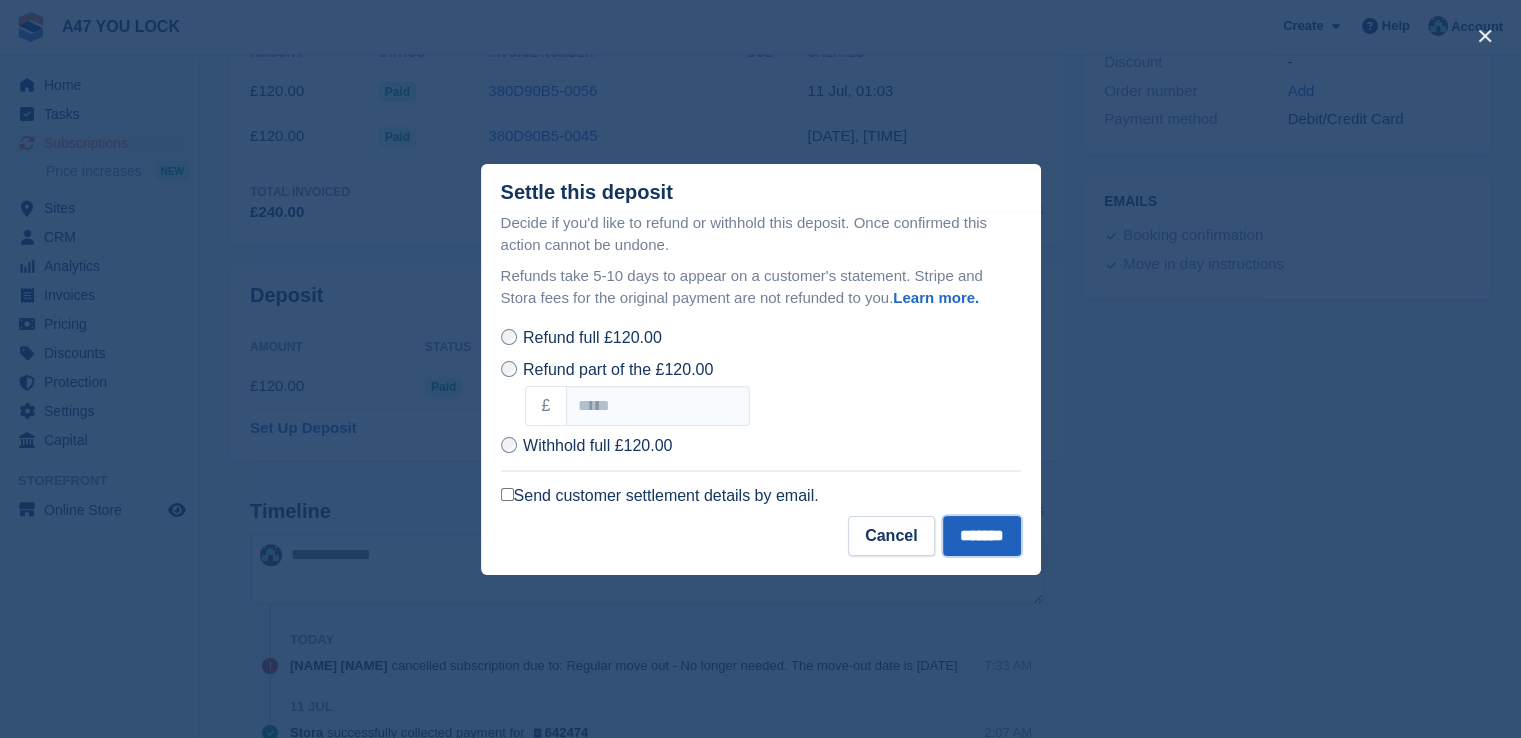 click on "*******" at bounding box center [982, 536] 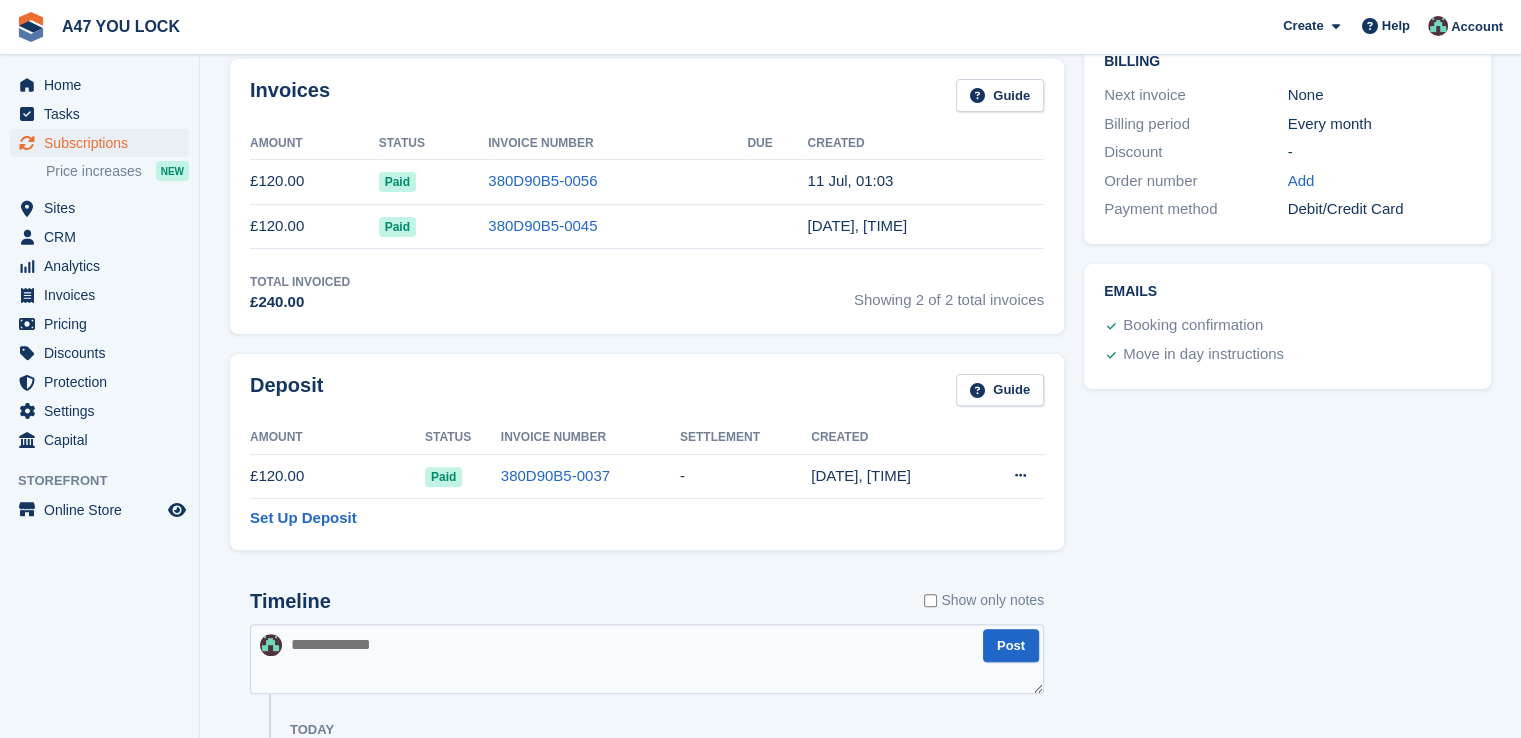 scroll, scrollTop: 522, scrollLeft: 0, axis: vertical 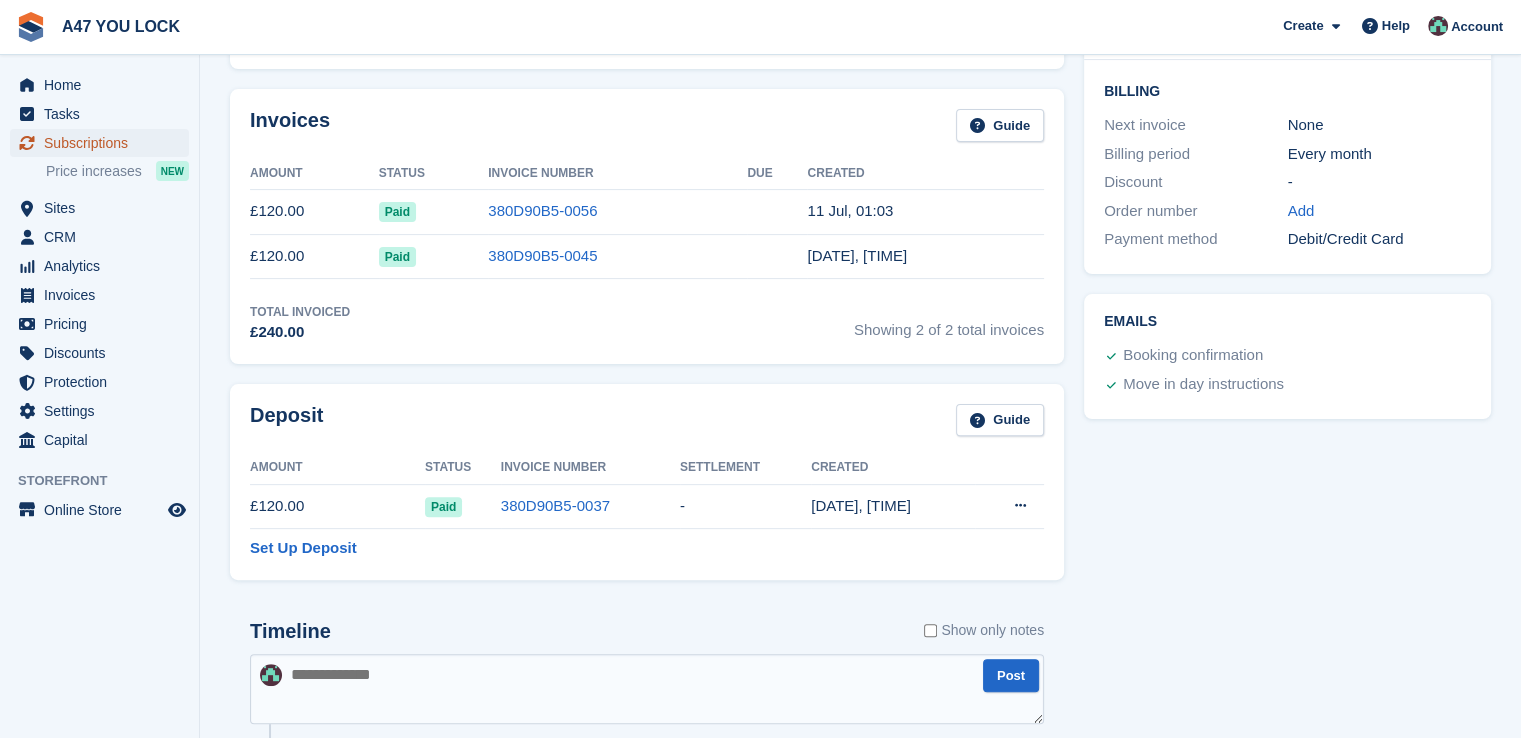 click on "Subscriptions" at bounding box center [104, 143] 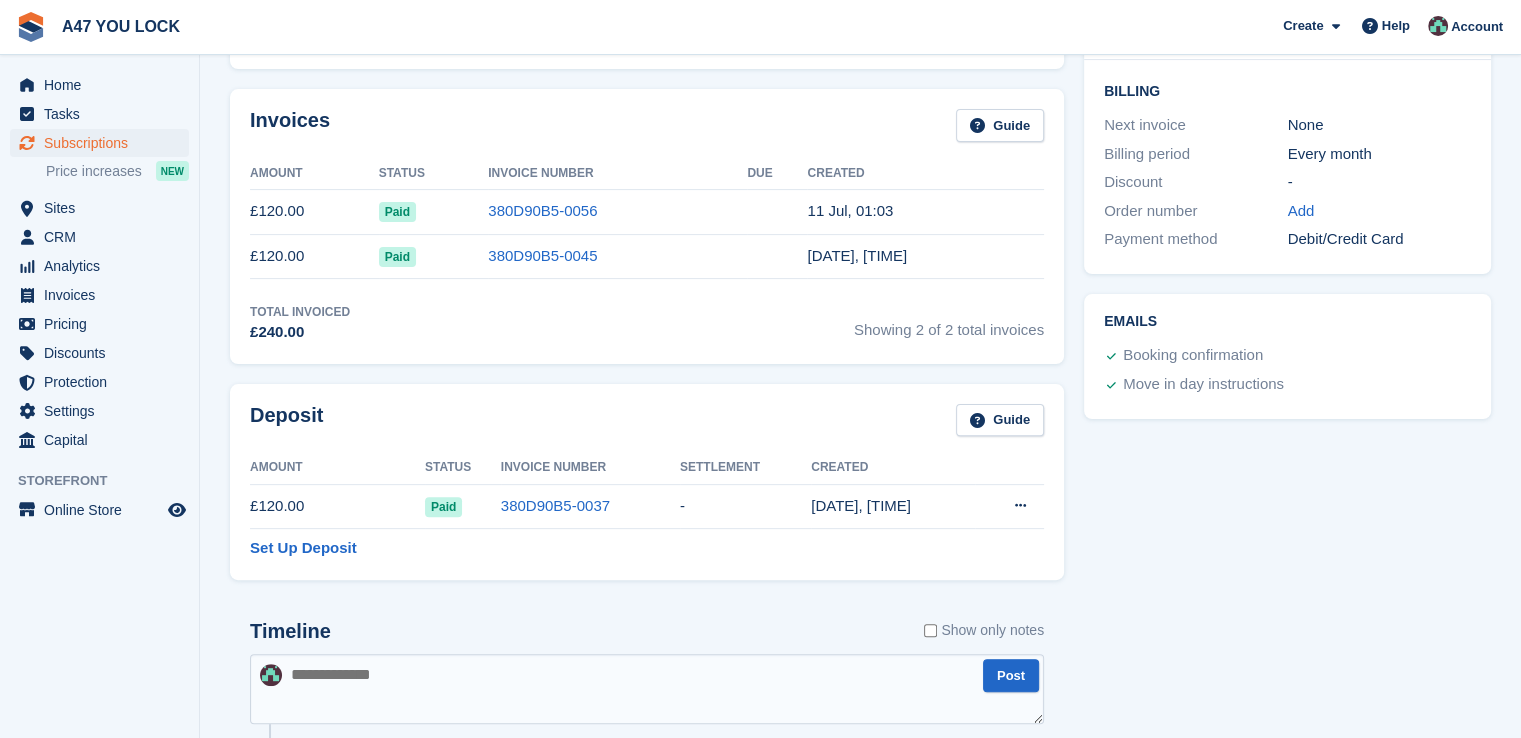 select on "**********" 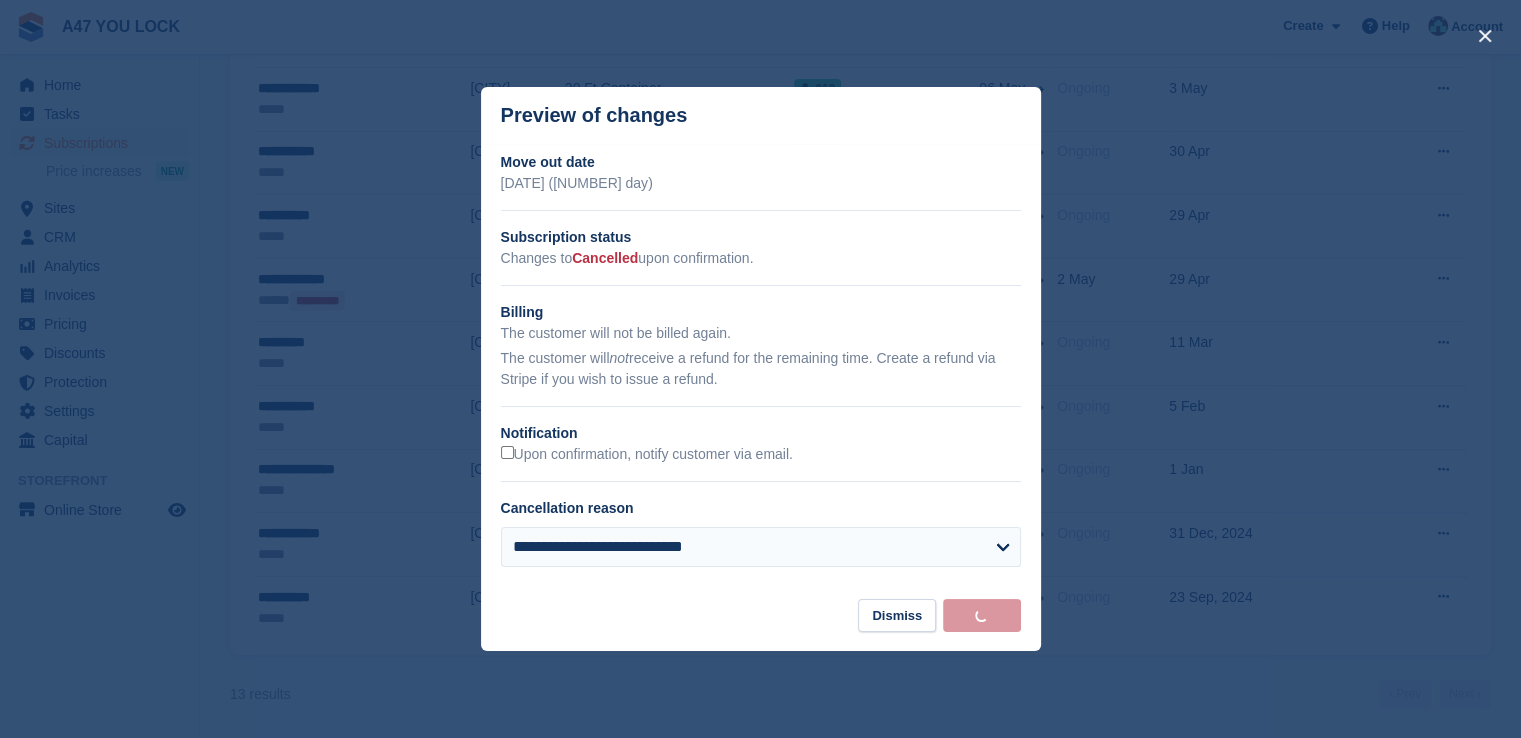 scroll, scrollTop: 0, scrollLeft: 0, axis: both 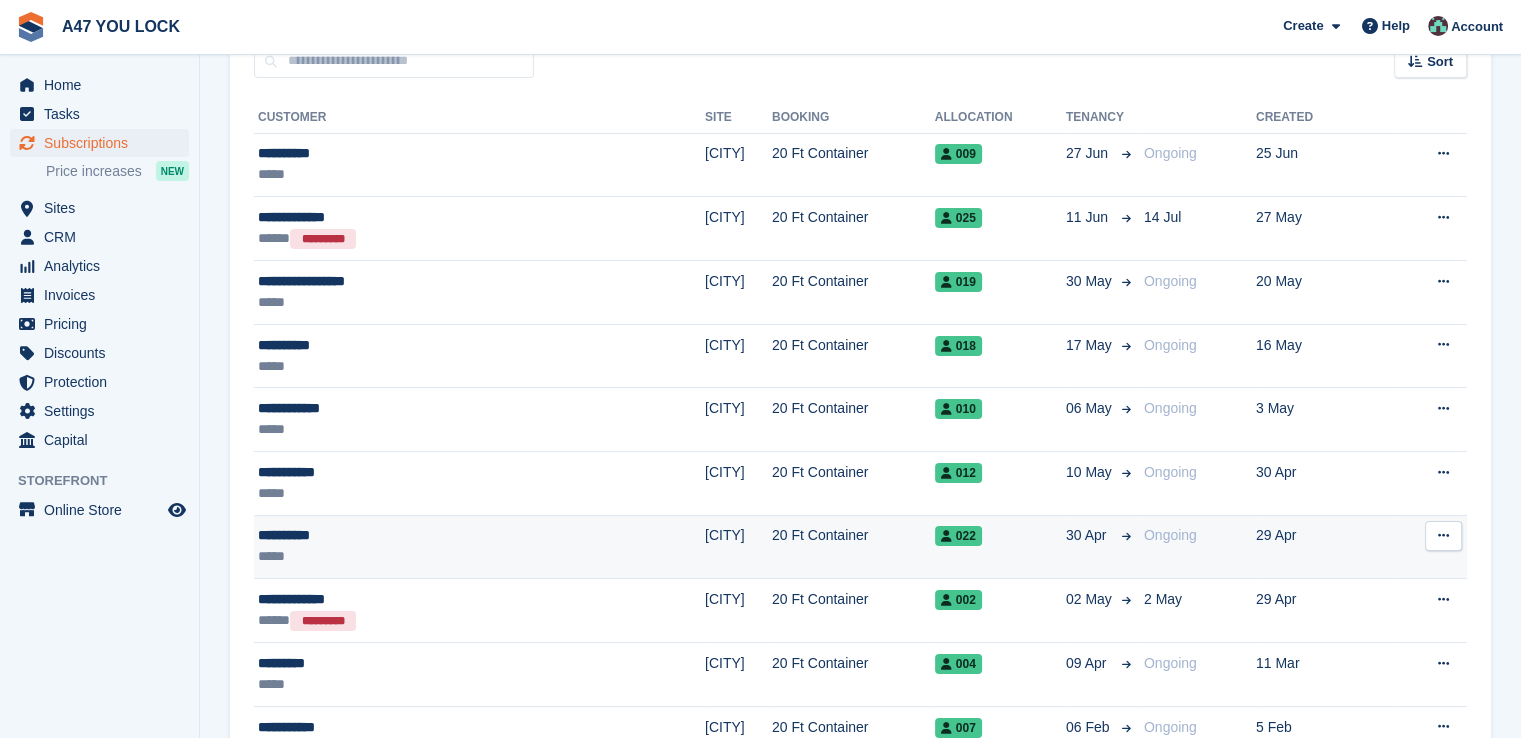 click on "20 Ft Container" at bounding box center [853, 547] 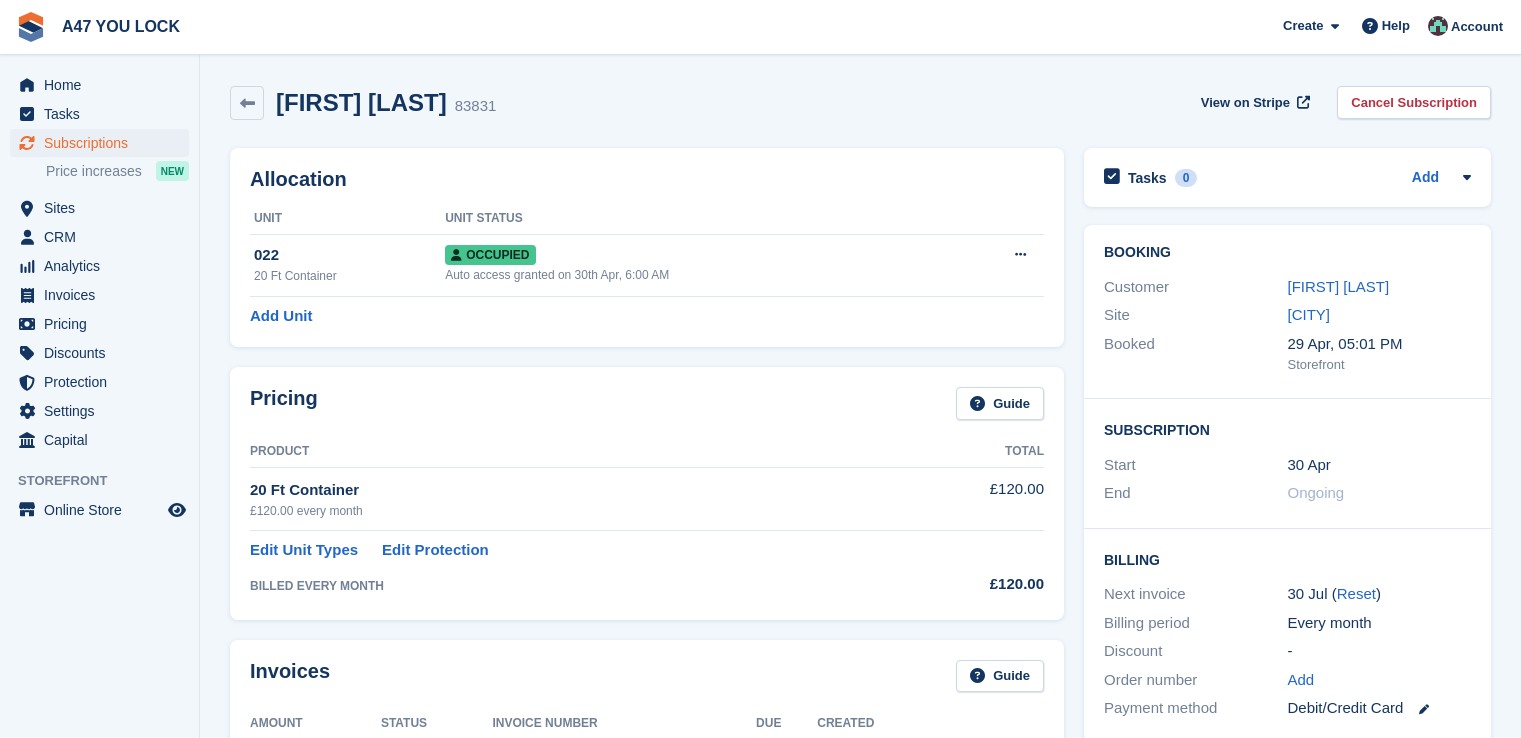 scroll, scrollTop: 0, scrollLeft: 0, axis: both 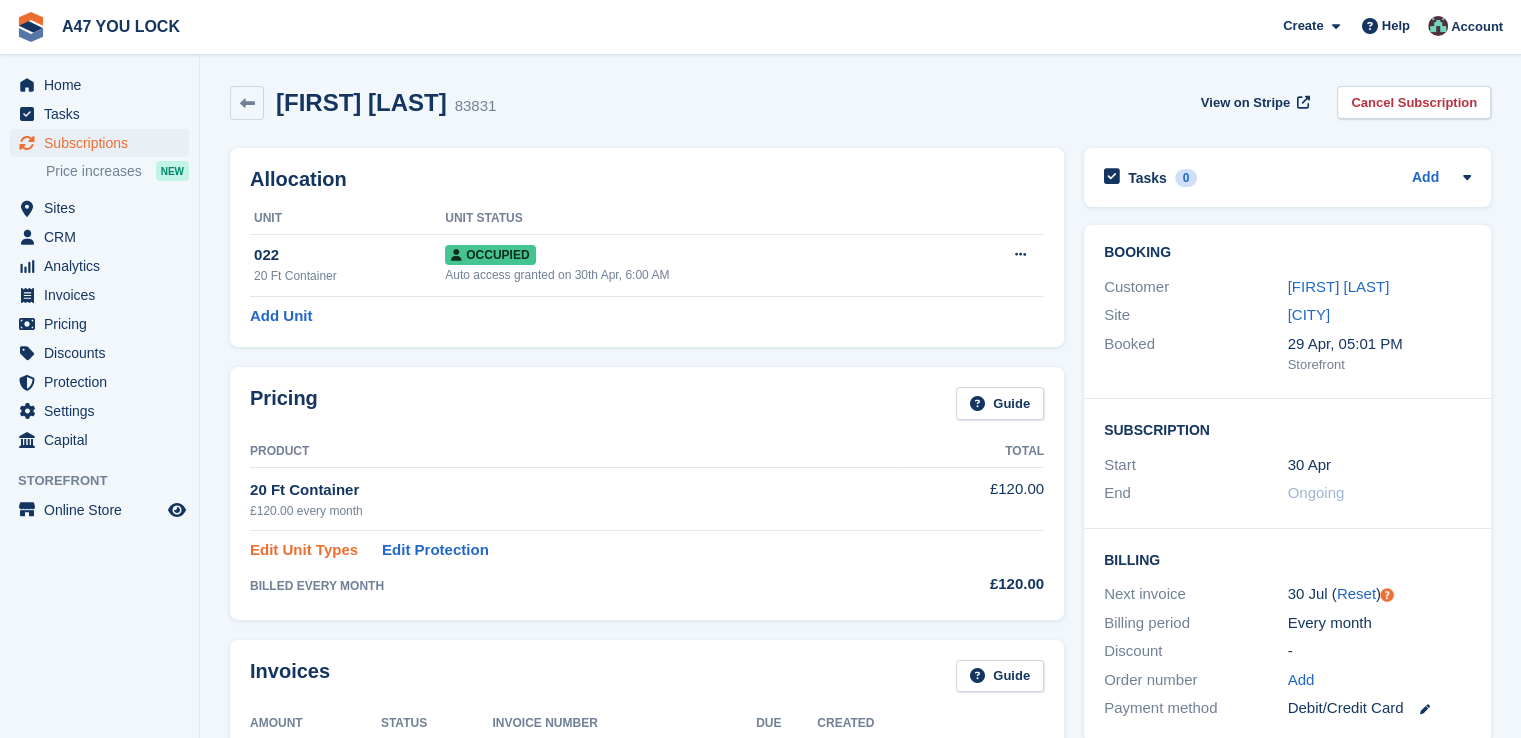 click on "Edit Unit Types" at bounding box center [304, 550] 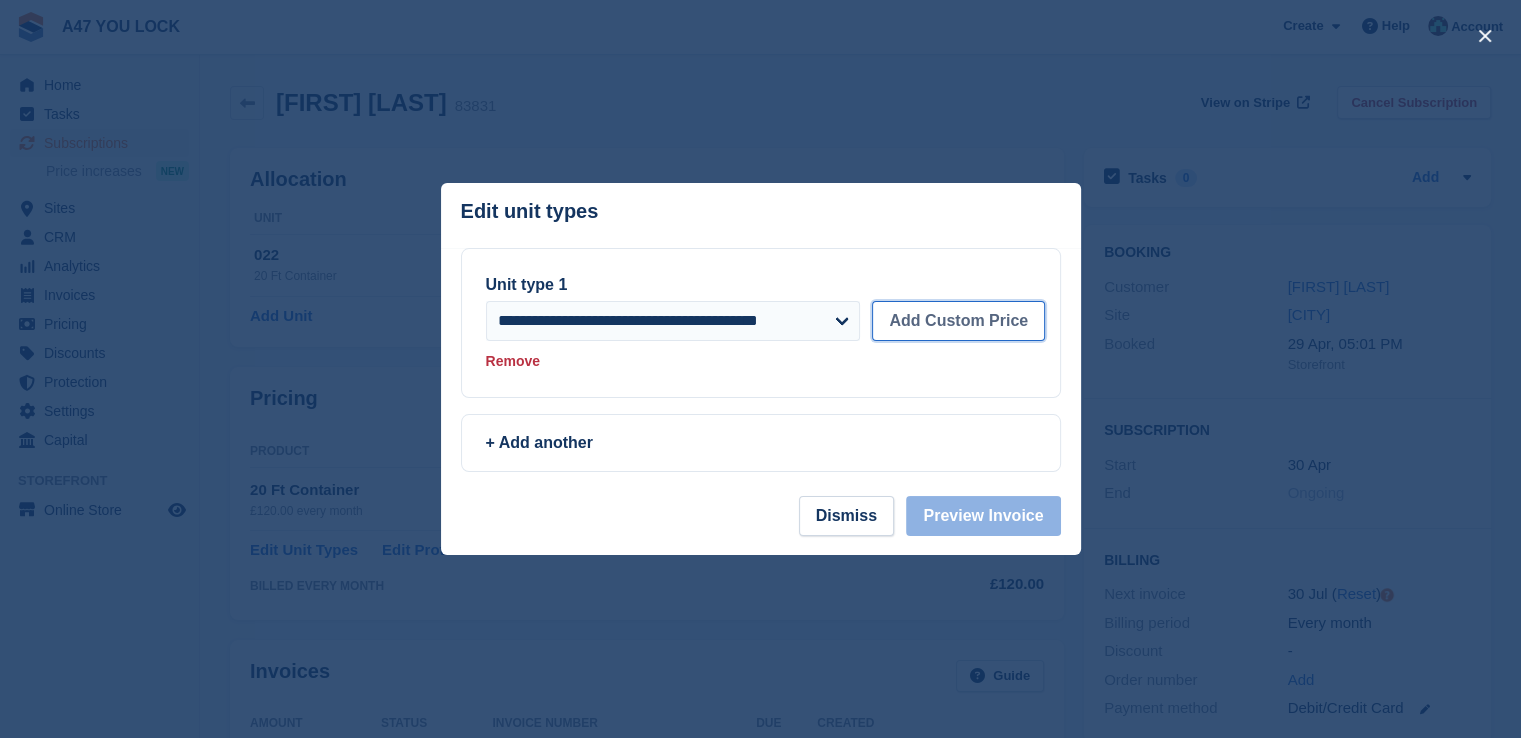 click on "Add Custom Price" at bounding box center (958, 321) 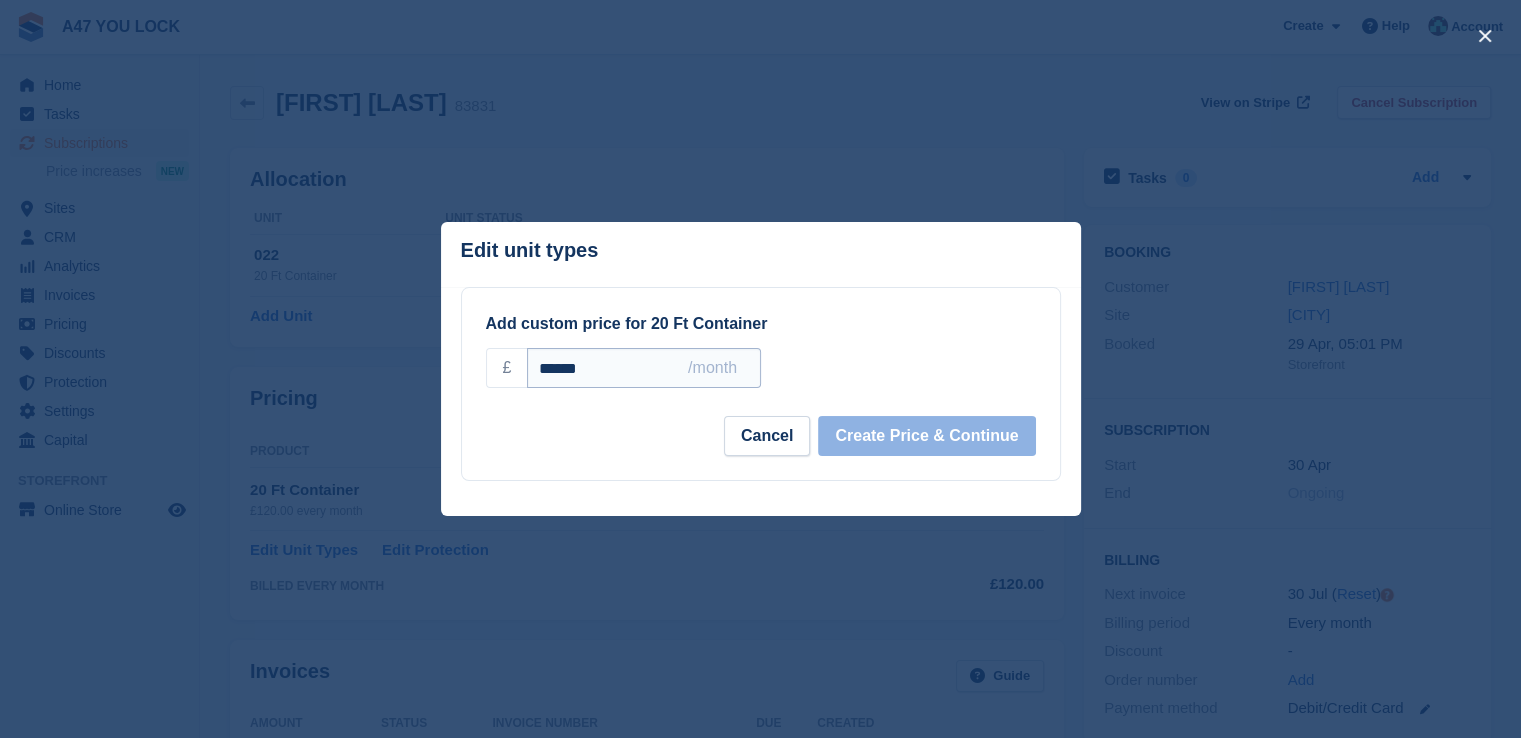 click on "******" at bounding box center [643, 368] 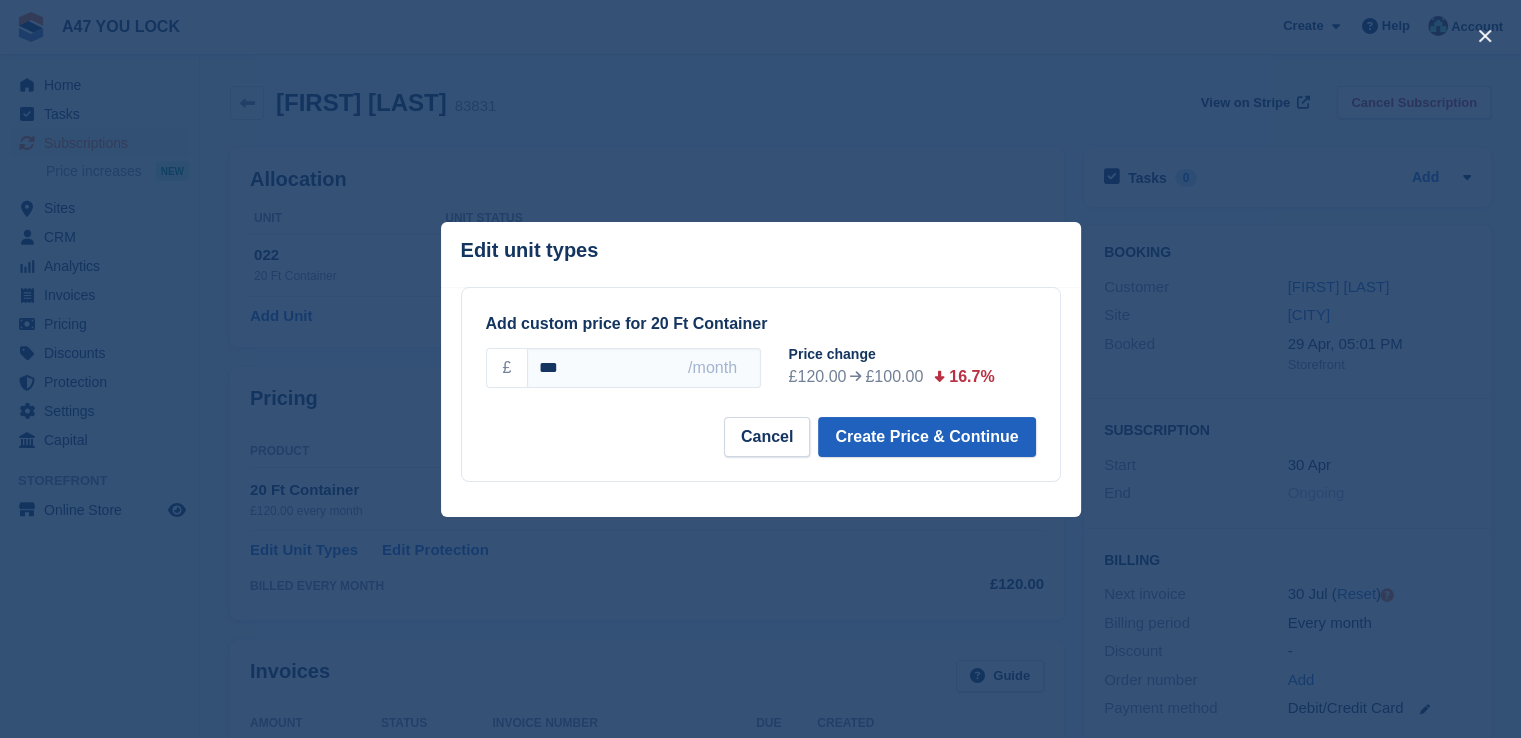 type on "***" 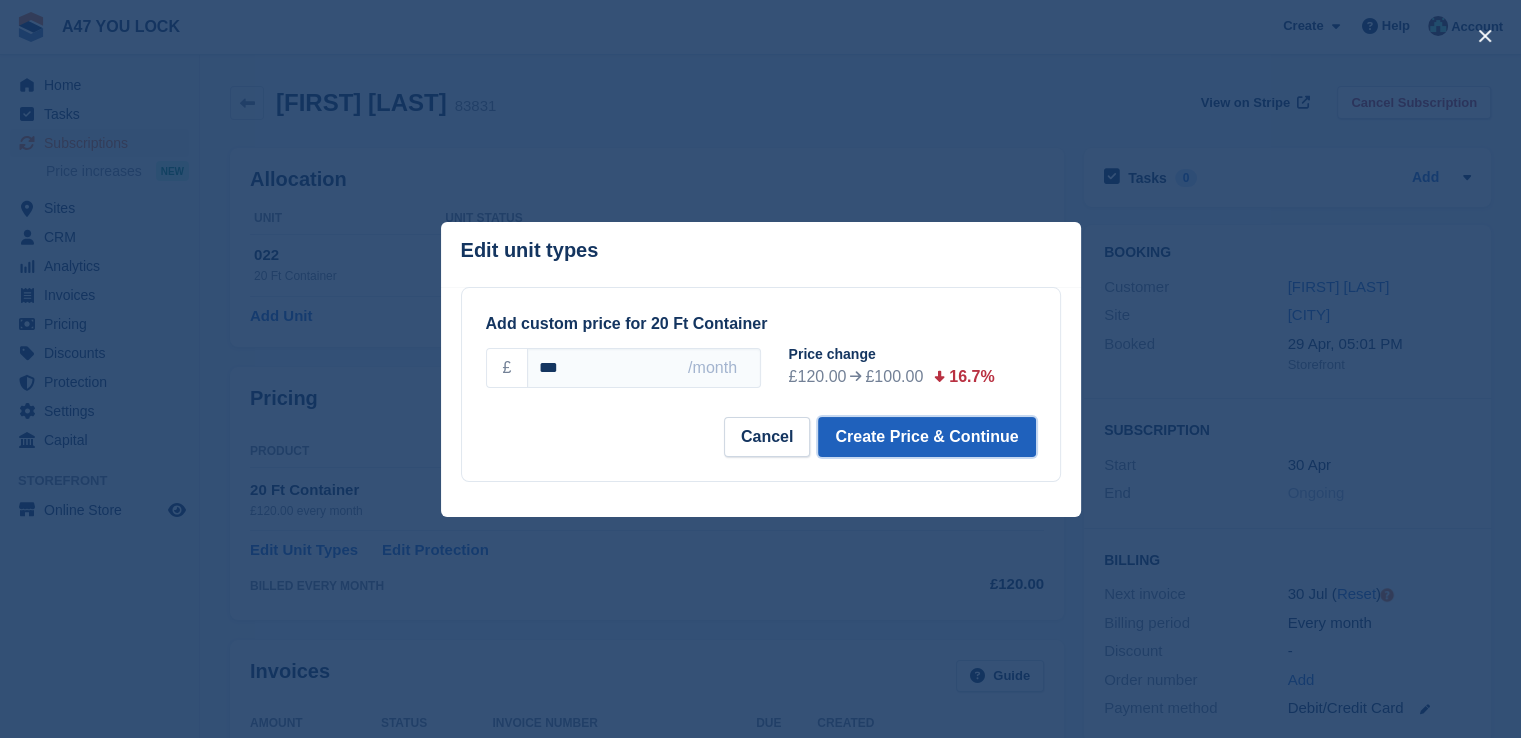 click on "Create Price & Continue" at bounding box center [926, 437] 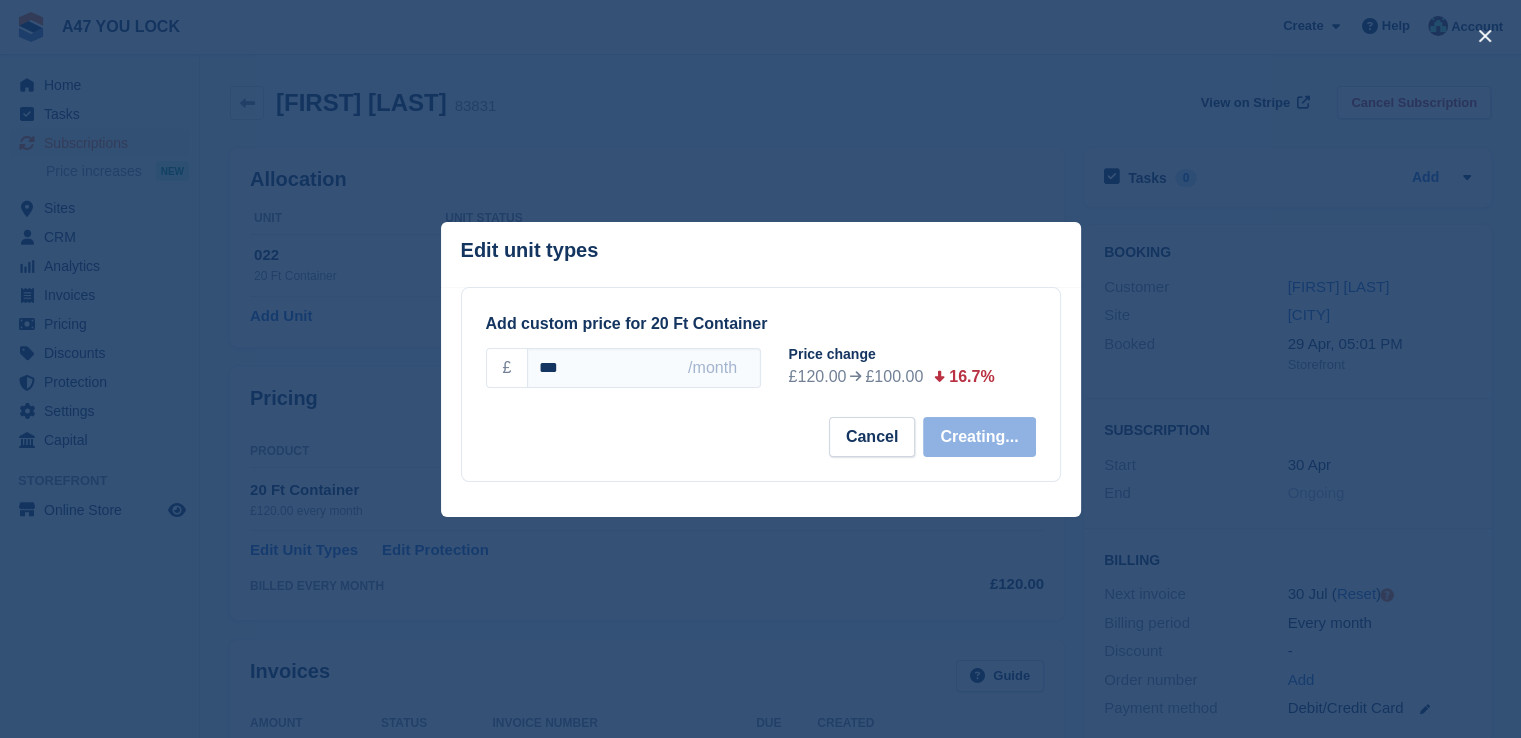 select on "*****" 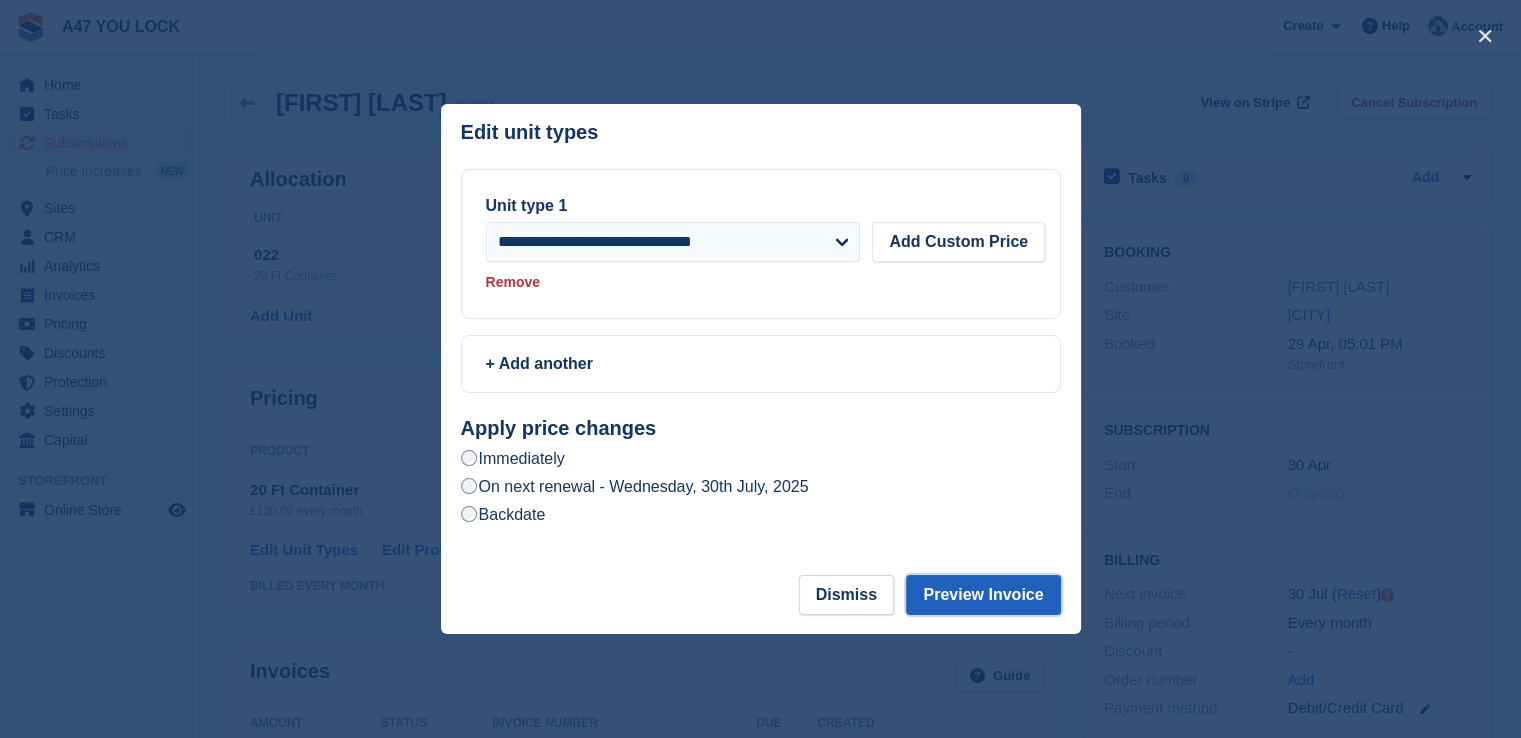 click on "Preview Invoice" at bounding box center (983, 595) 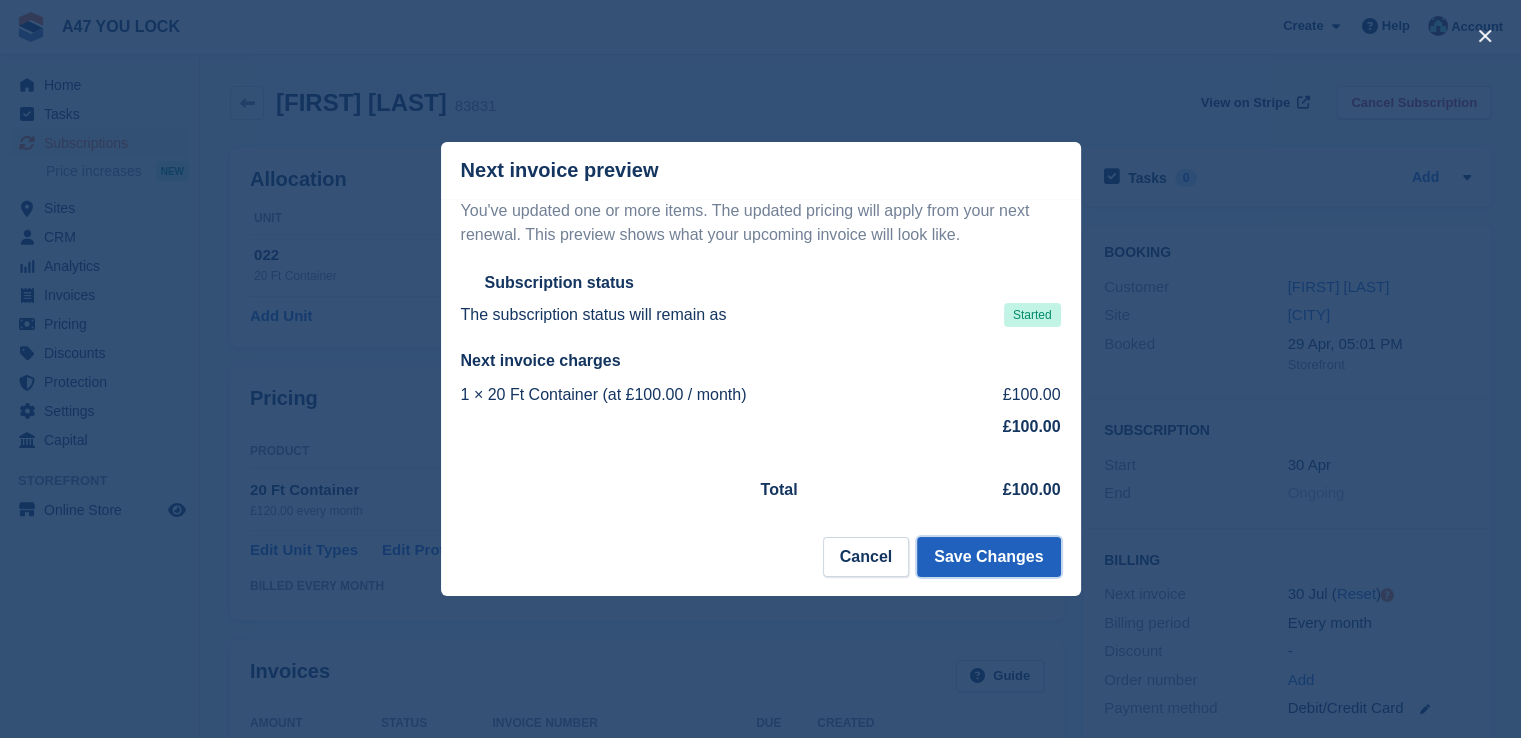 click on "Save Changes" at bounding box center (988, 557) 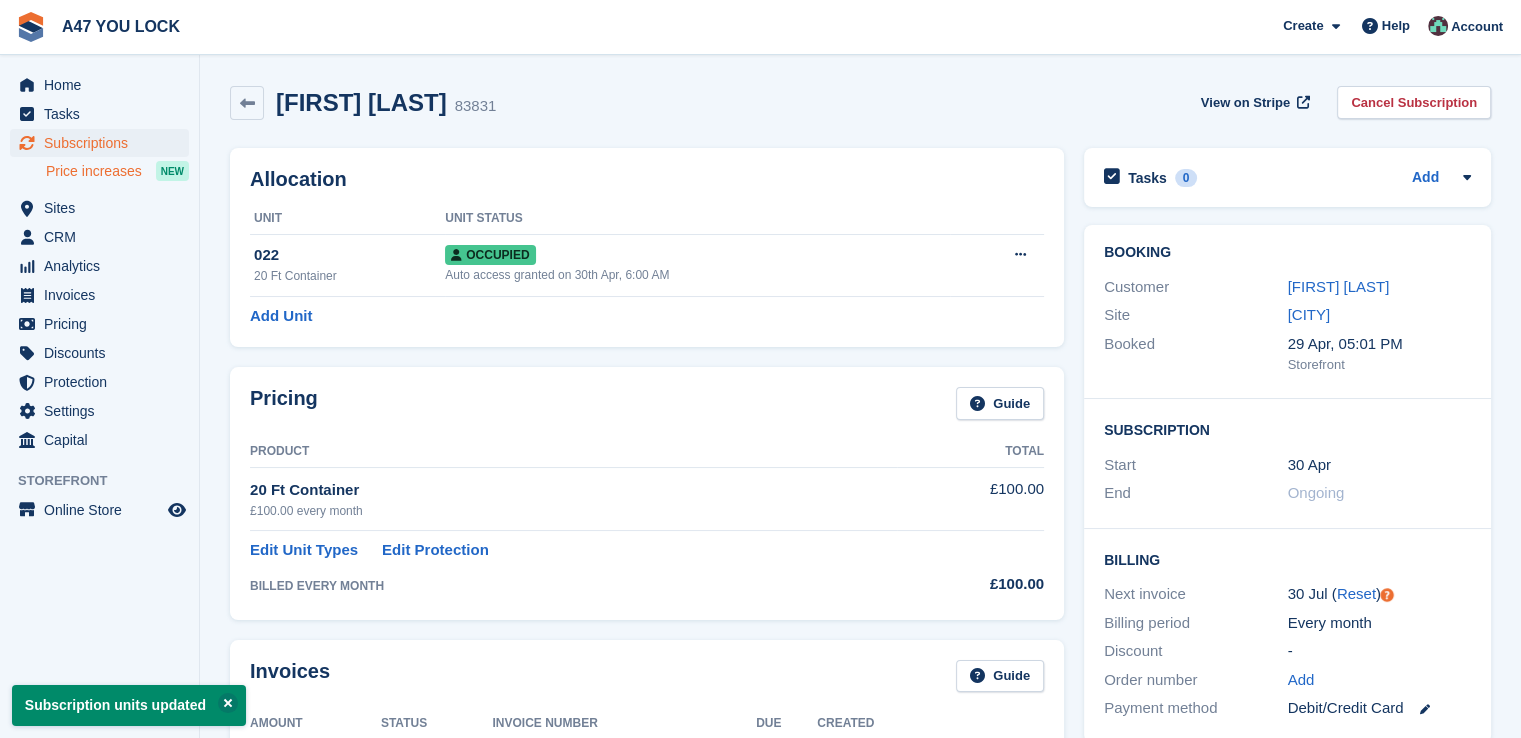 click on "Price increases" at bounding box center (94, 171) 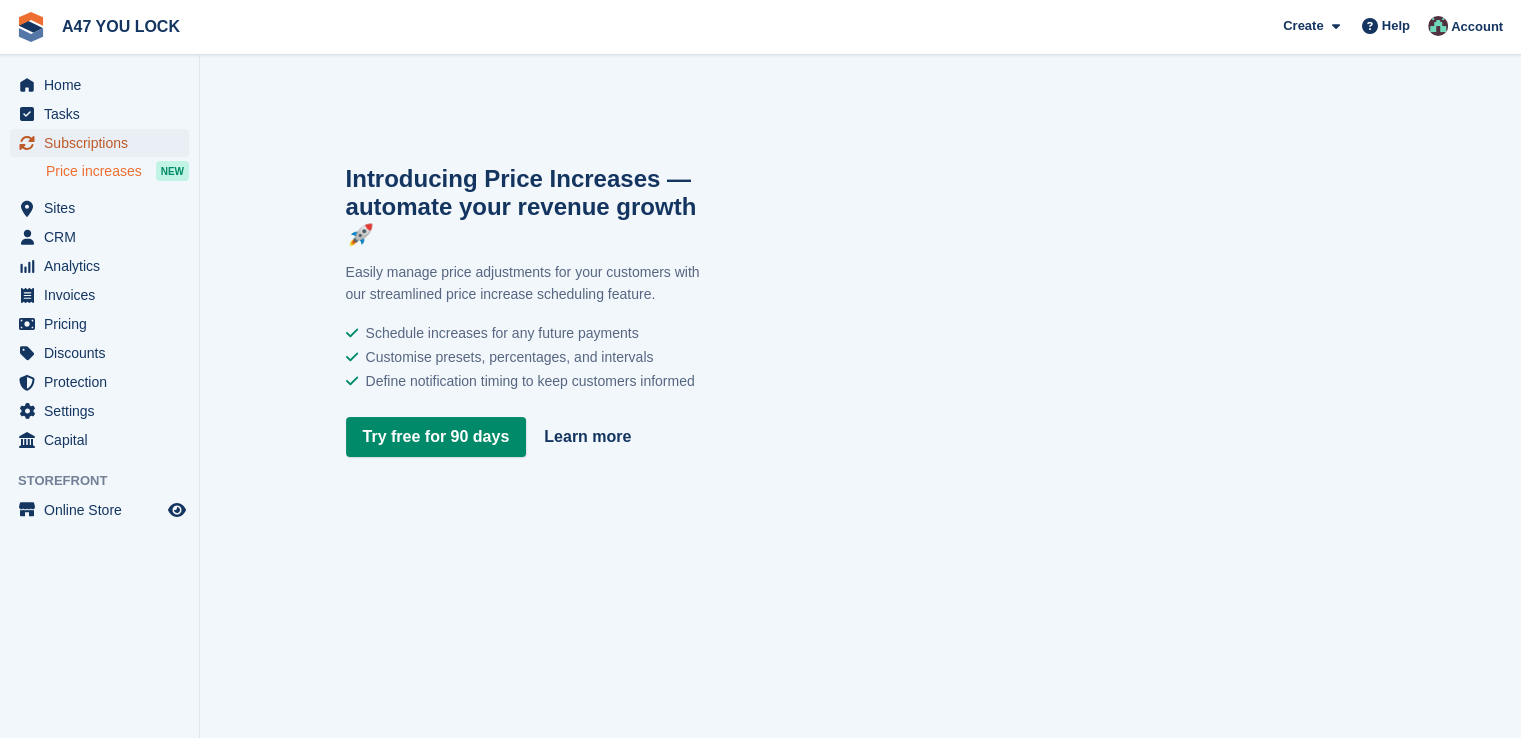 click on "Subscriptions" at bounding box center (104, 143) 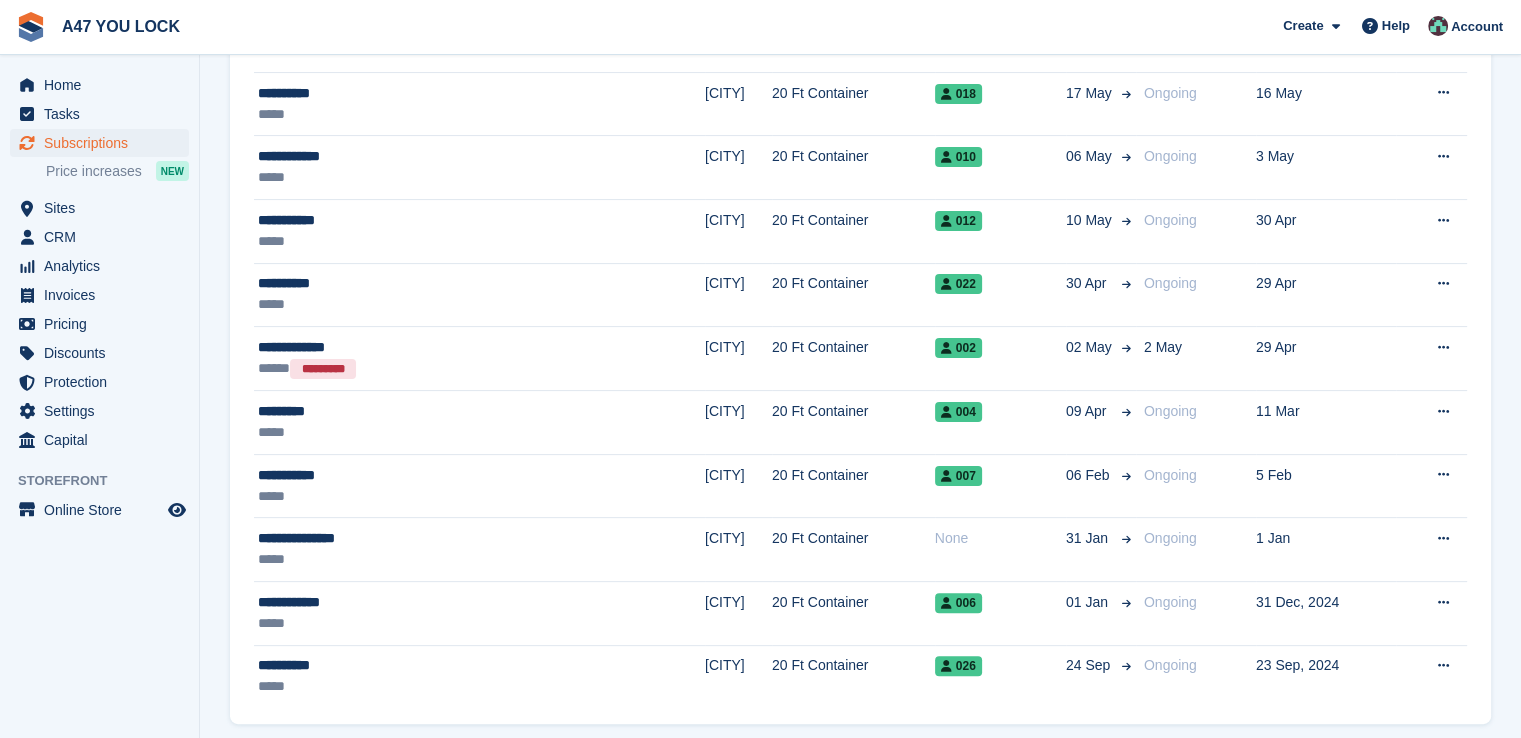scroll, scrollTop: 466, scrollLeft: 0, axis: vertical 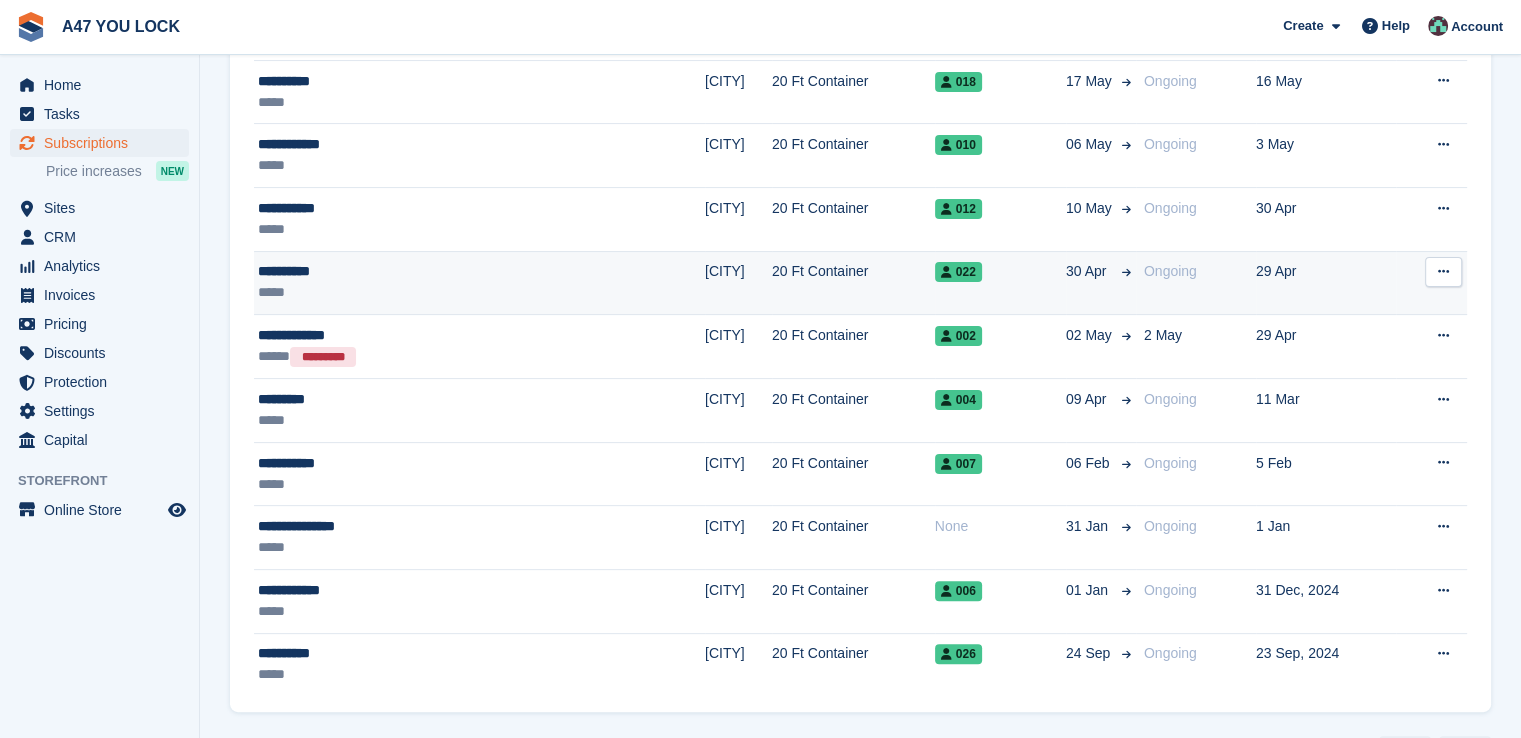 click on "*****" at bounding box center (389, 292) 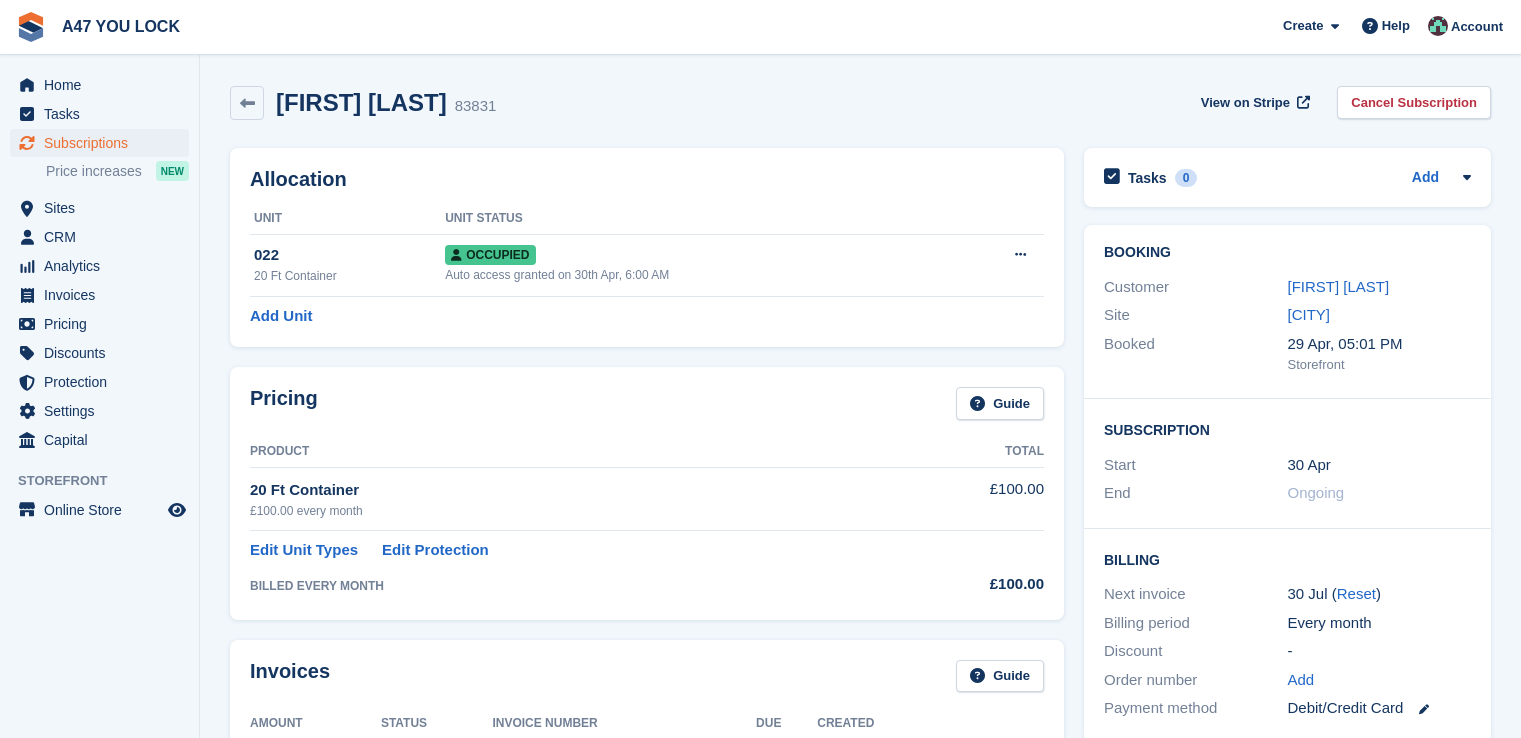 scroll, scrollTop: 0, scrollLeft: 0, axis: both 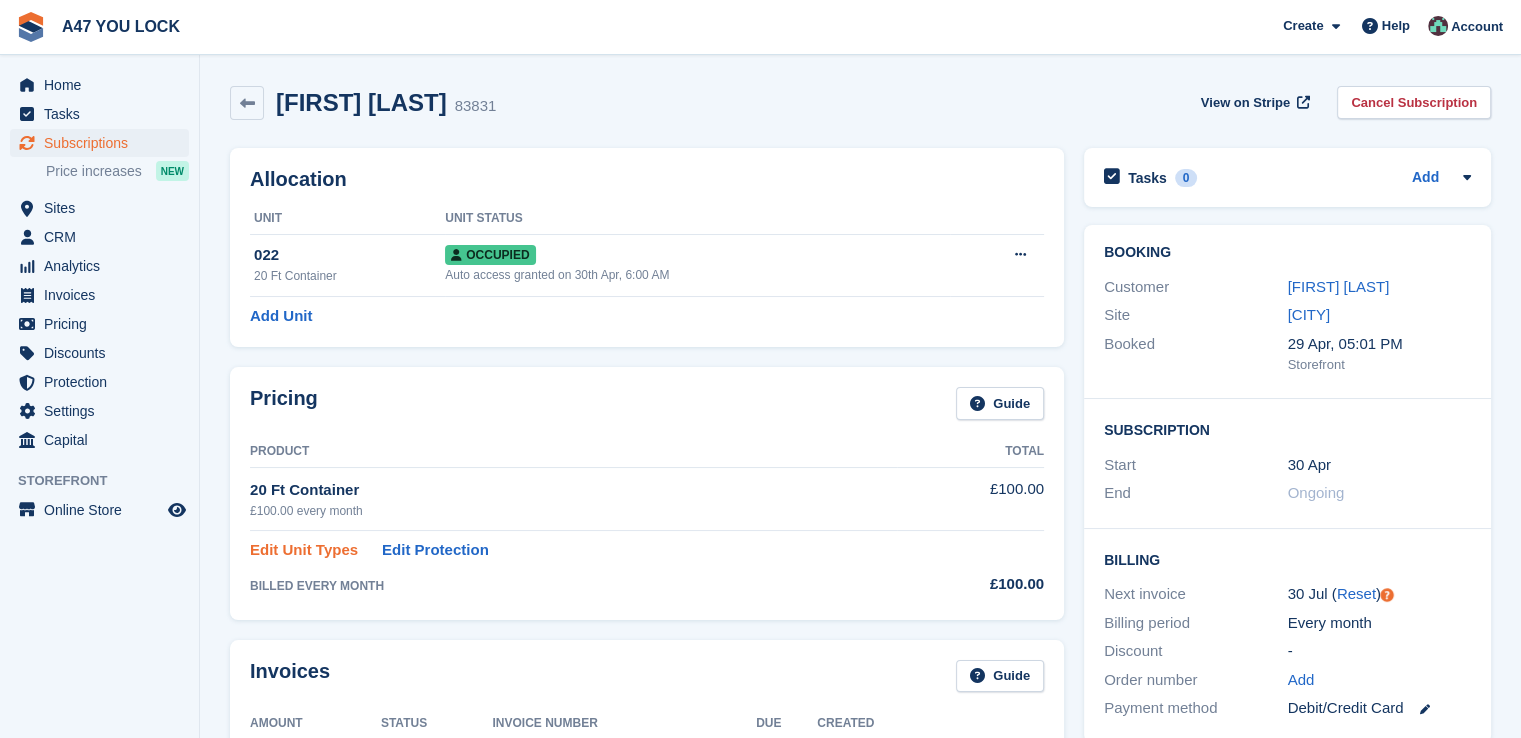 click on "Edit Unit Types" at bounding box center (304, 550) 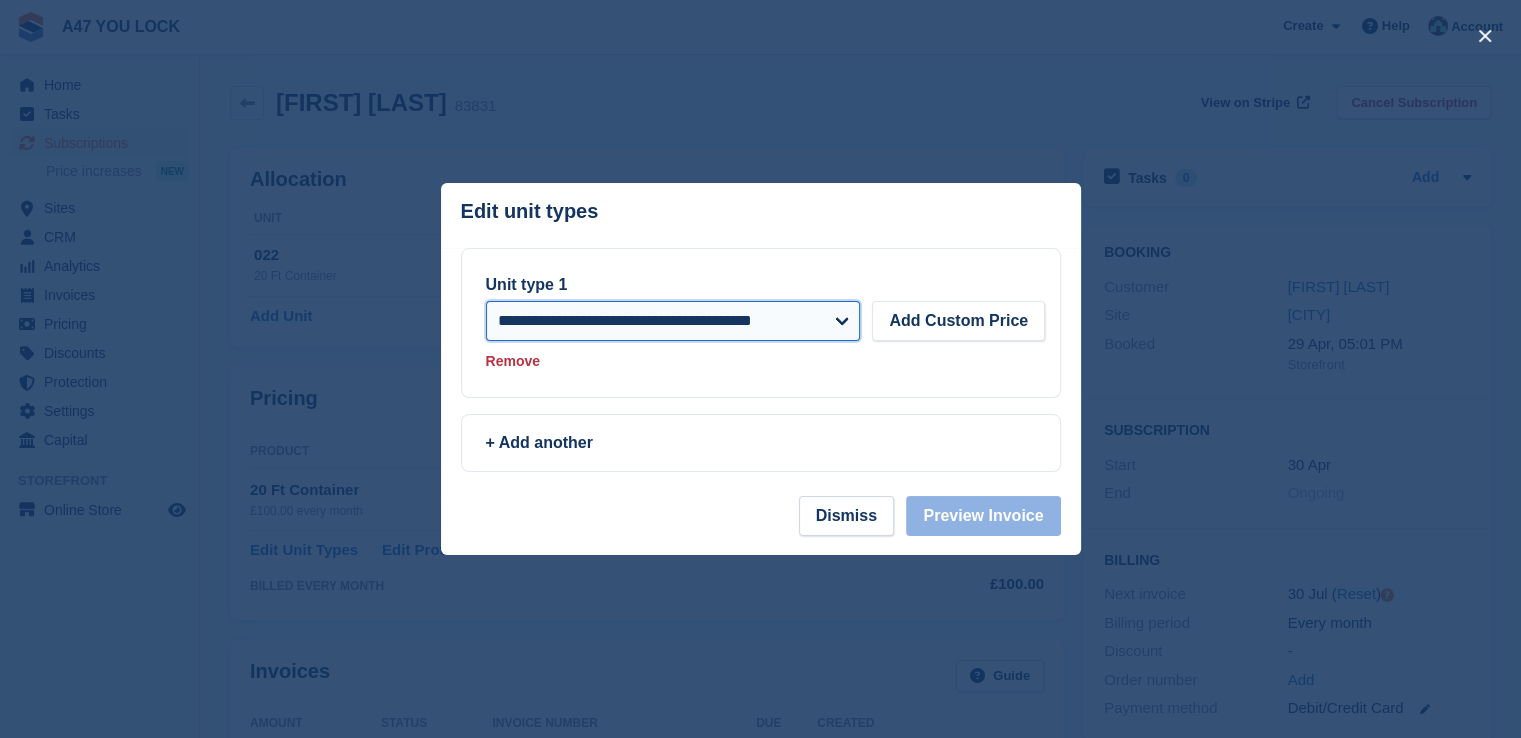 click on "**********" at bounding box center [673, 321] 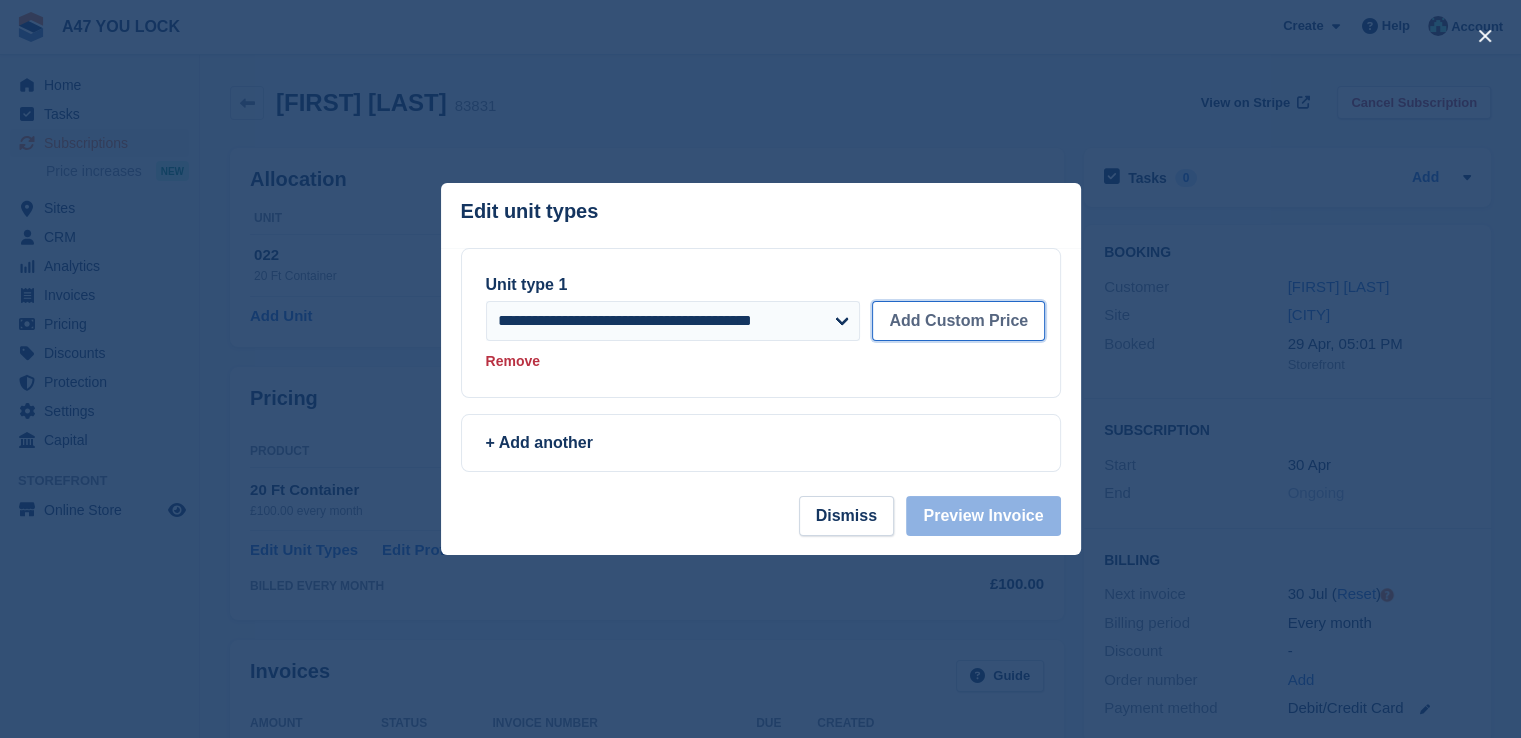 click on "Add Custom Price" at bounding box center [958, 321] 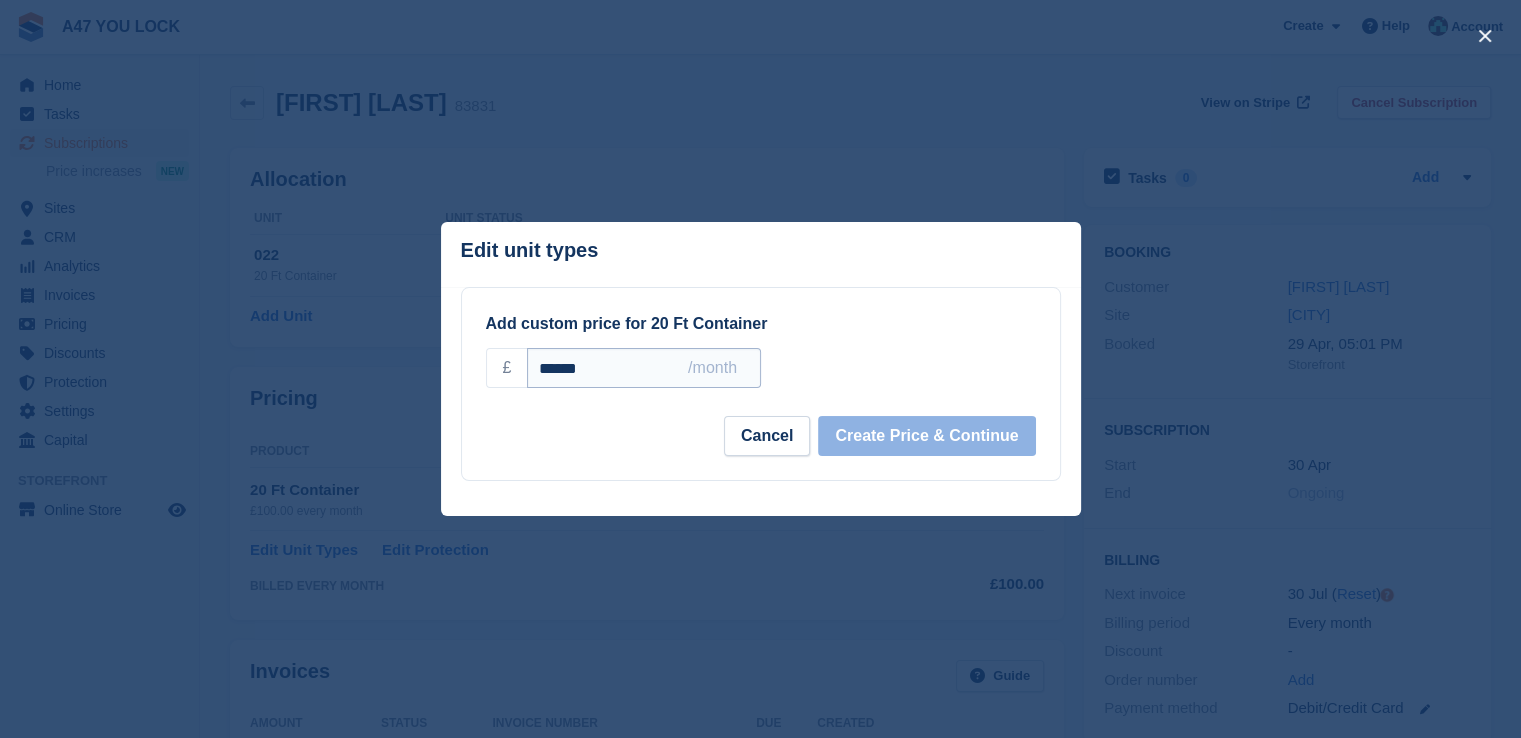 click on "******" at bounding box center [643, 368] 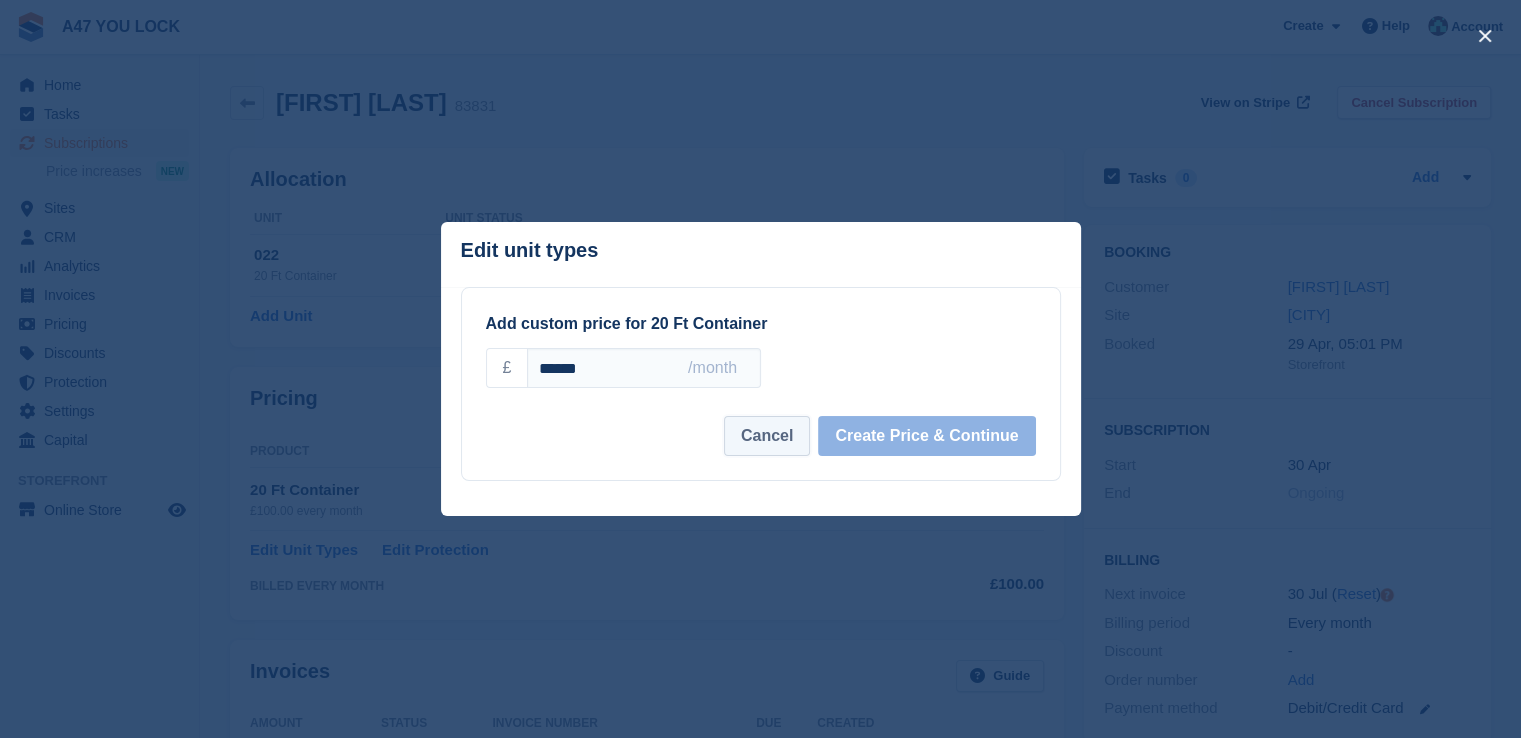 click on "Cancel" at bounding box center (767, 436) 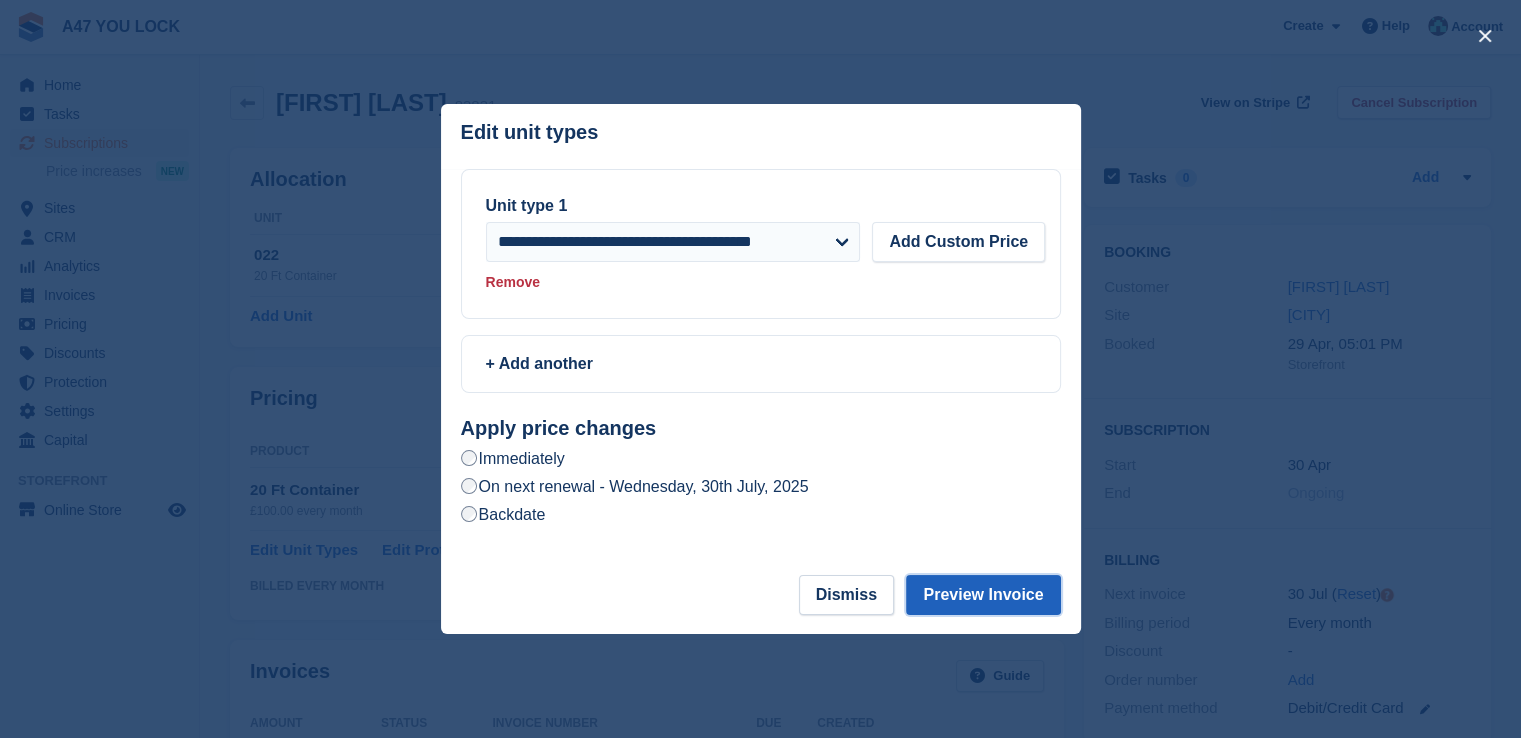 click on "Preview Invoice" at bounding box center (983, 595) 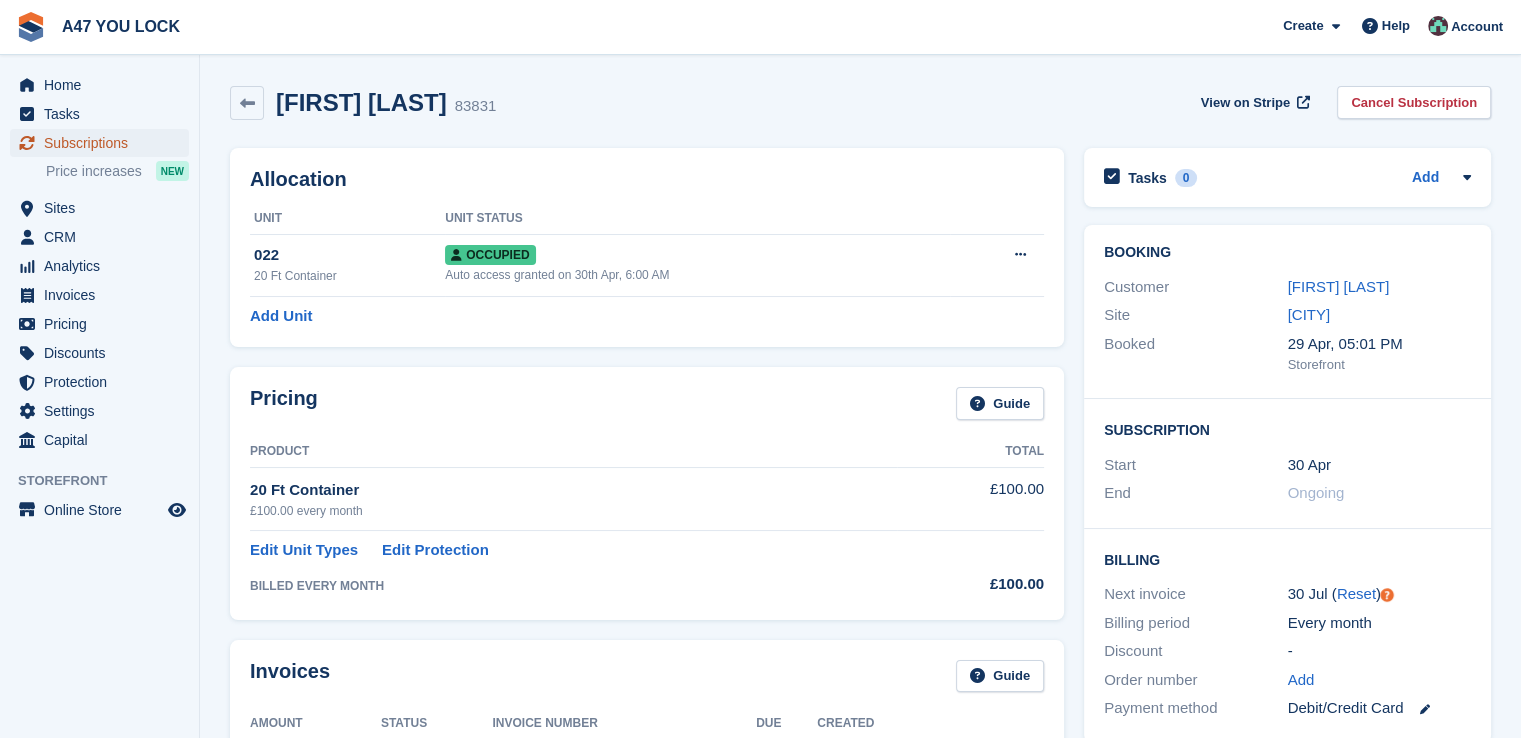 click on "Subscriptions" at bounding box center (104, 143) 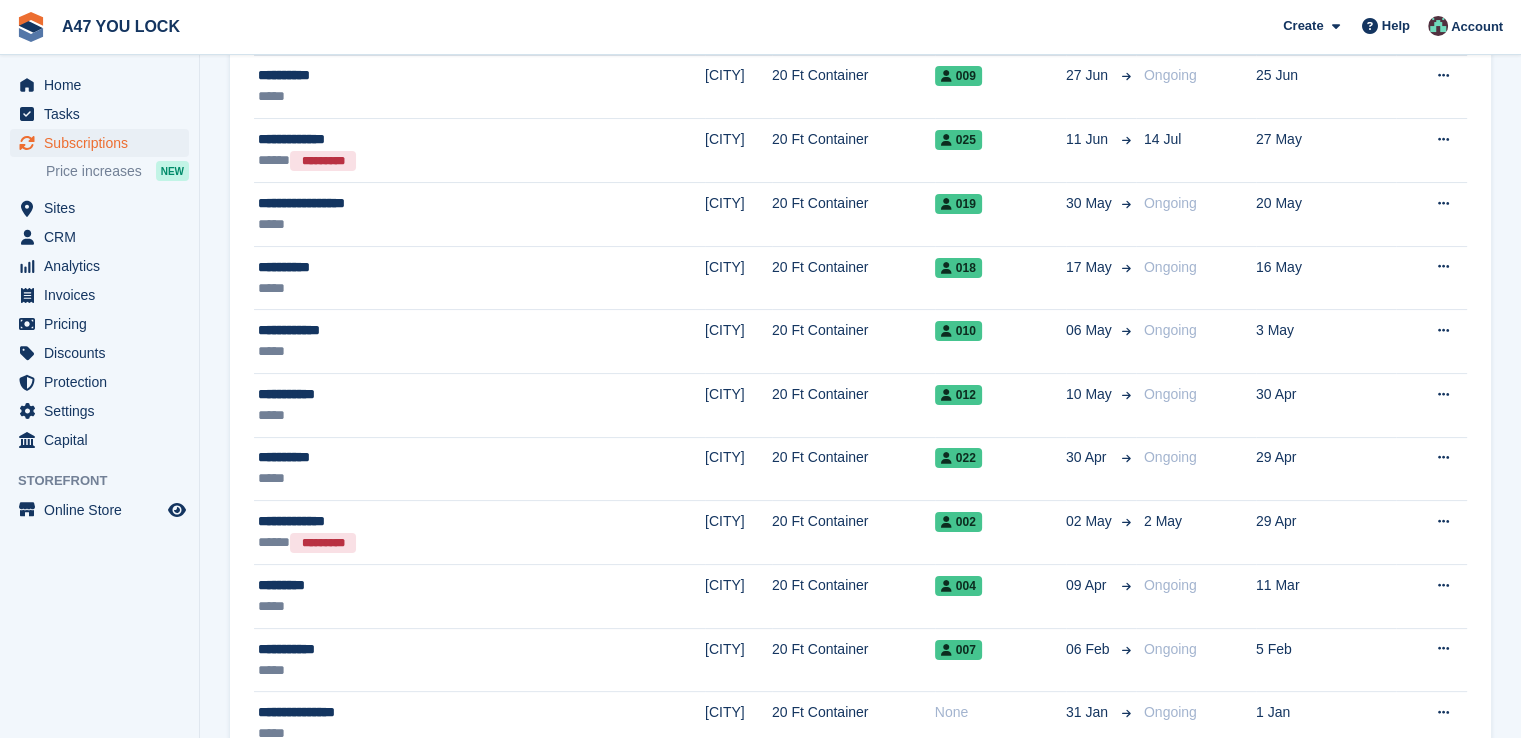 scroll, scrollTop: 320, scrollLeft: 0, axis: vertical 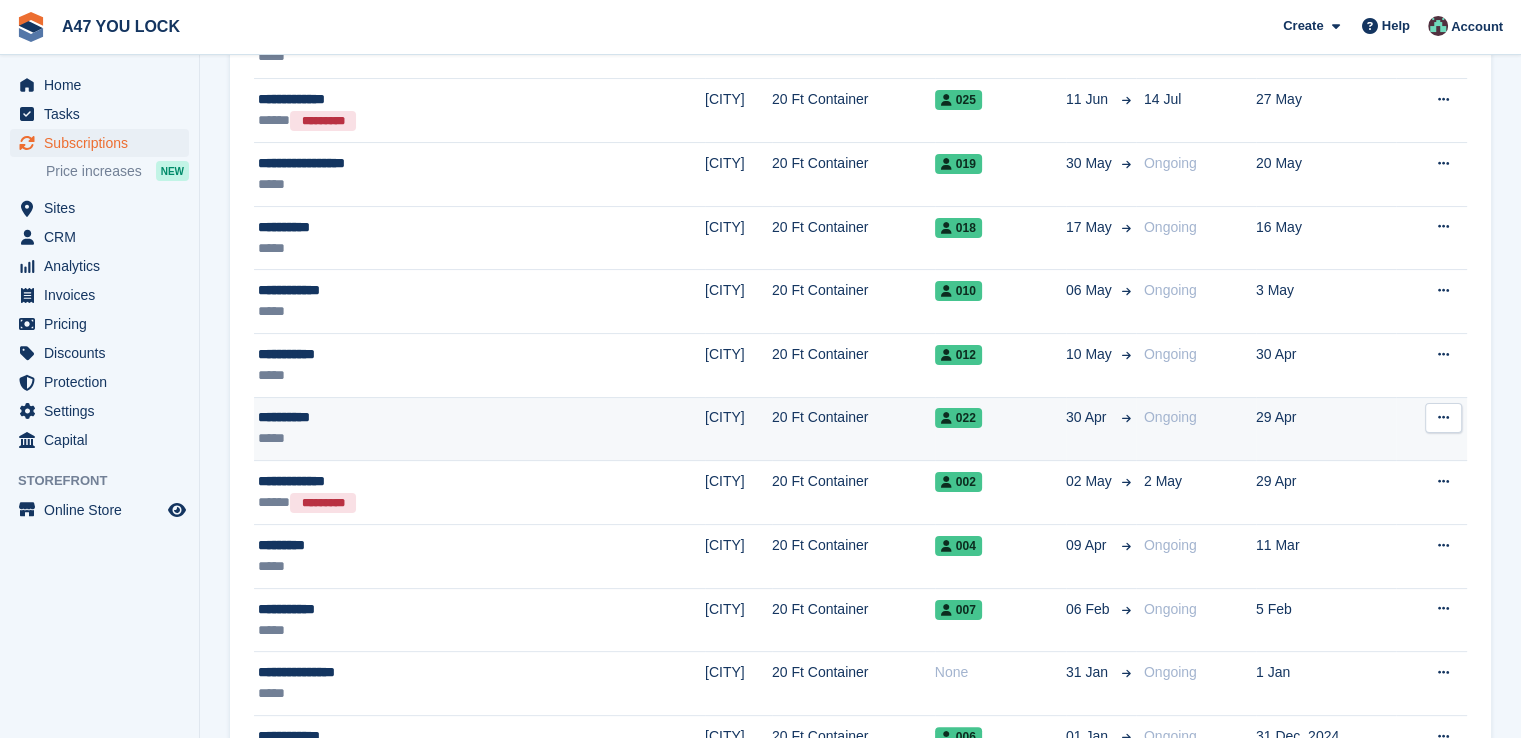 click on "**********" at bounding box center (479, 429) 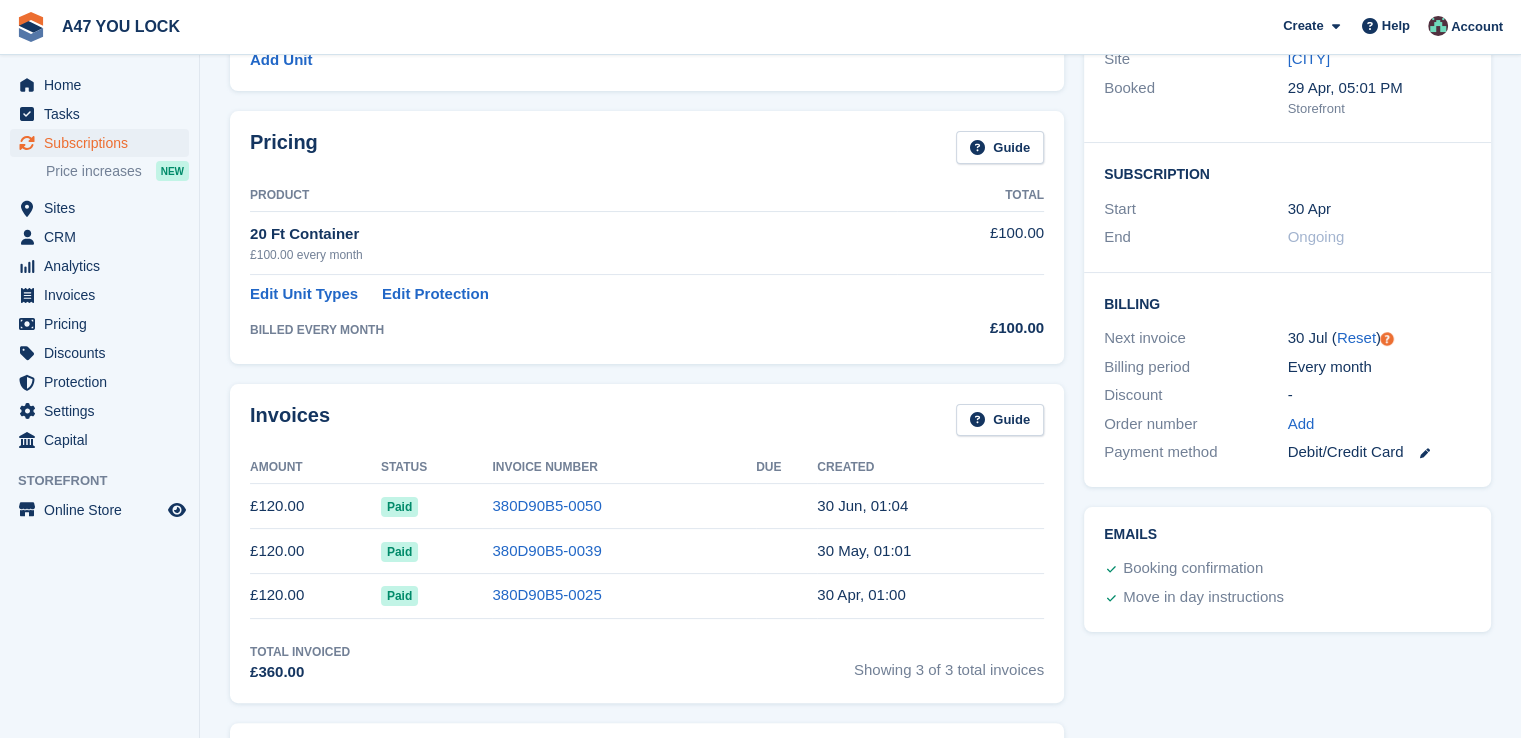scroll, scrollTop: 440, scrollLeft: 0, axis: vertical 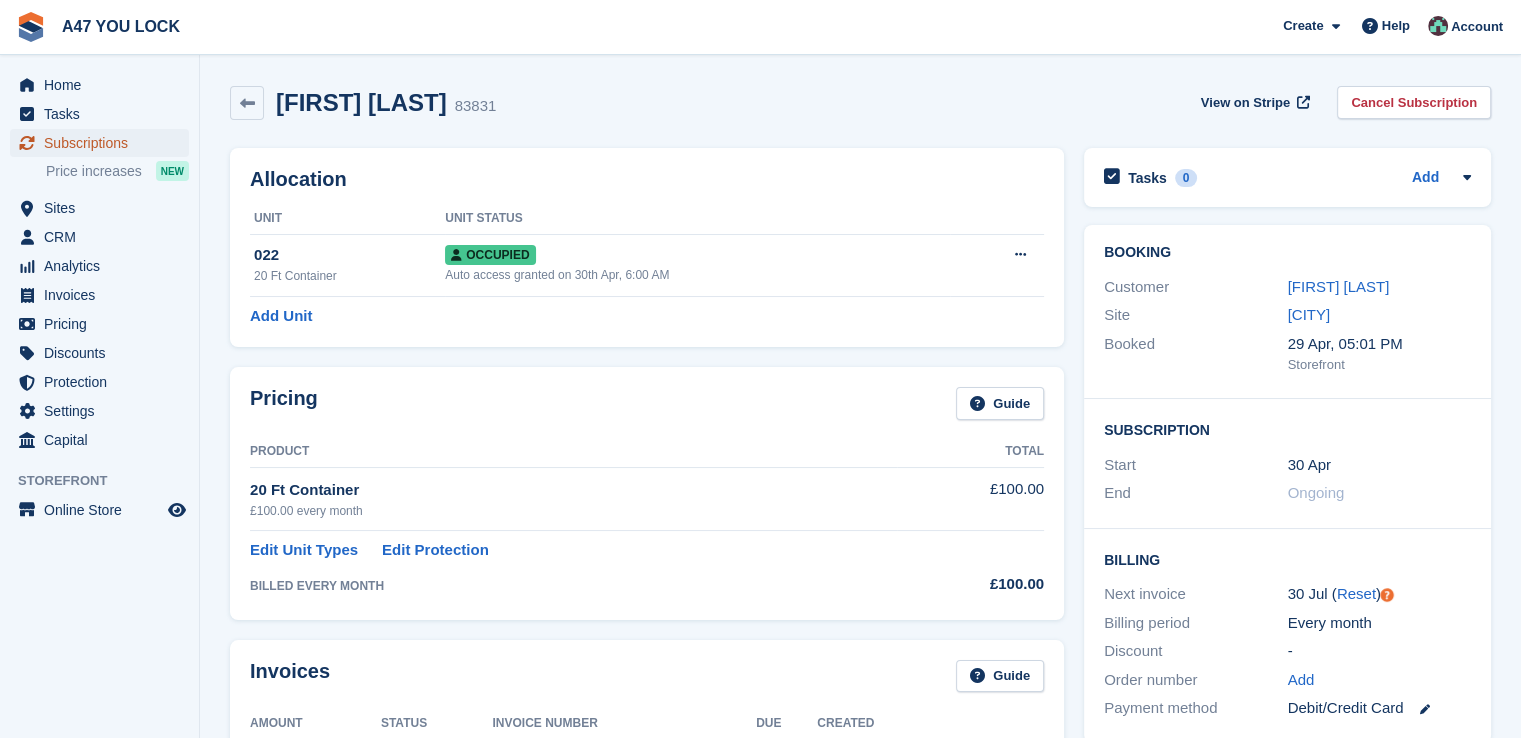 click on "Subscriptions" at bounding box center [104, 143] 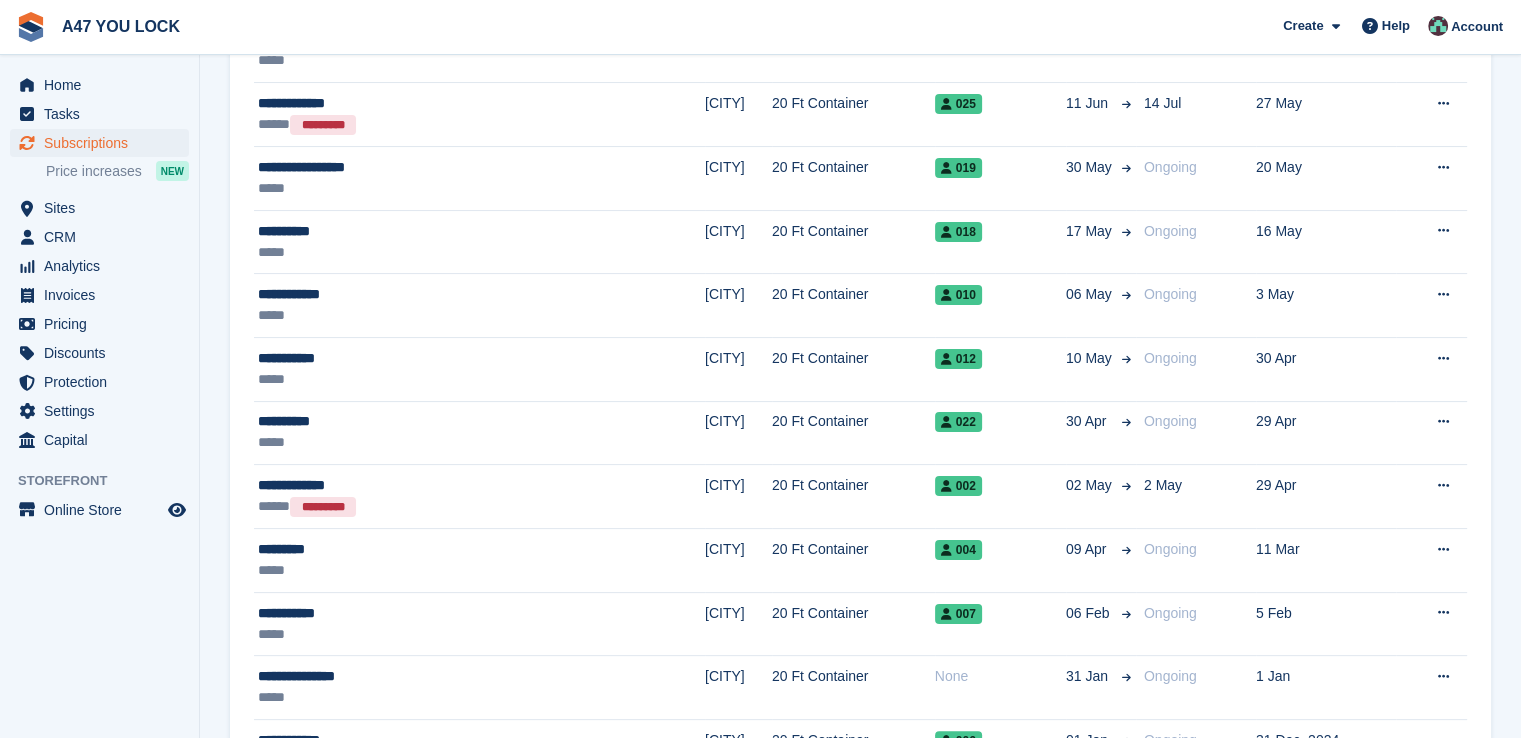 scroll, scrollTop: 320, scrollLeft: 0, axis: vertical 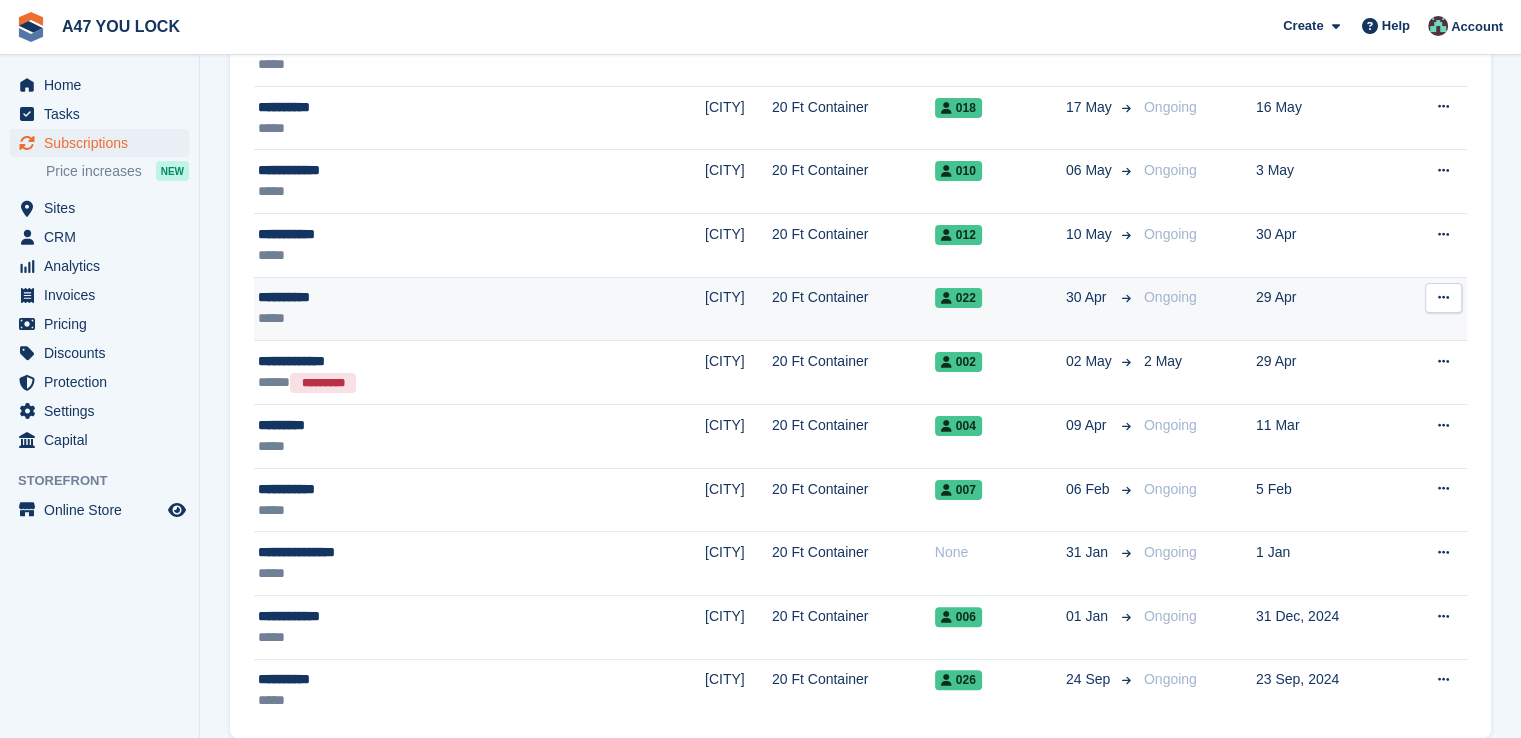 click on "**********" at bounding box center [389, 297] 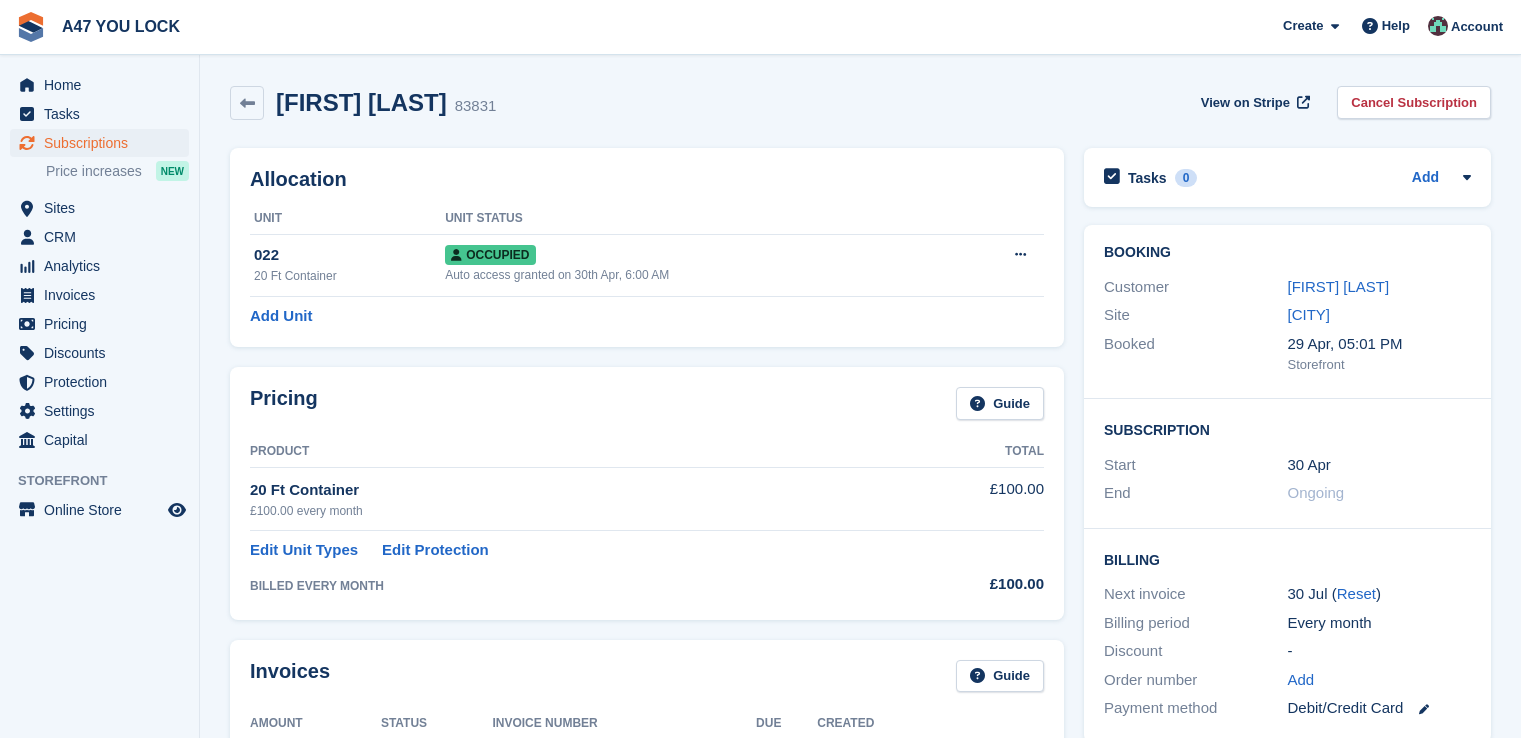 scroll, scrollTop: 0, scrollLeft: 0, axis: both 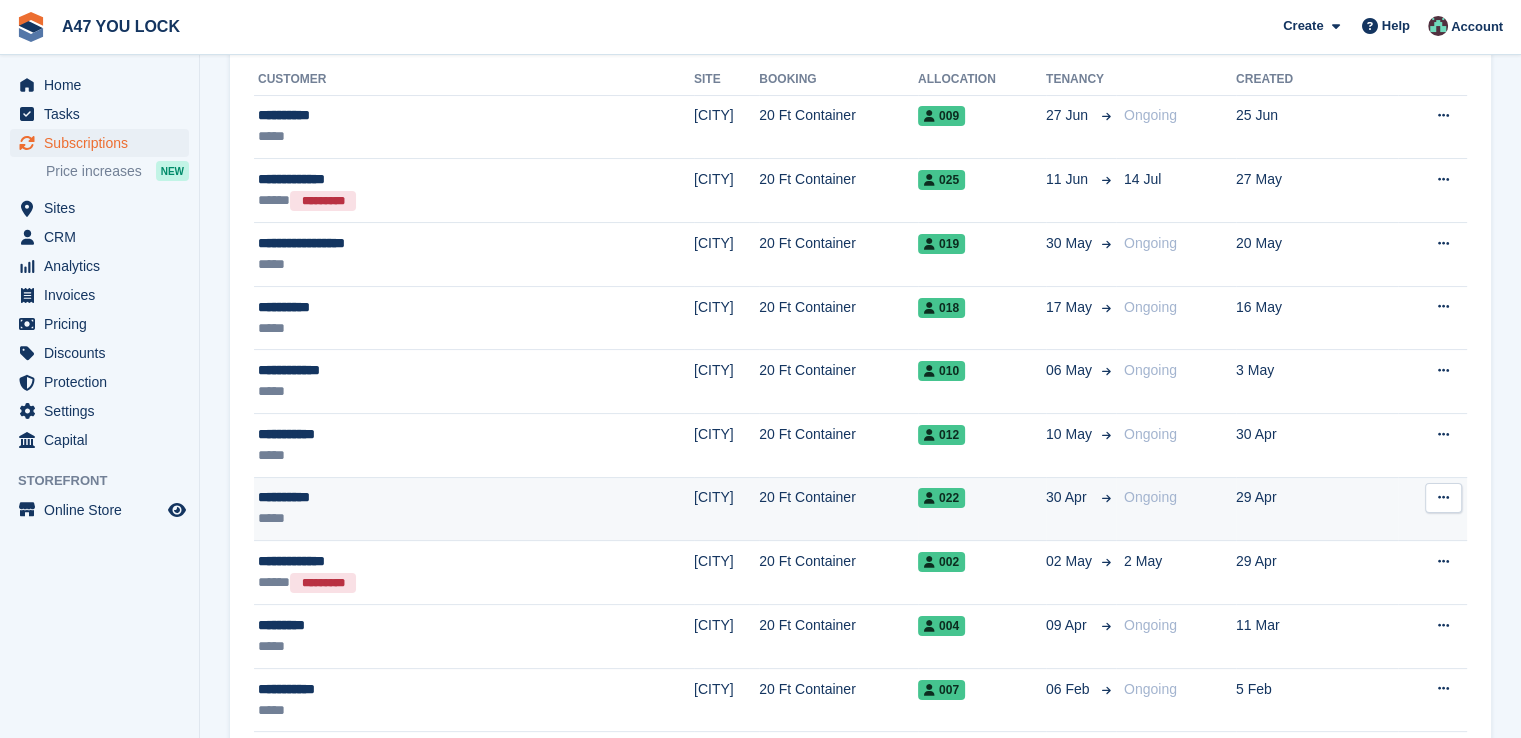 click on "*****" 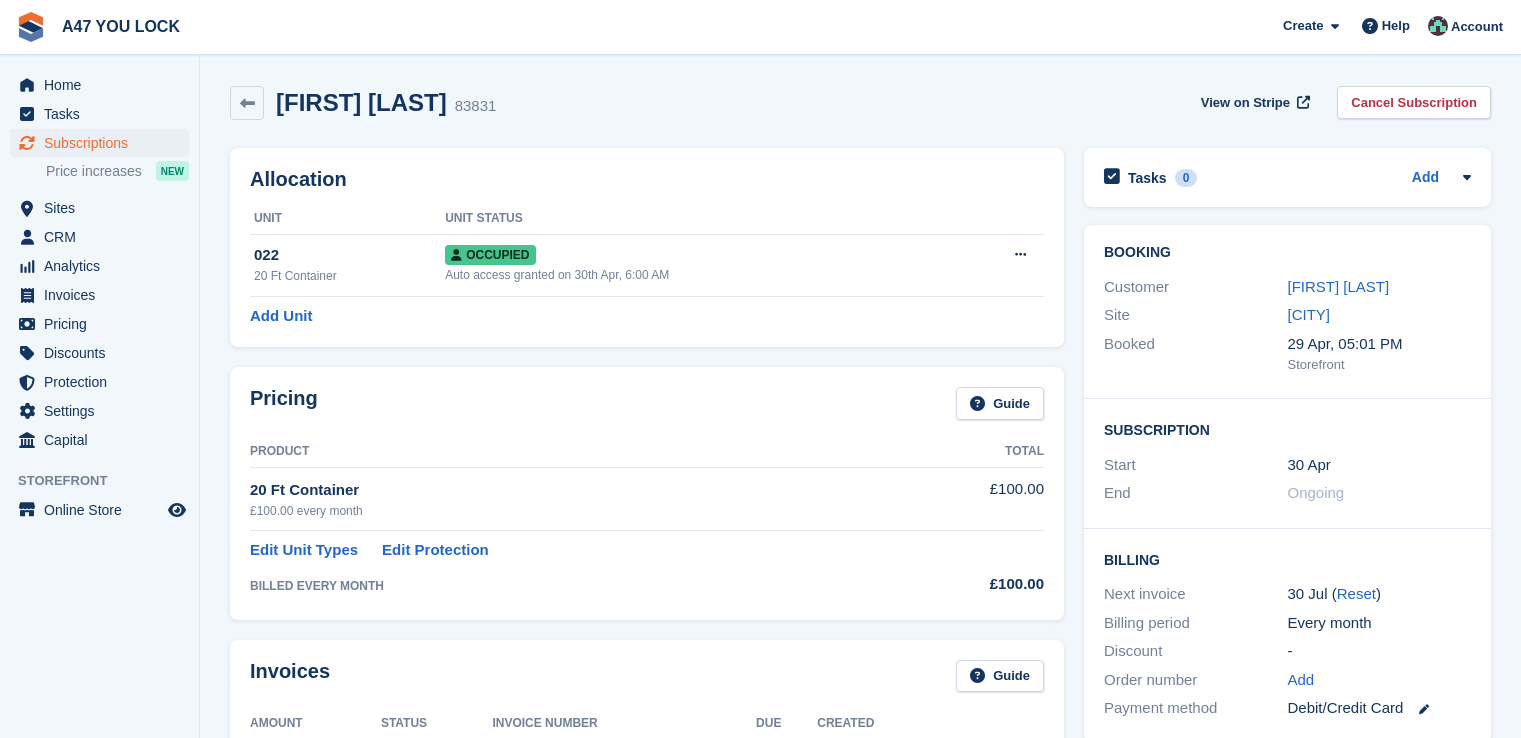 scroll, scrollTop: 0, scrollLeft: 0, axis: both 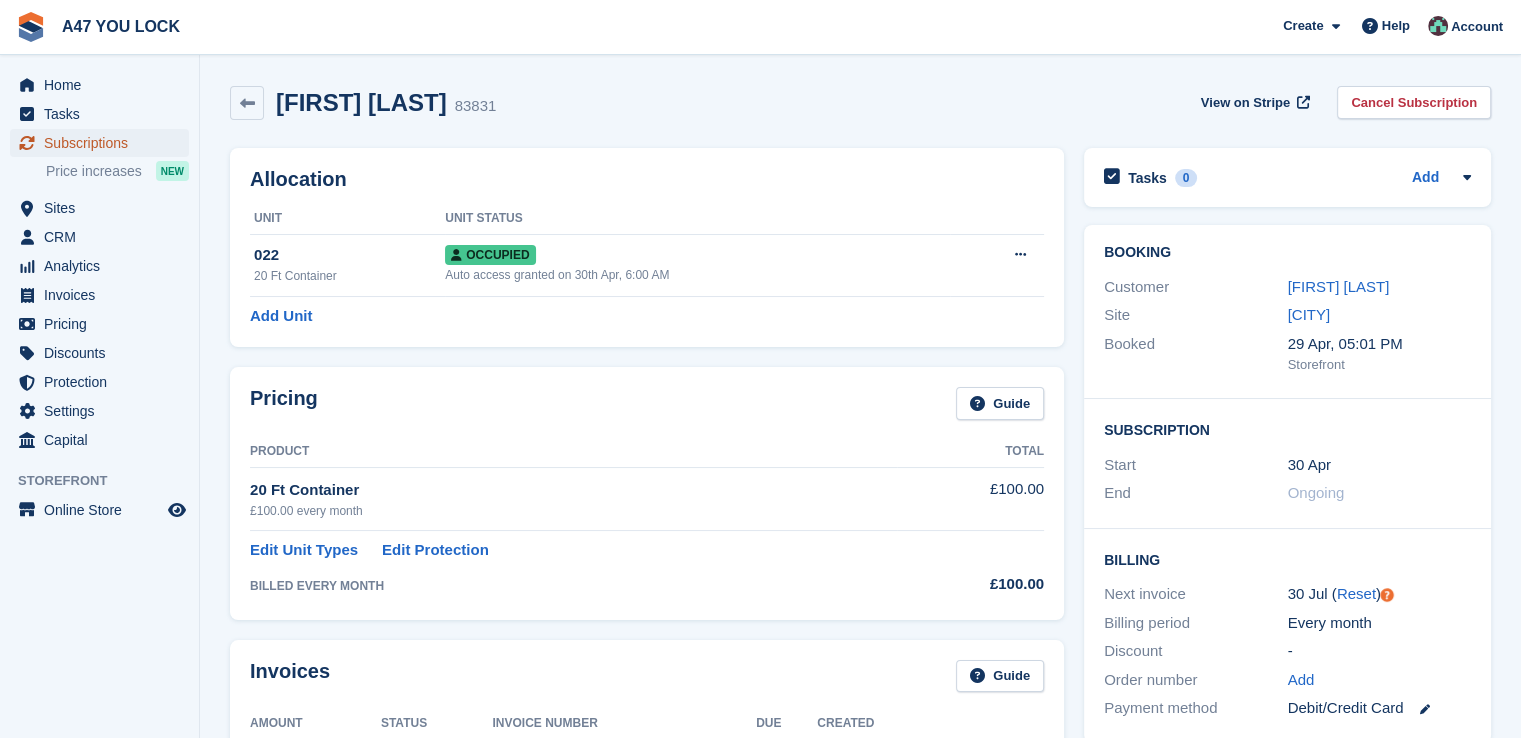 click on "Subscriptions" at bounding box center (104, 143) 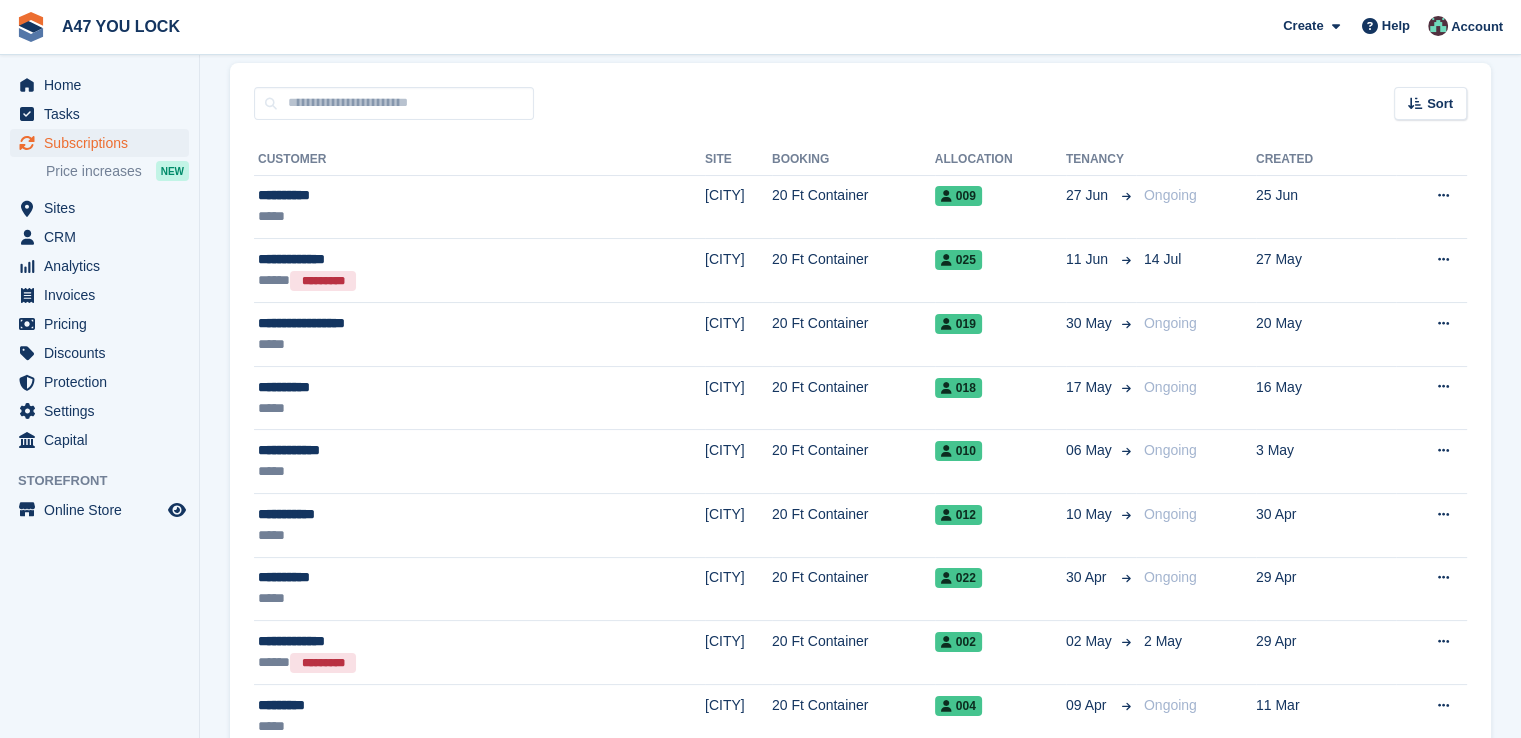 scroll, scrollTop: 252, scrollLeft: 0, axis: vertical 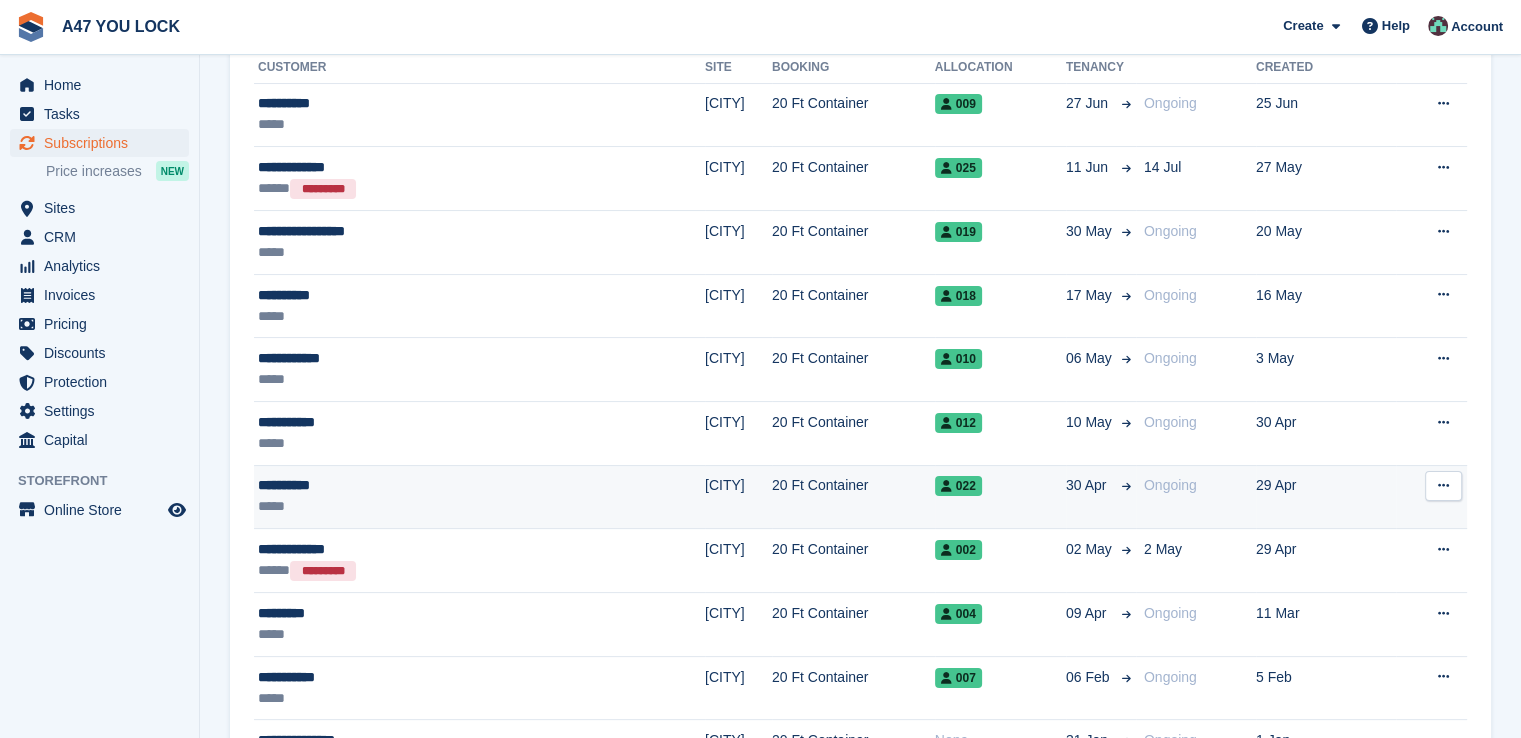 click on "*****" at bounding box center (389, 506) 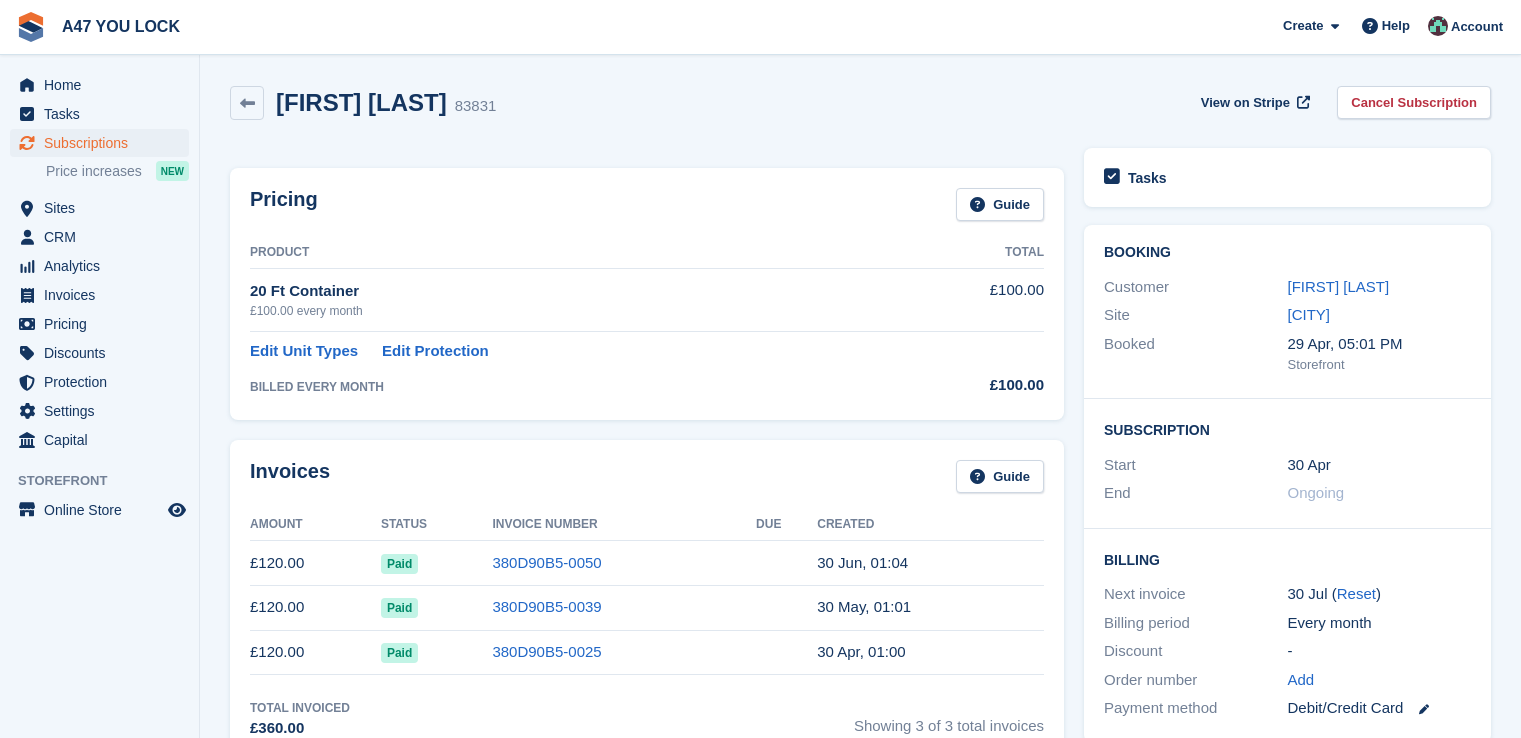 scroll, scrollTop: 0, scrollLeft: 0, axis: both 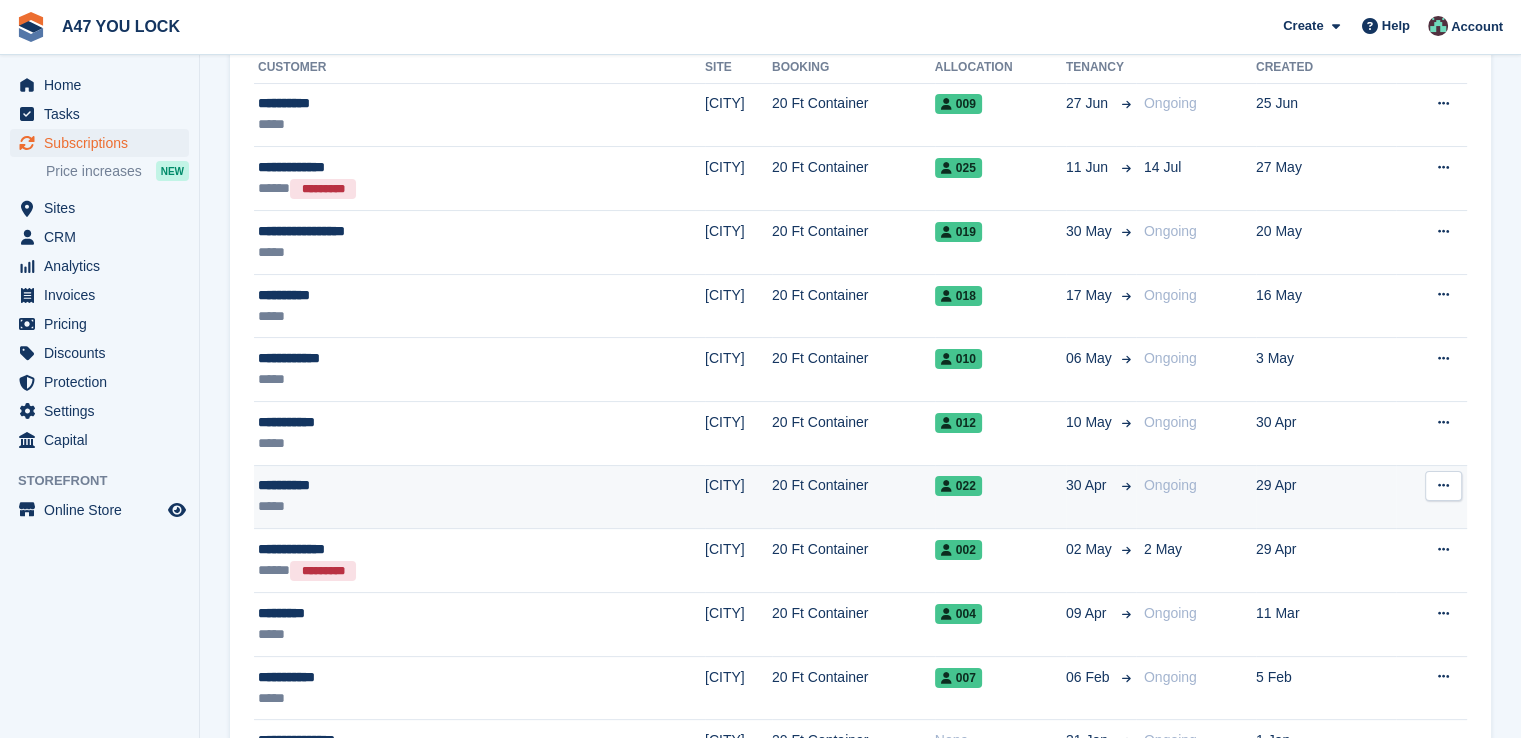 click on "**********" at bounding box center [389, 485] 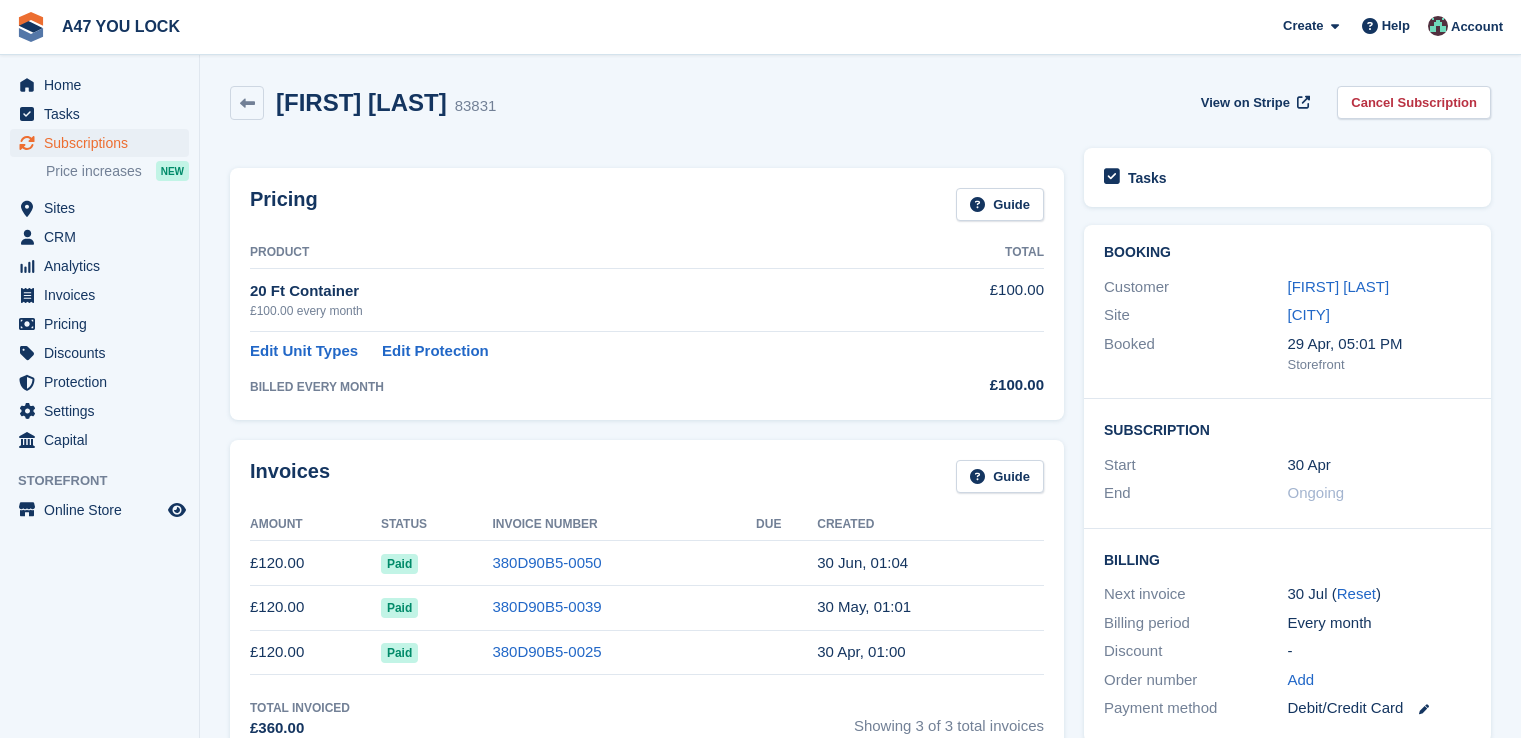scroll, scrollTop: 0, scrollLeft: 0, axis: both 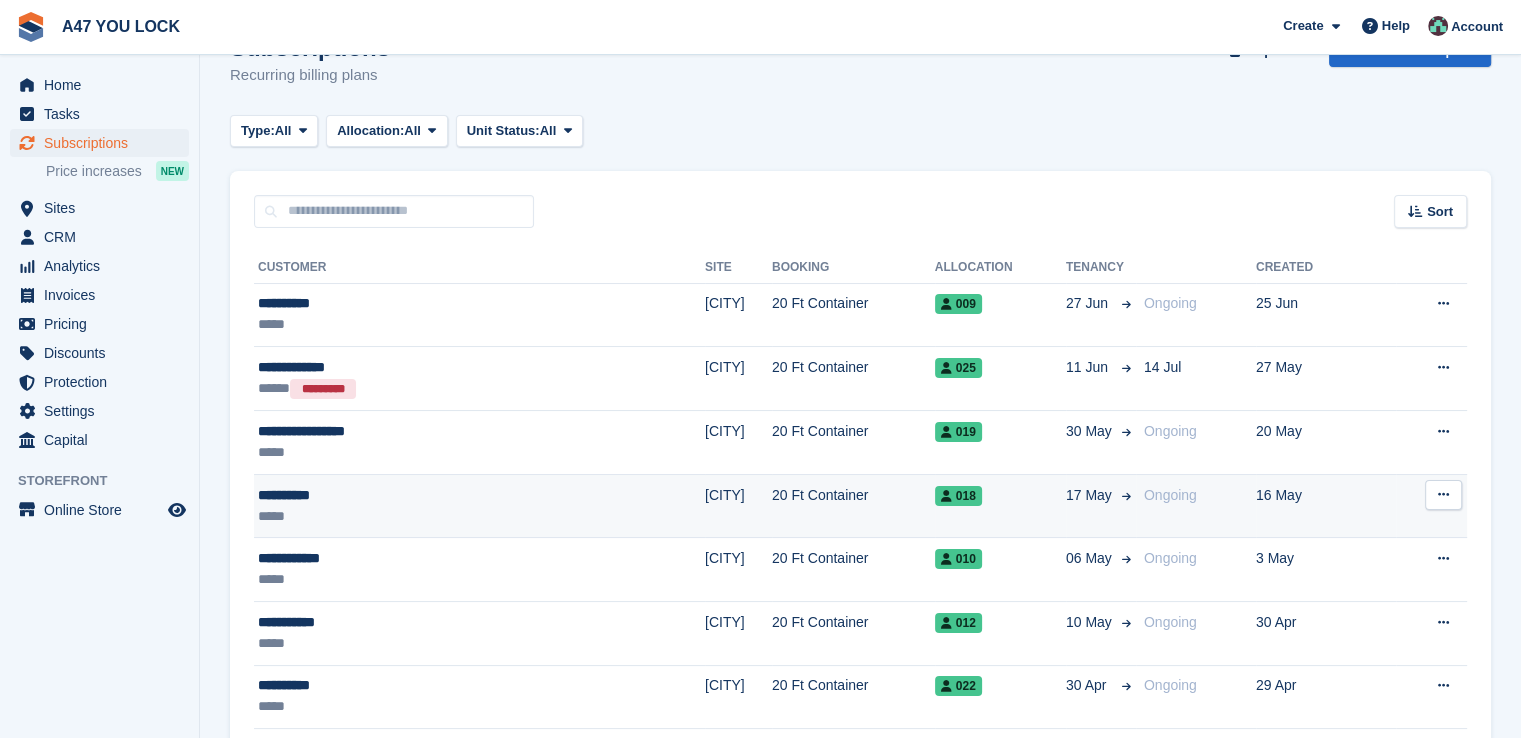 click on "*****" at bounding box center [389, 516] 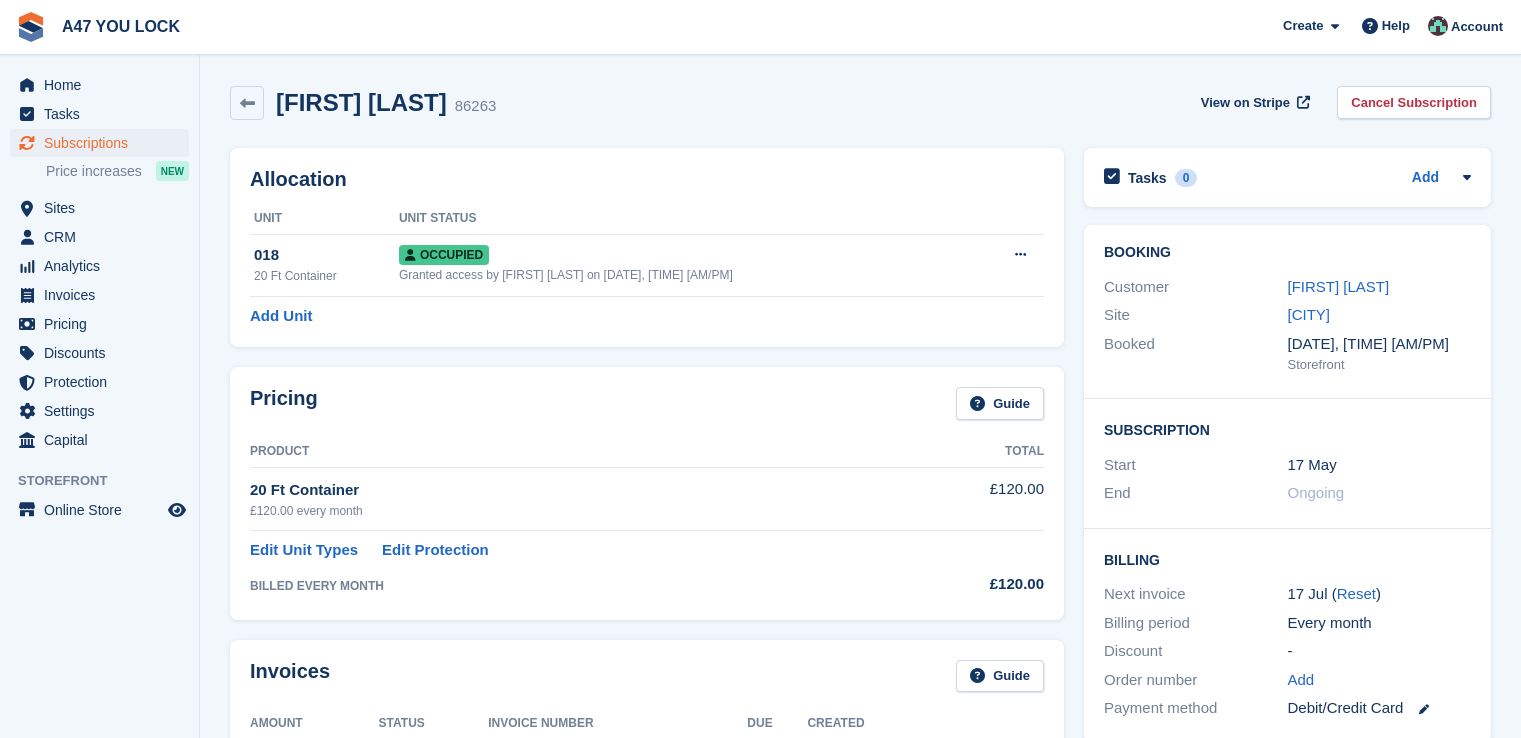 scroll, scrollTop: 0, scrollLeft: 0, axis: both 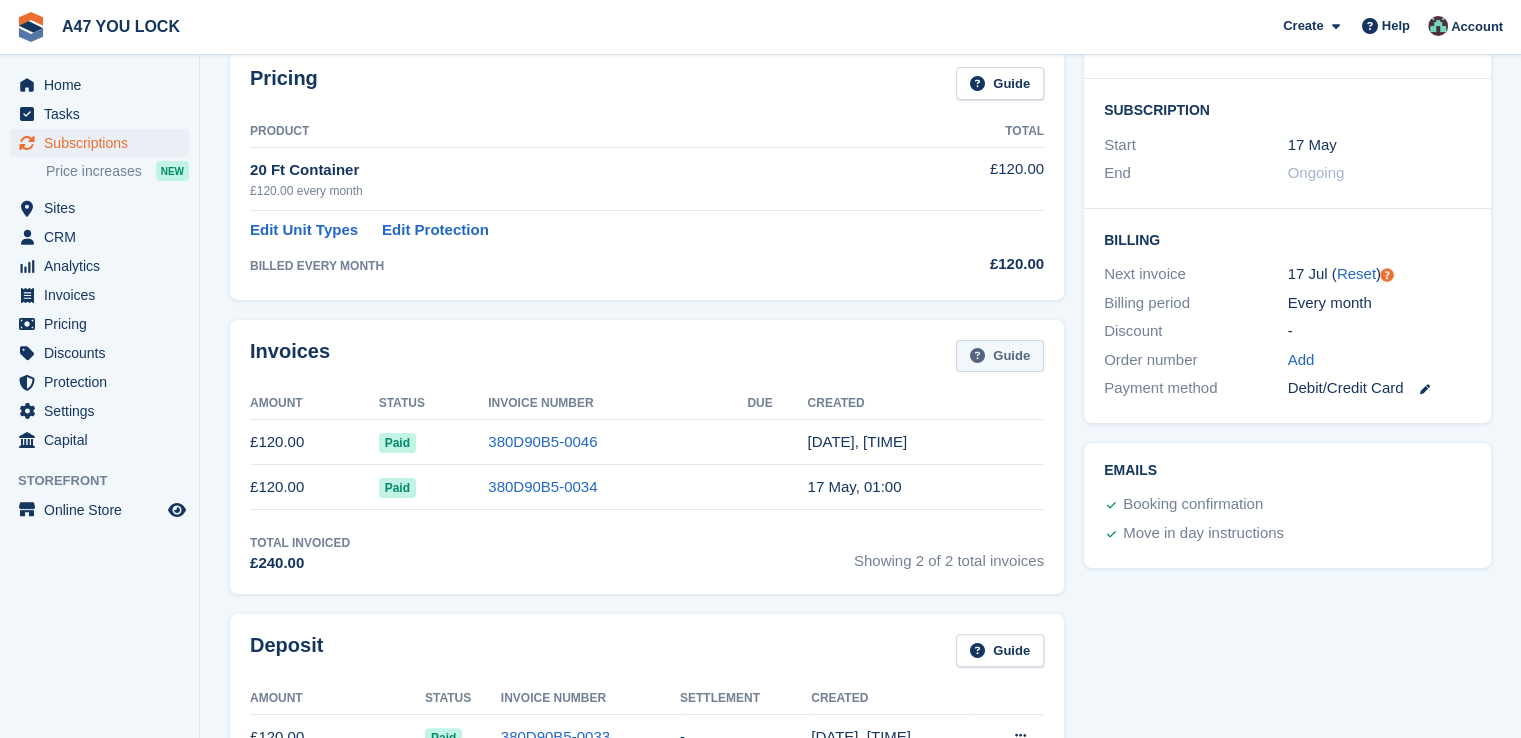 click on "Guide" at bounding box center [1000, 356] 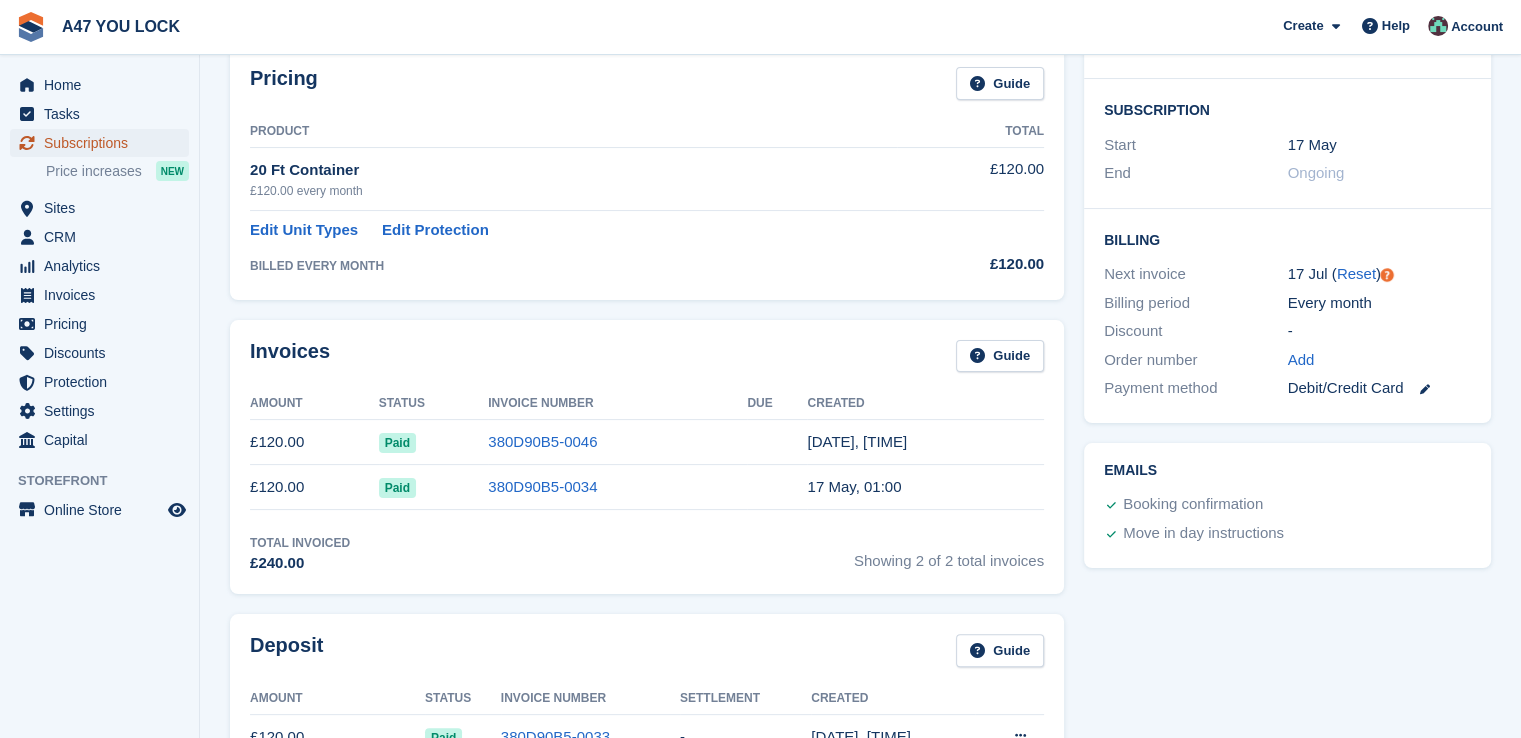 click on "Subscriptions" at bounding box center [104, 143] 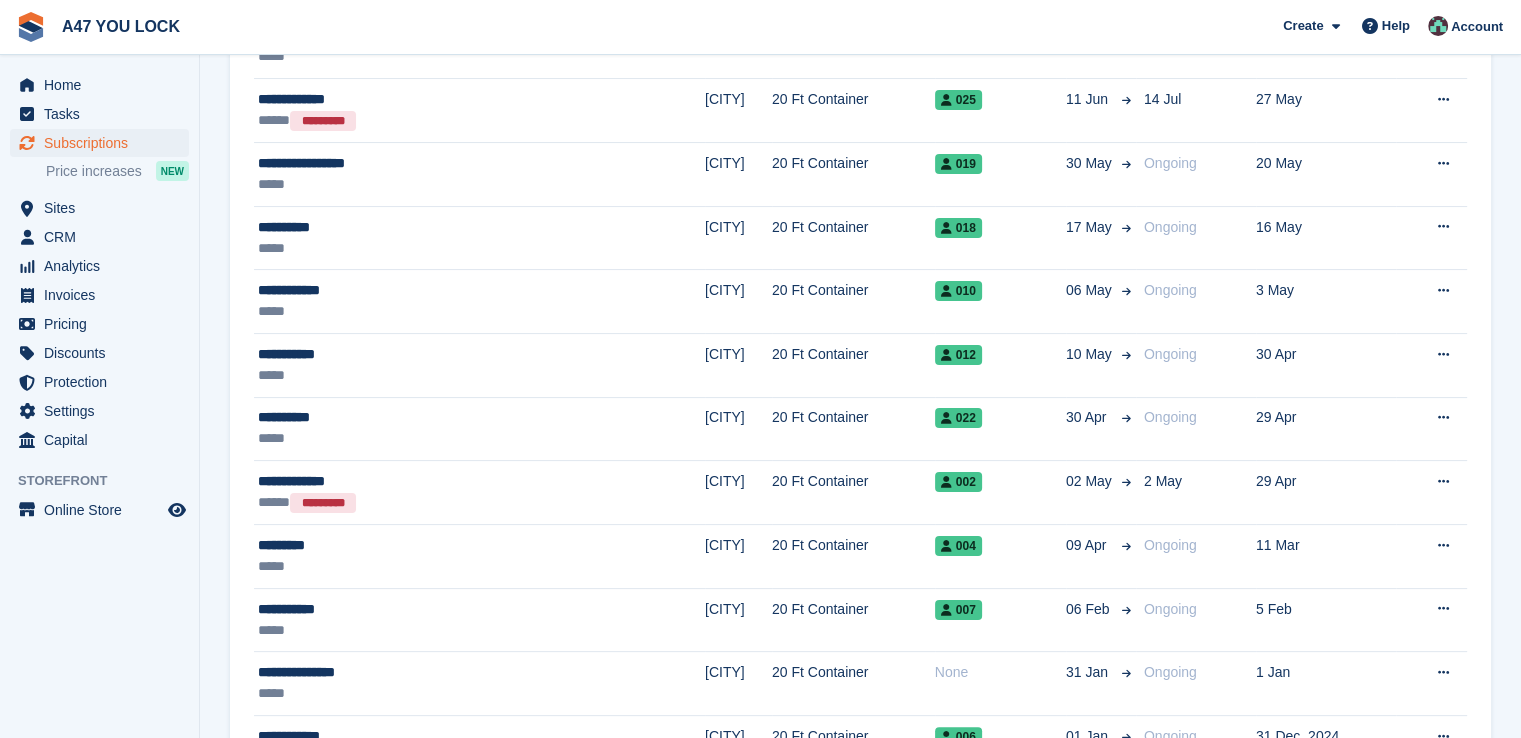 scroll, scrollTop: 0, scrollLeft: 0, axis: both 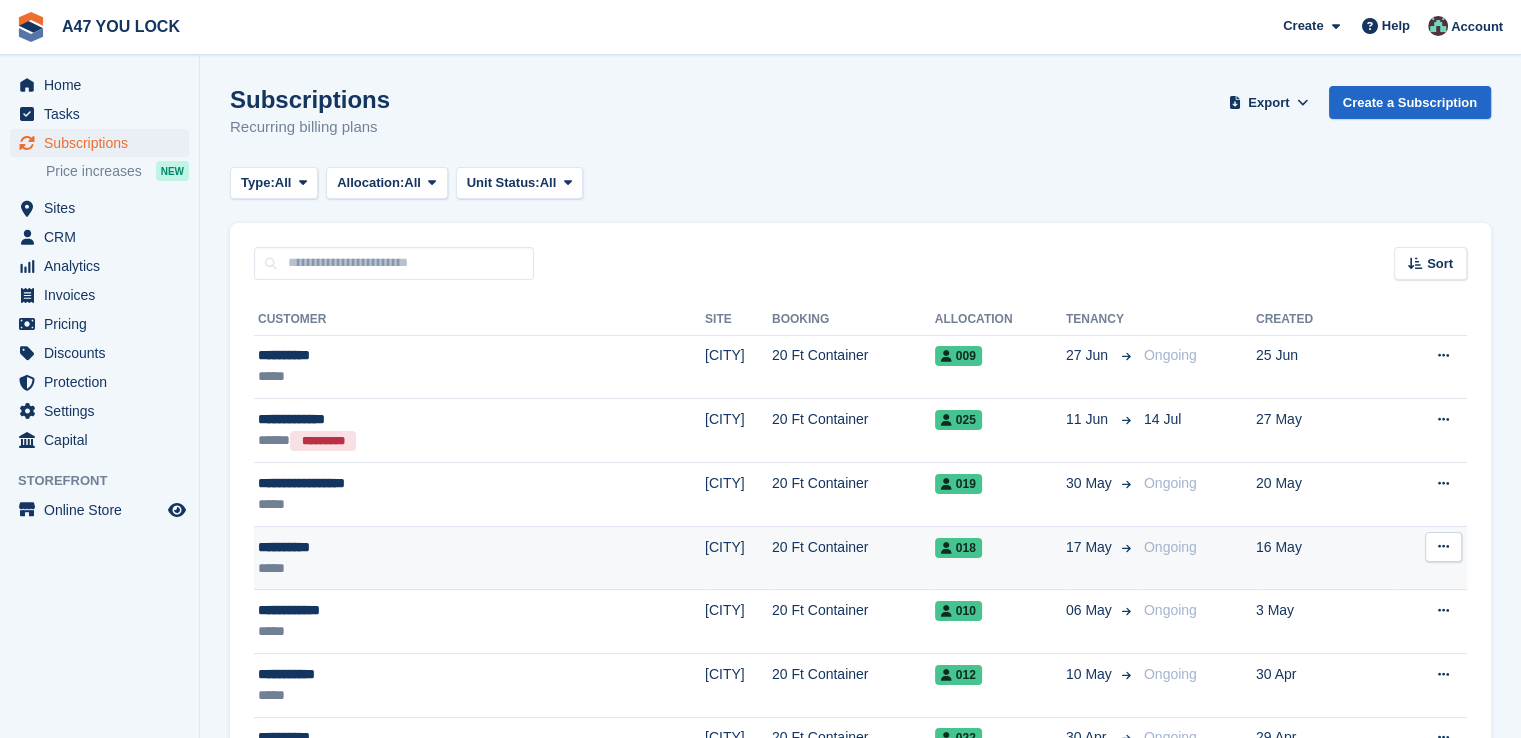 click on "*****" at bounding box center (389, 568) 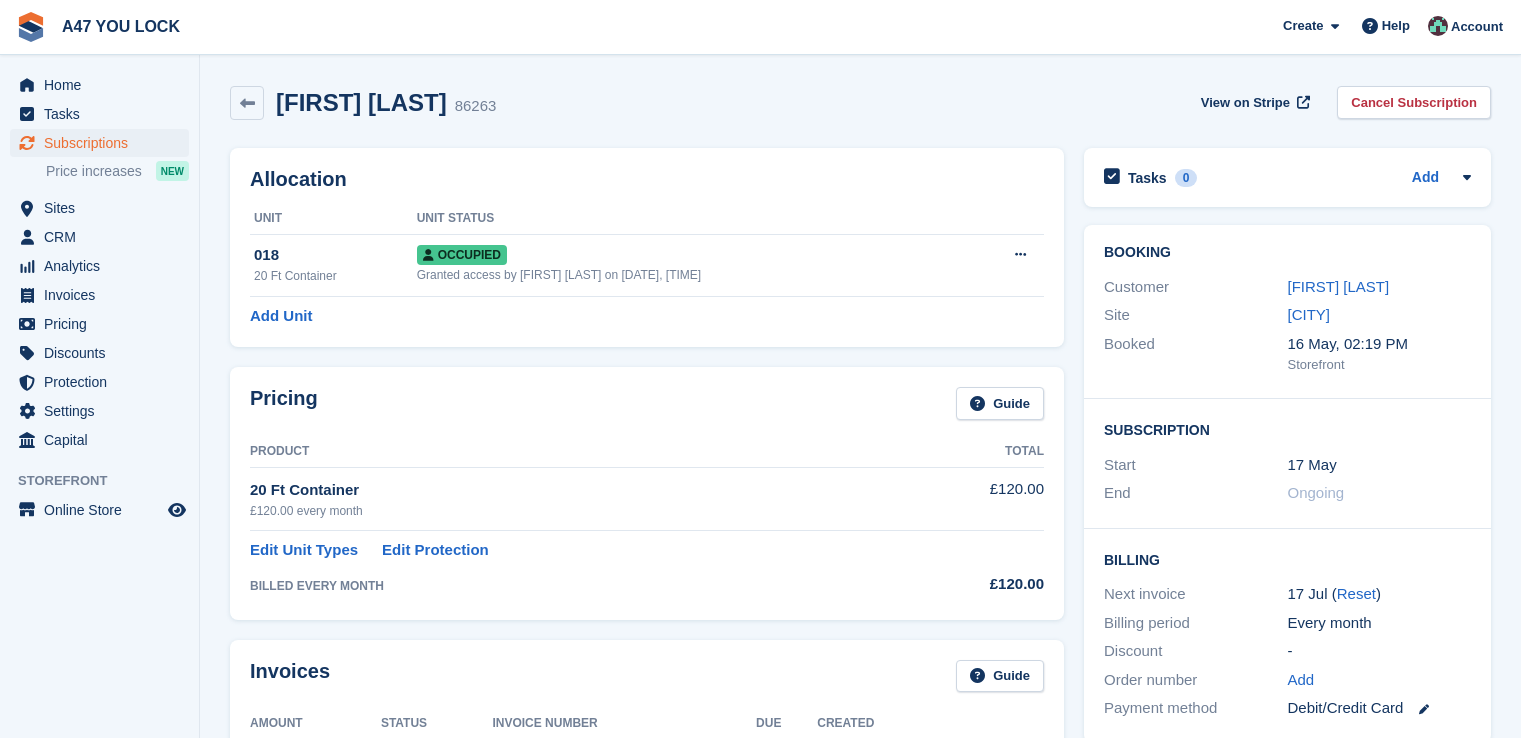 scroll, scrollTop: 0, scrollLeft: 0, axis: both 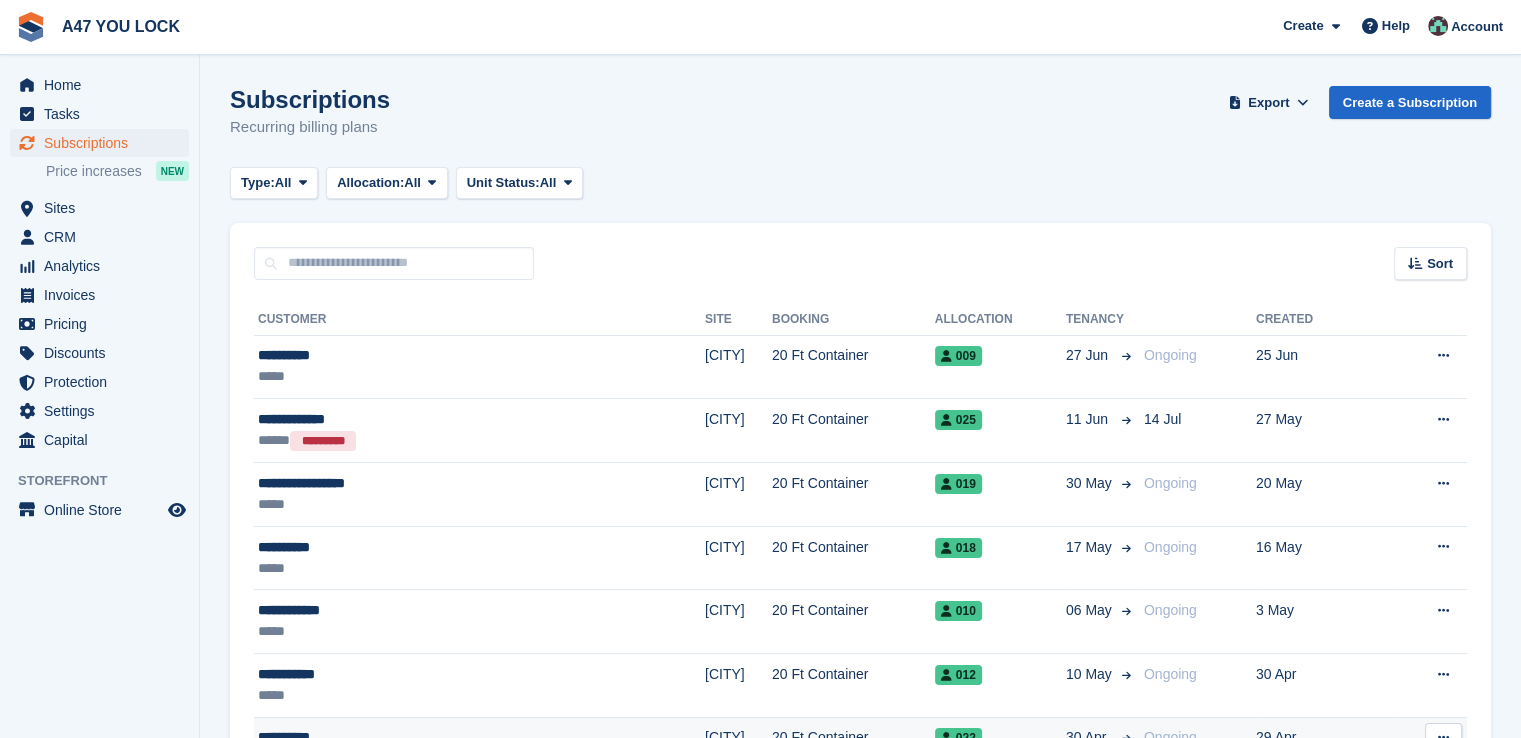 click on "20 Ft Container" at bounding box center [853, 749] 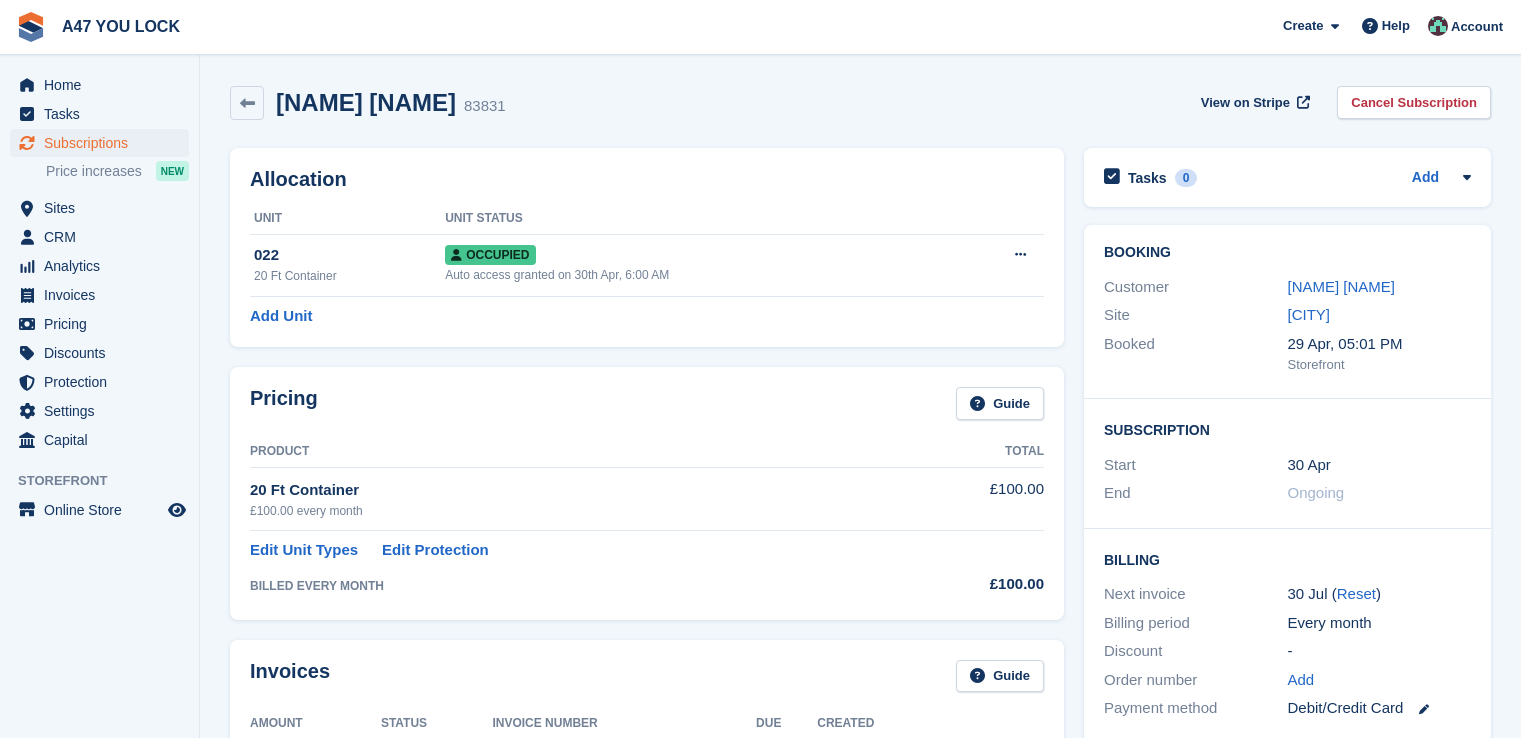 scroll, scrollTop: 0, scrollLeft: 0, axis: both 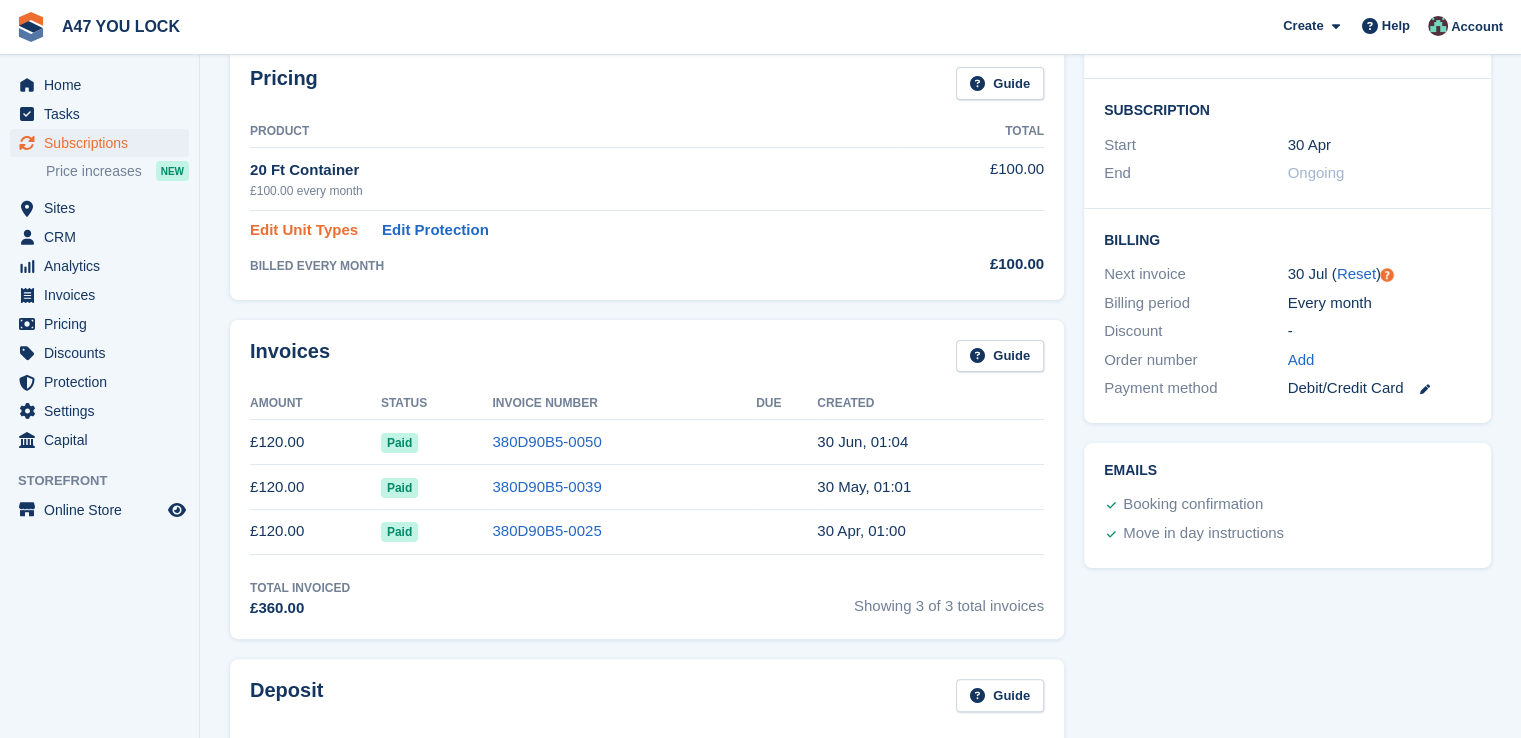 click on "Edit Unit Types" at bounding box center (304, 230) 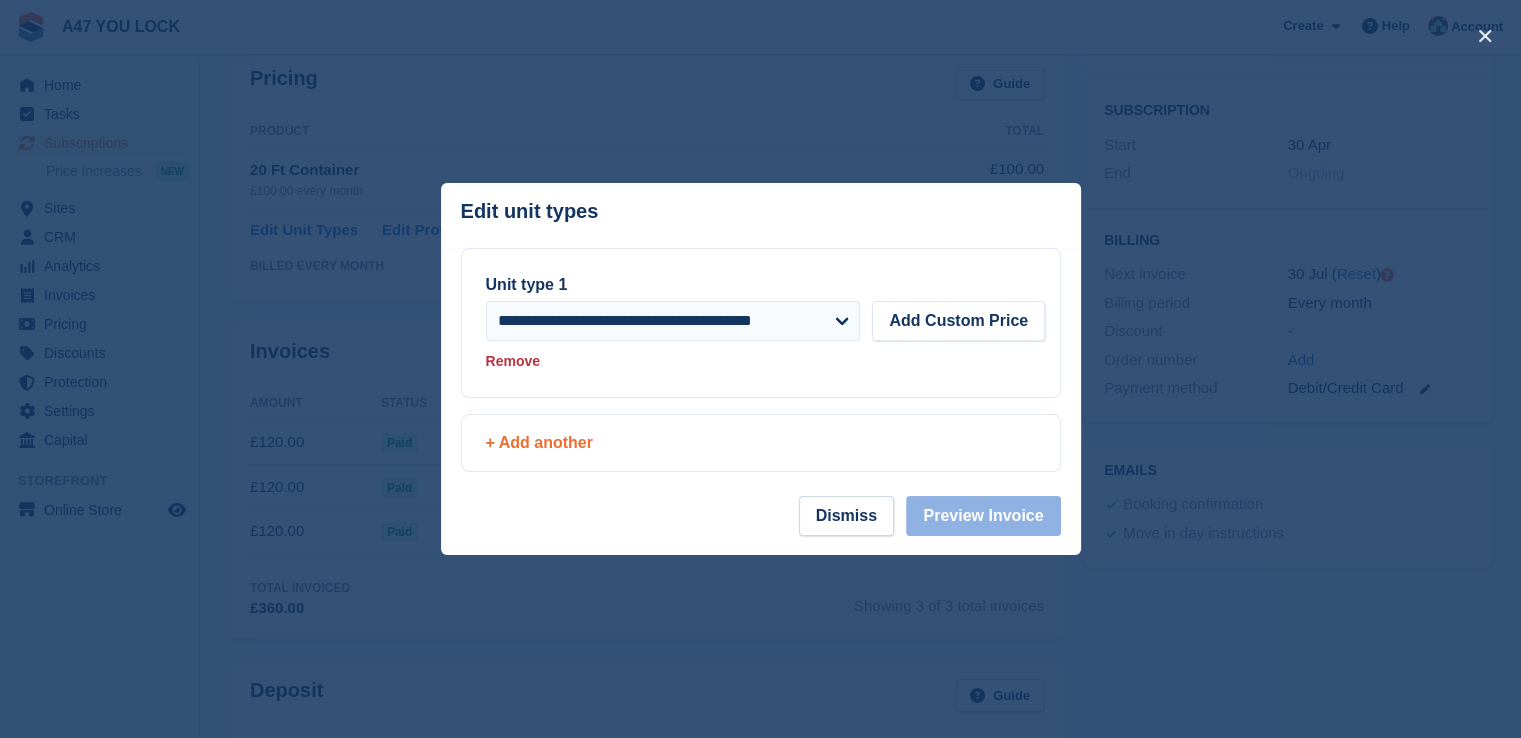 click on "+ Add another" at bounding box center [761, 443] 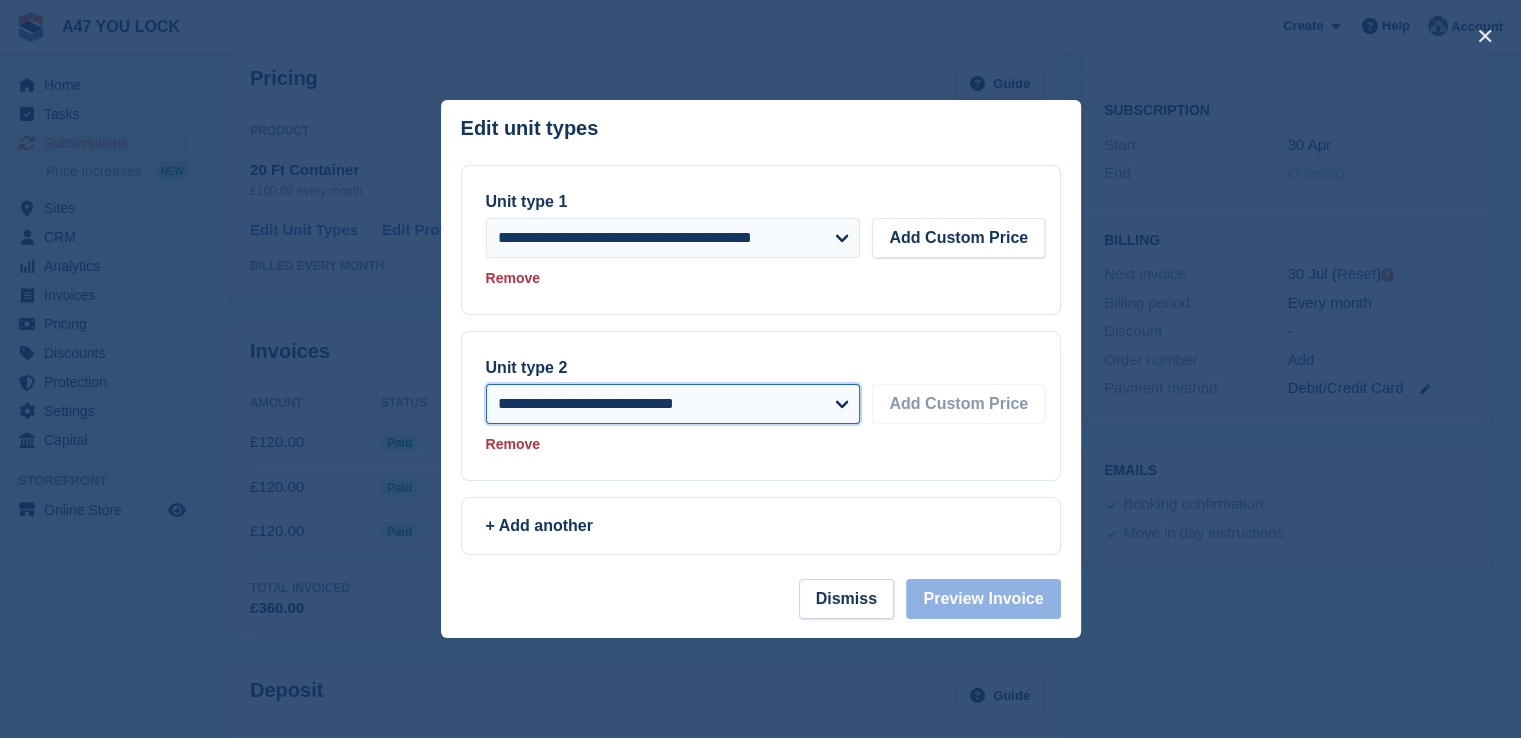click on "**********" at bounding box center (673, 404) 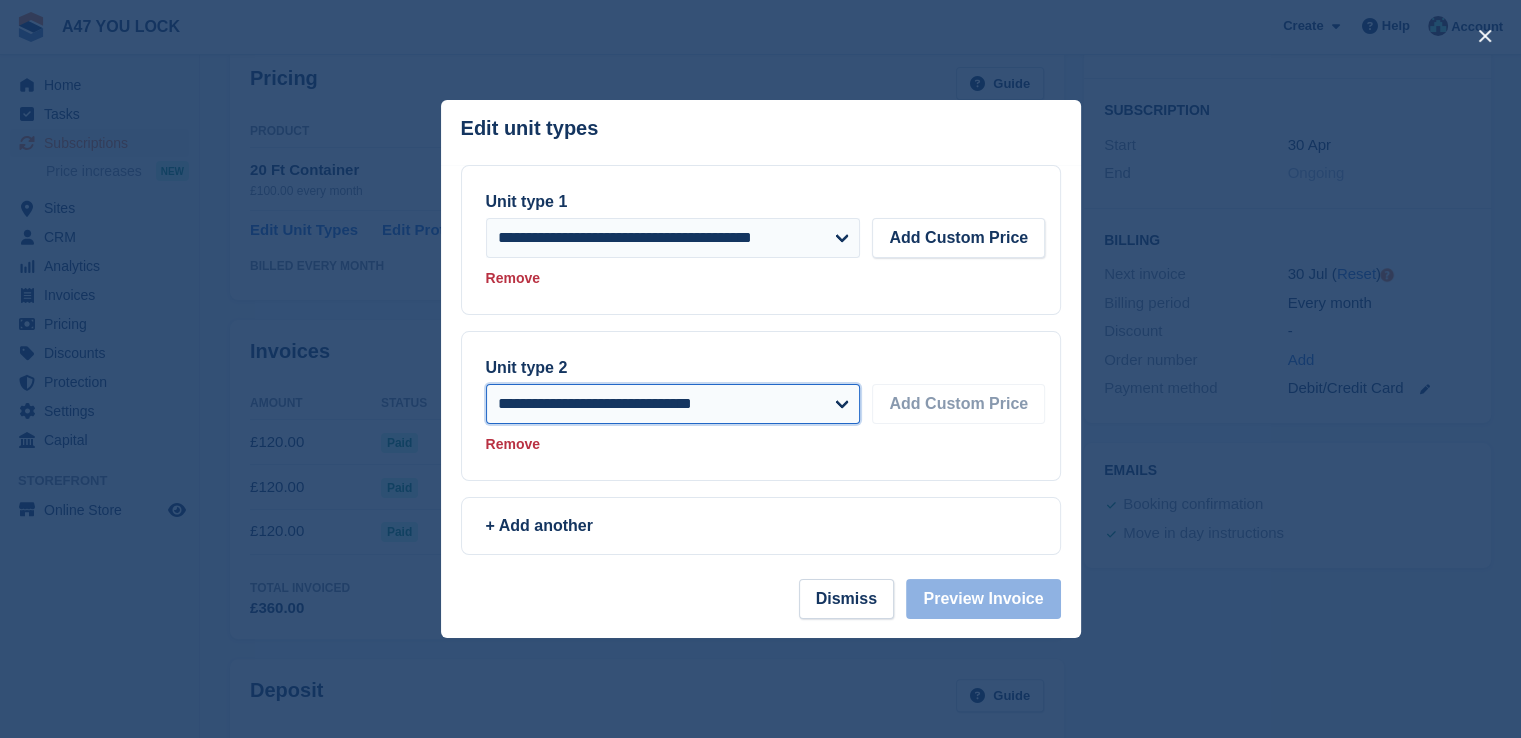 click on "**********" at bounding box center [673, 404] 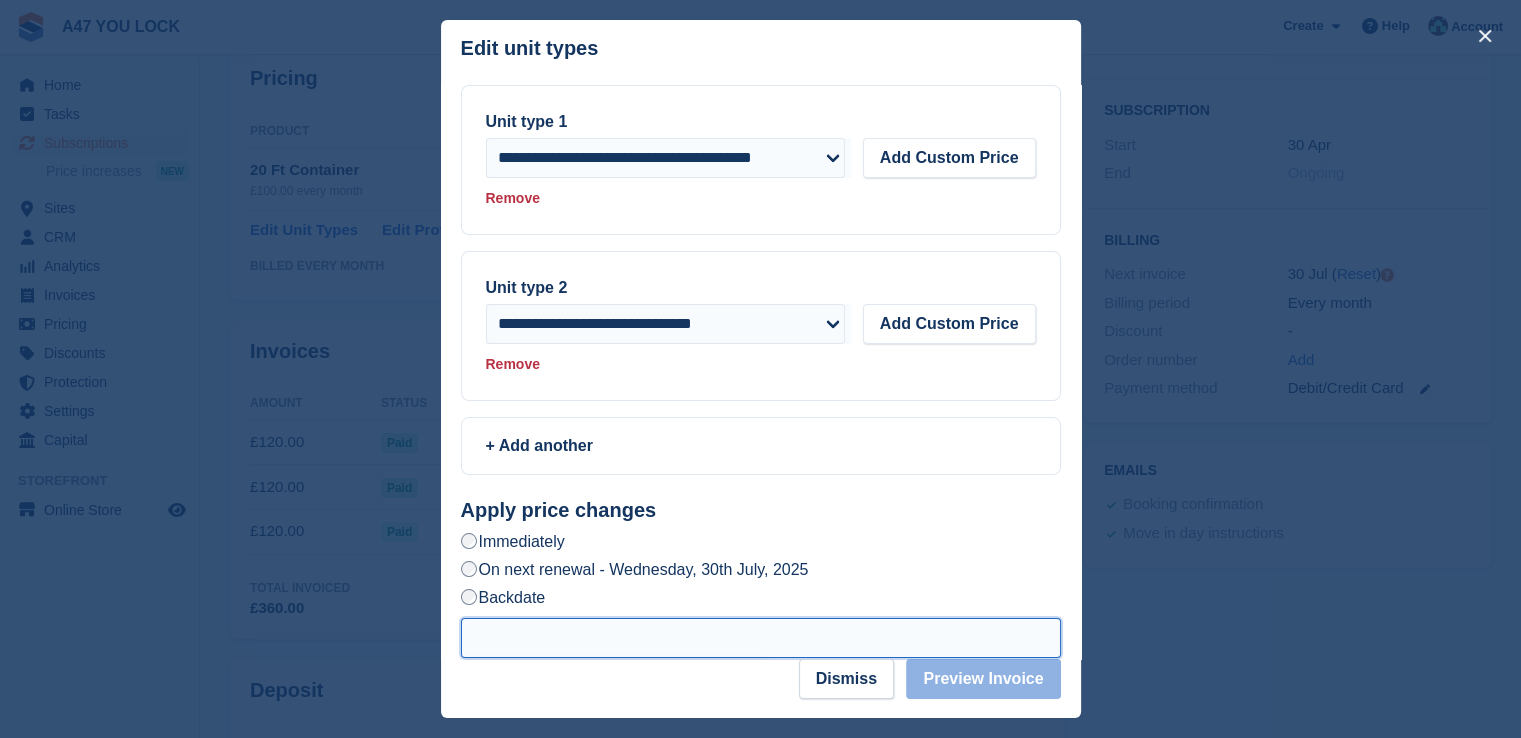 click at bounding box center (761, 638) 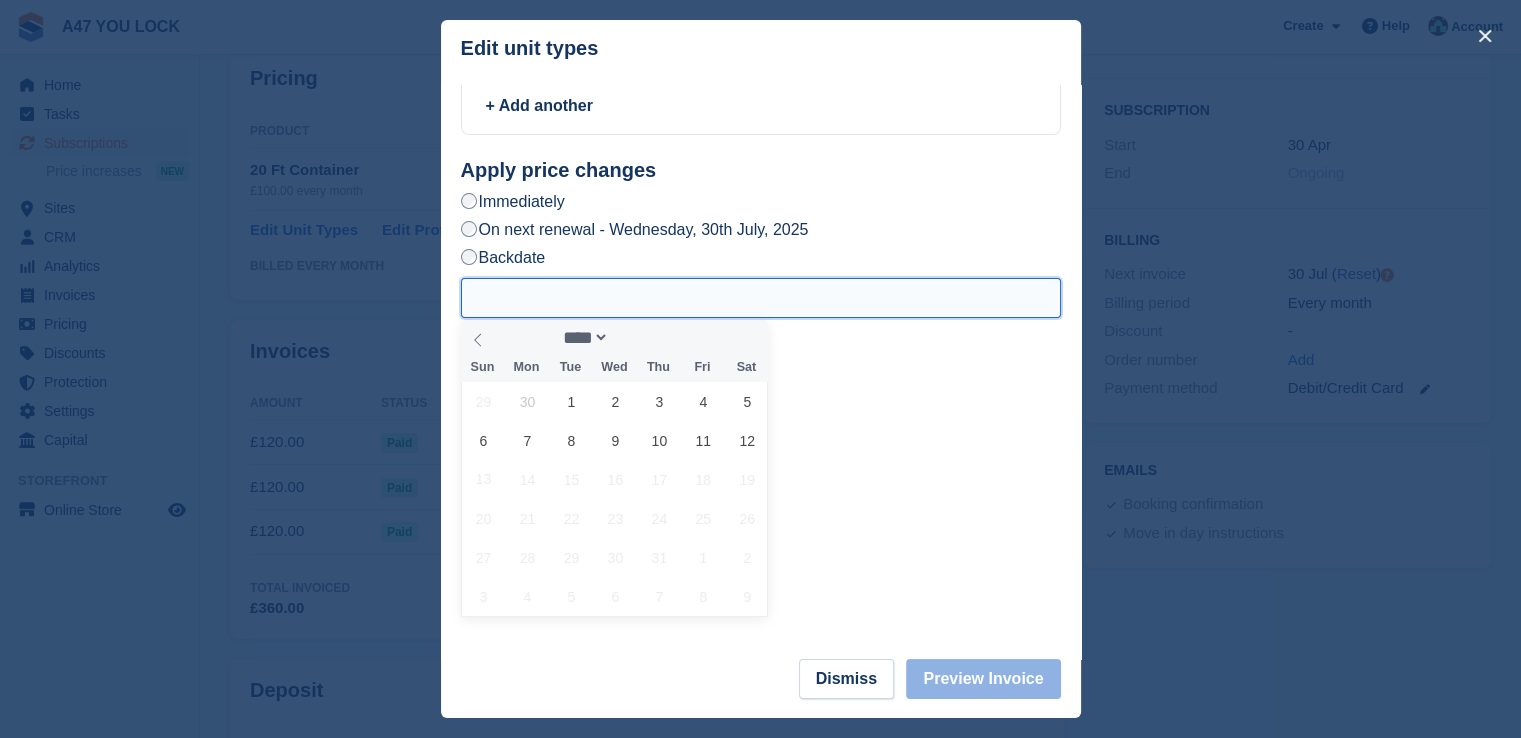 scroll, scrollTop: 345, scrollLeft: 0, axis: vertical 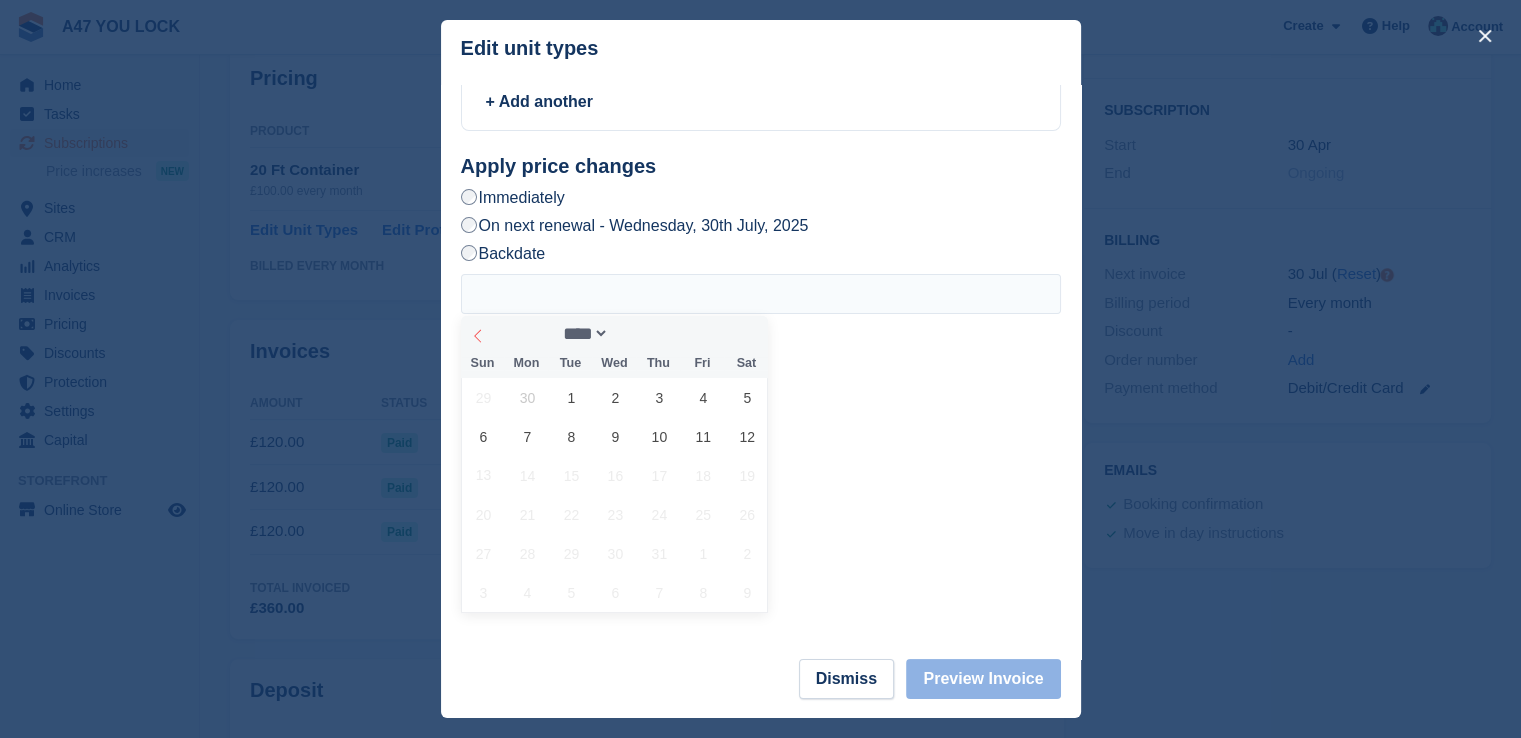 click 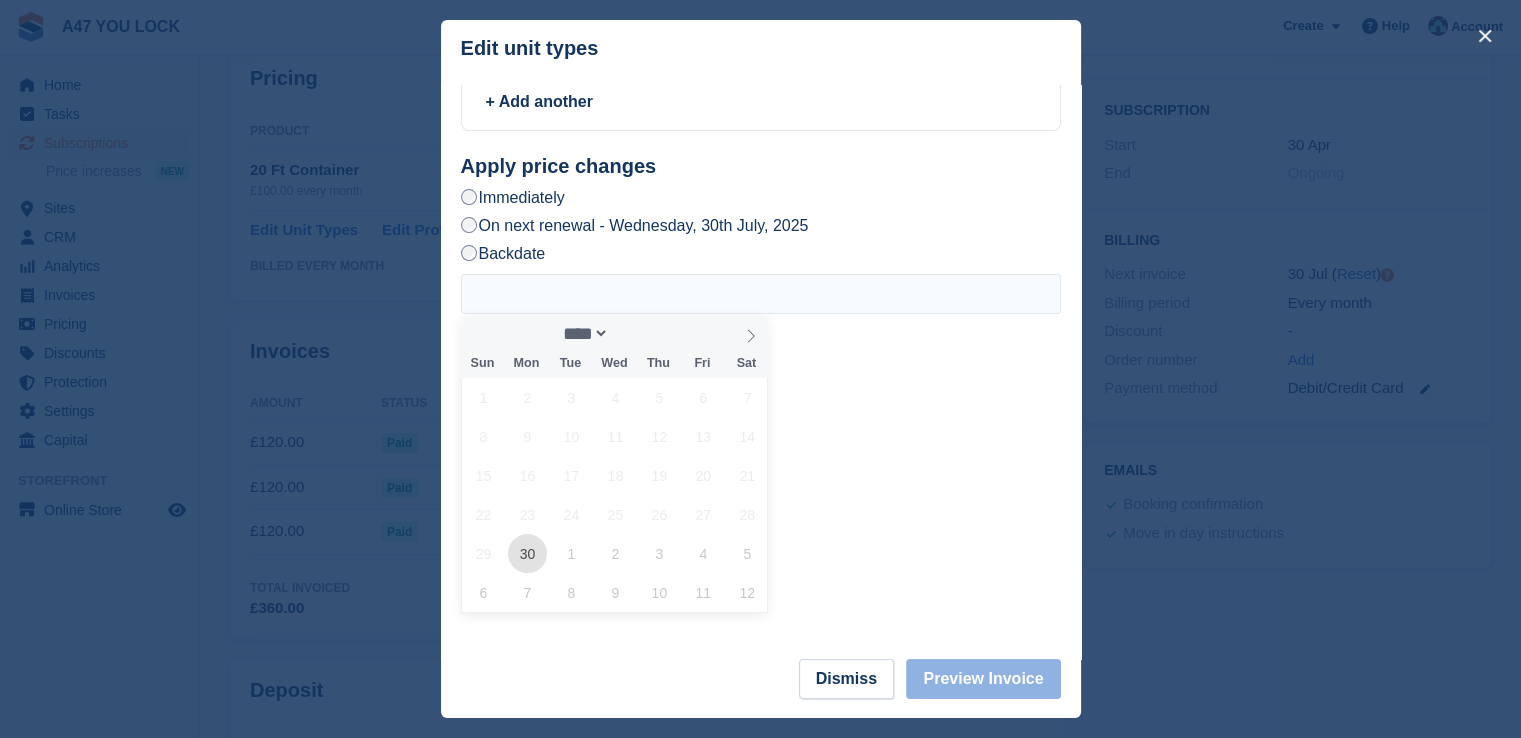 click on "30" at bounding box center (527, 553) 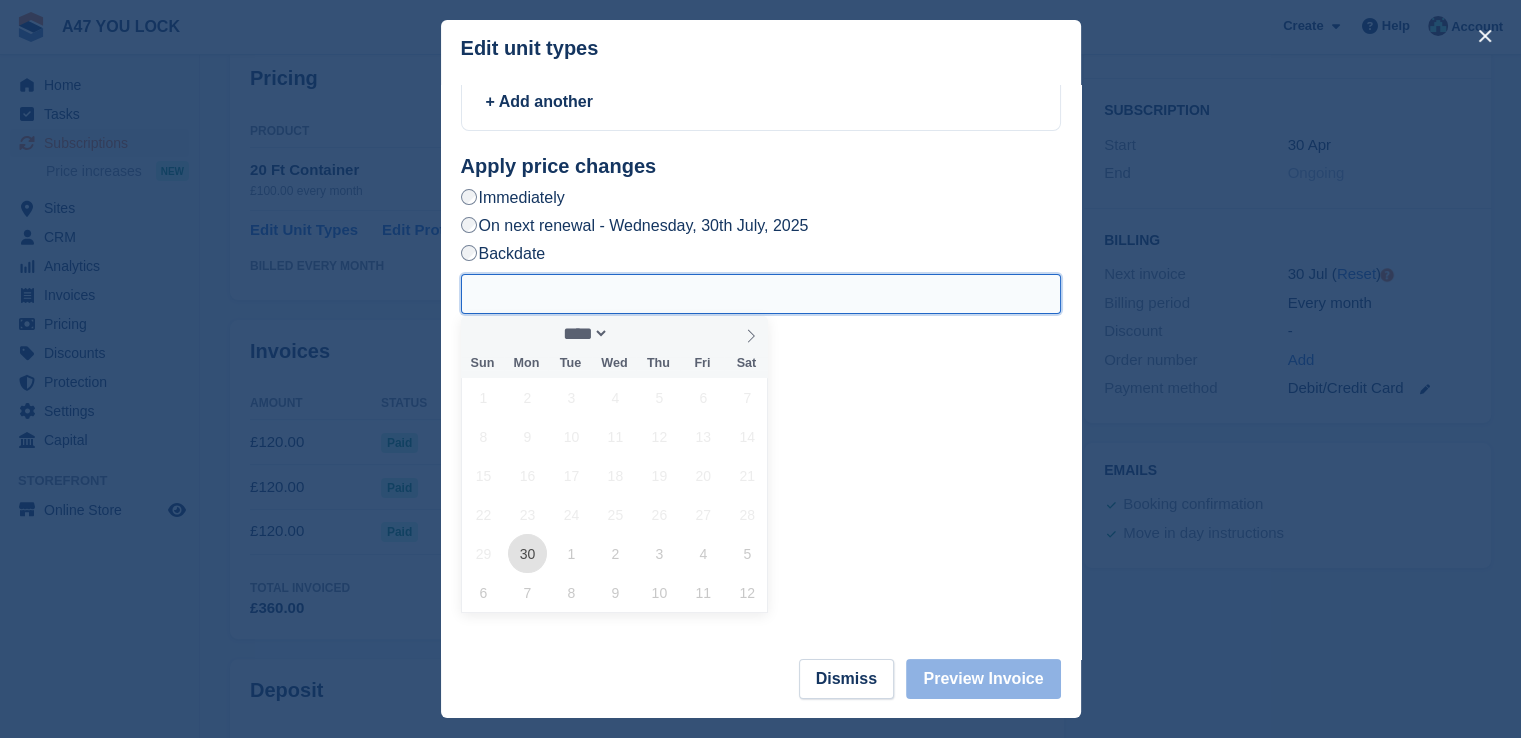 type on "**********" 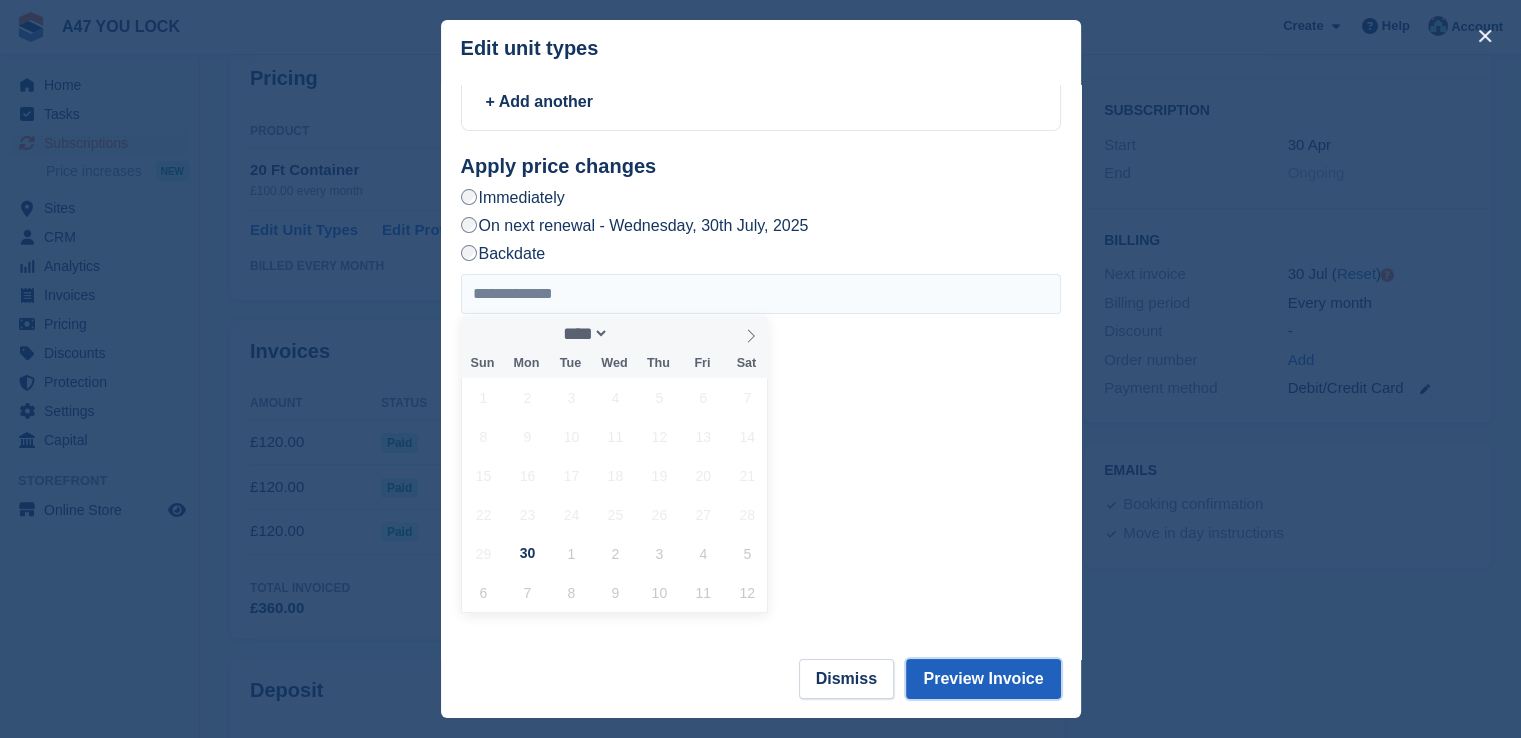 click on "Preview Invoice" at bounding box center [983, 679] 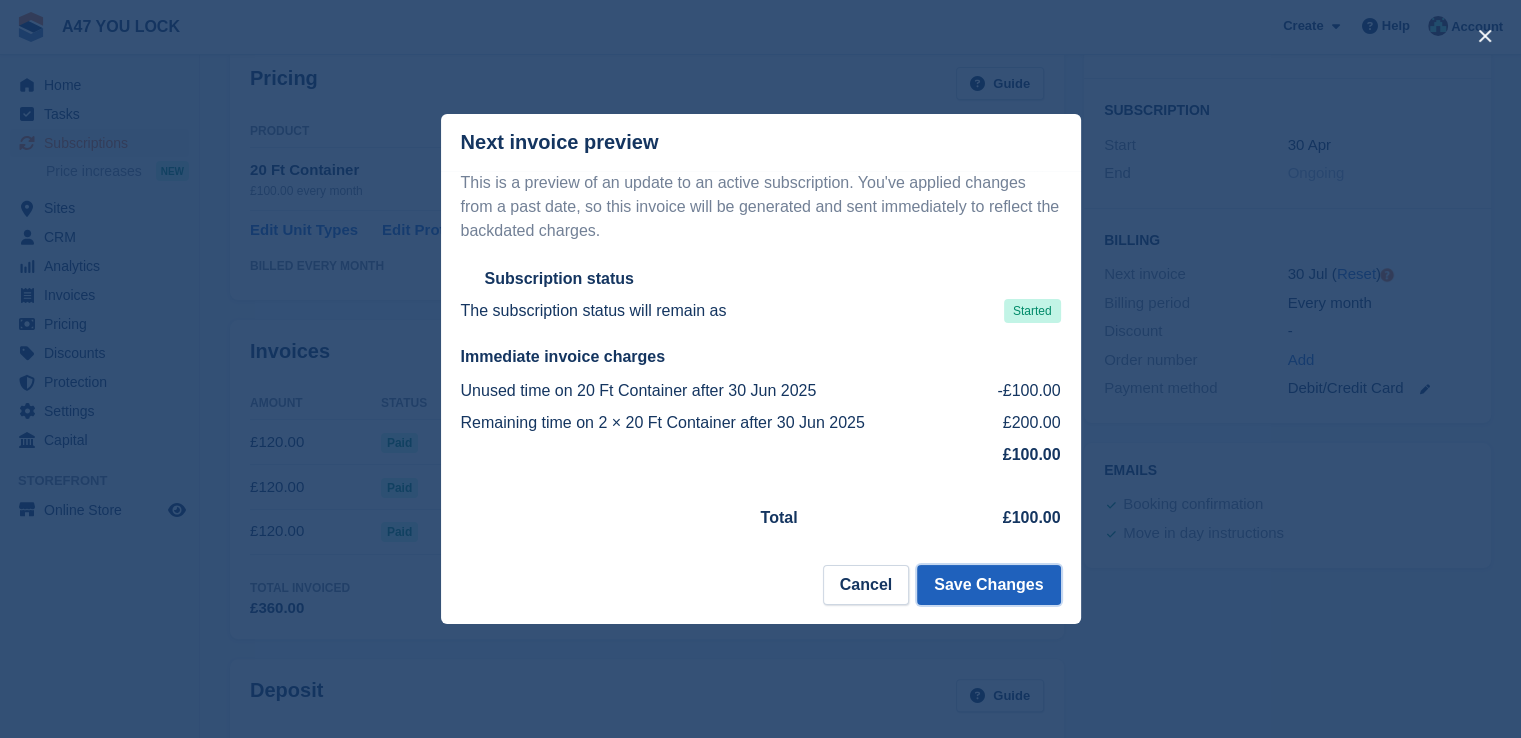 click on "Save Changes" at bounding box center [988, 585] 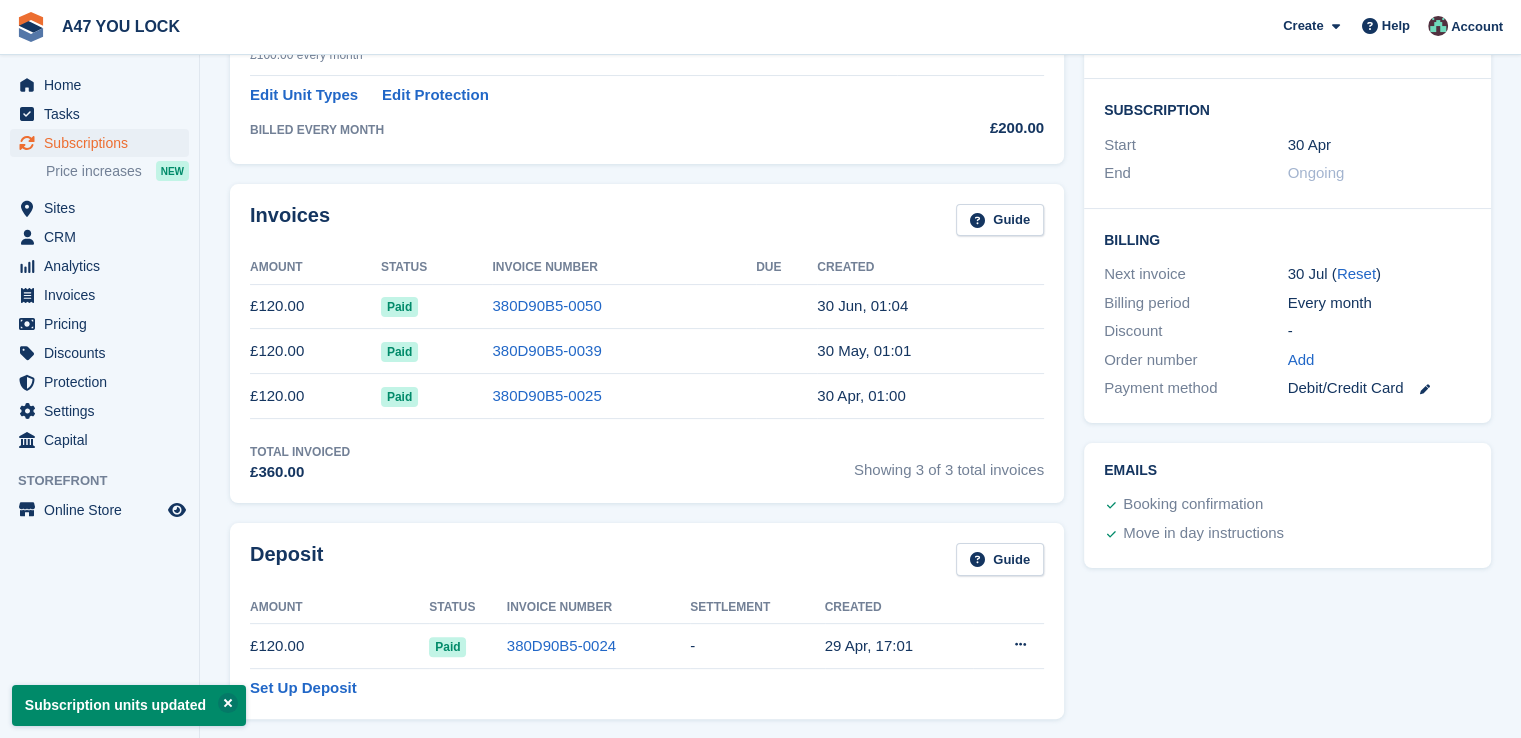 scroll, scrollTop: 0, scrollLeft: 0, axis: both 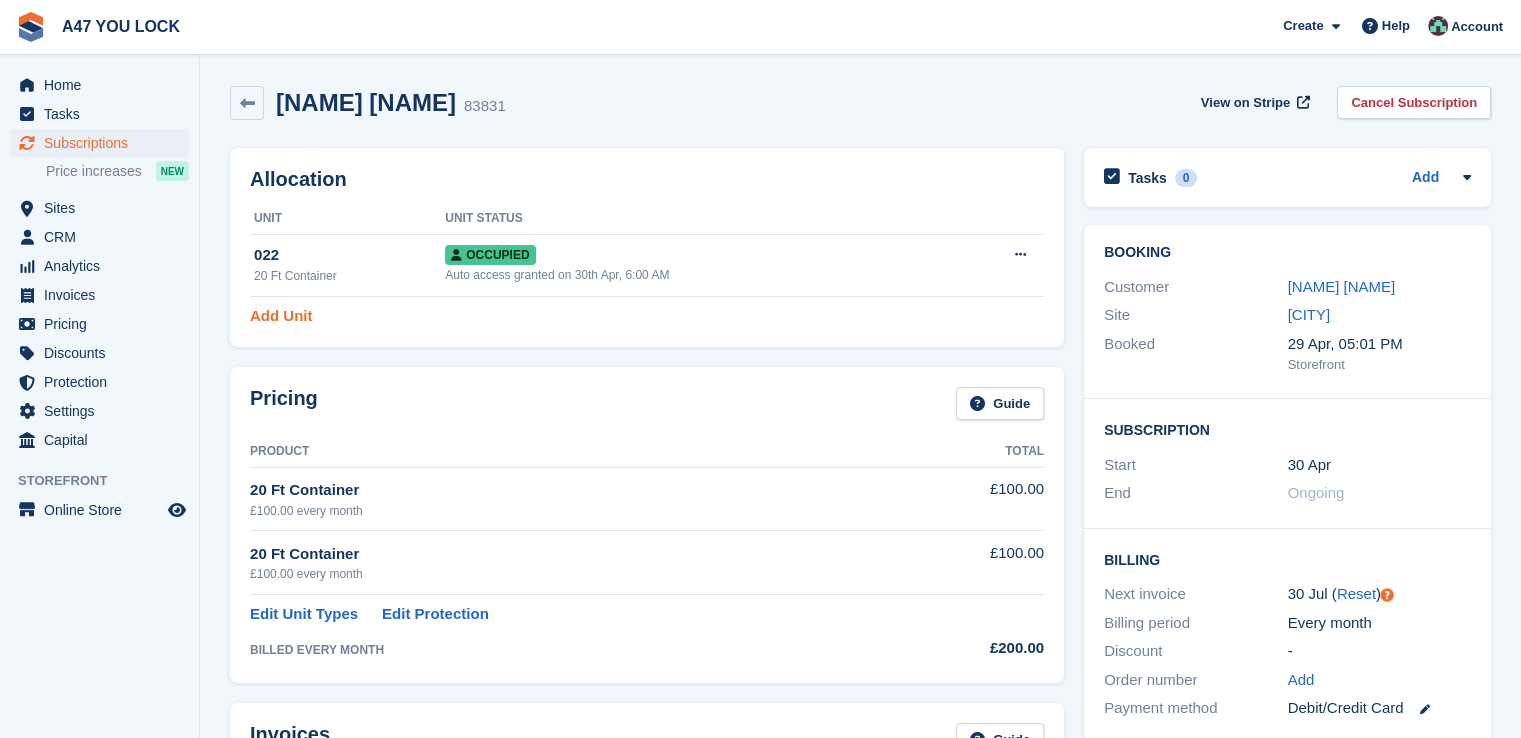 click on "Add Unit" at bounding box center [281, 316] 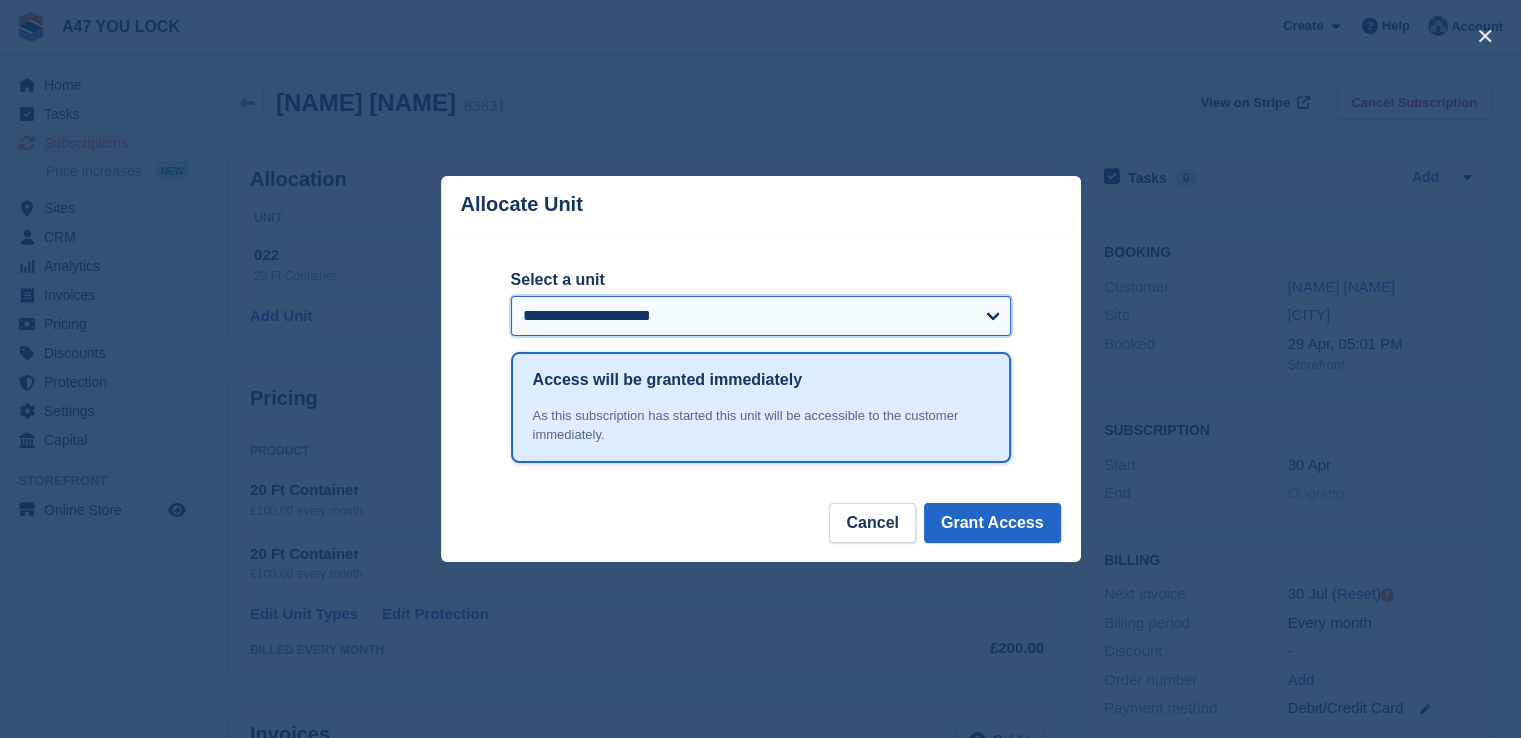 click on "**********" at bounding box center (761, 316) 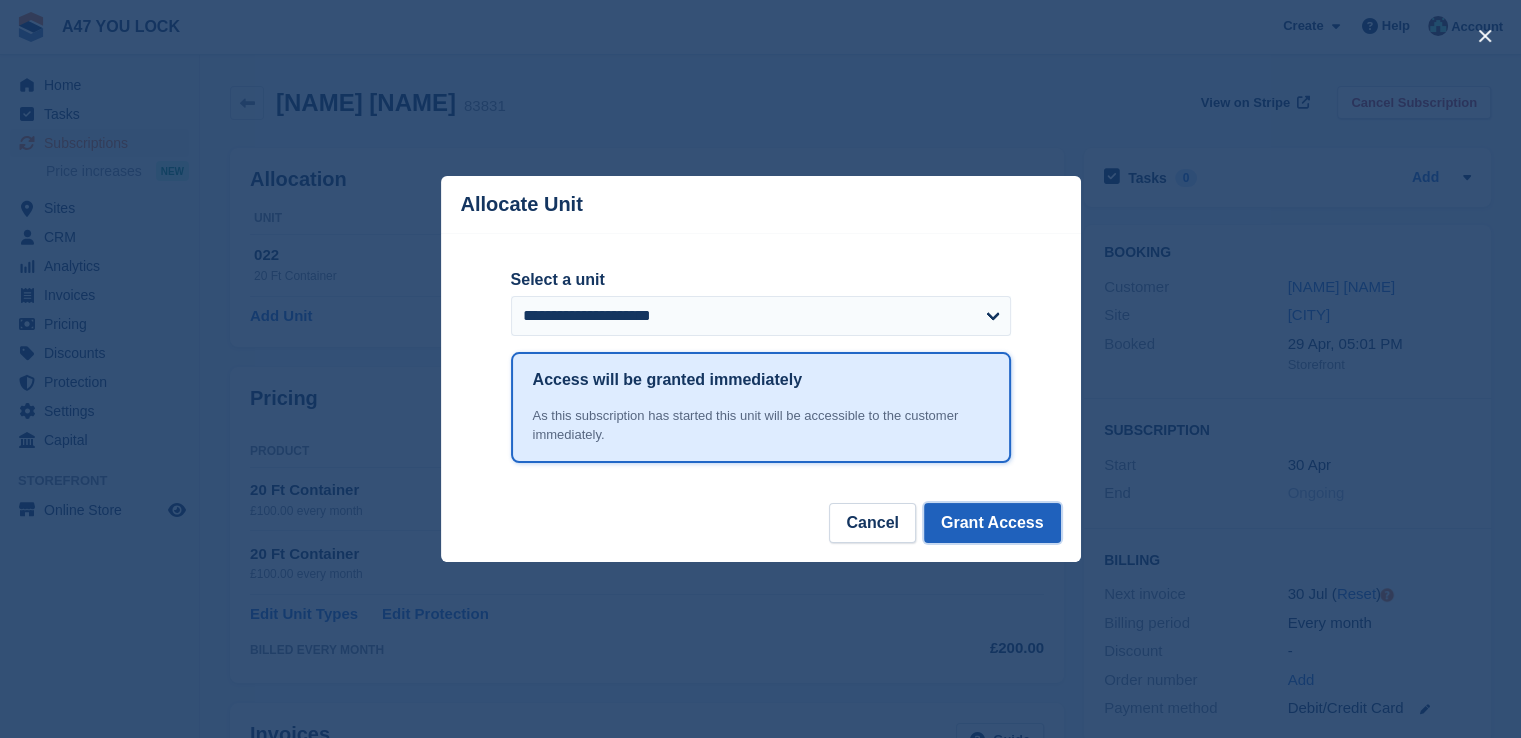 click on "Grant Access" at bounding box center [992, 523] 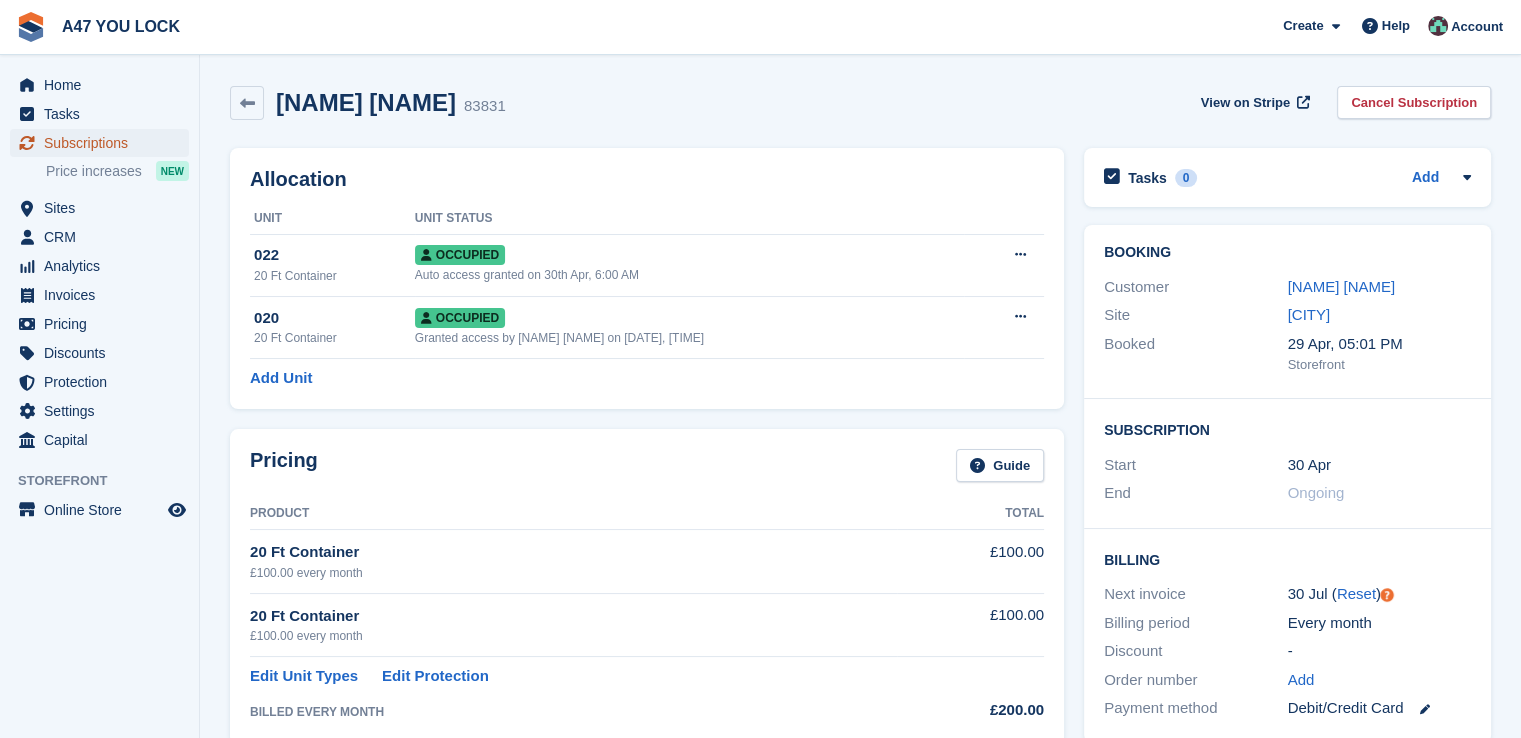click on "Subscriptions" at bounding box center (104, 143) 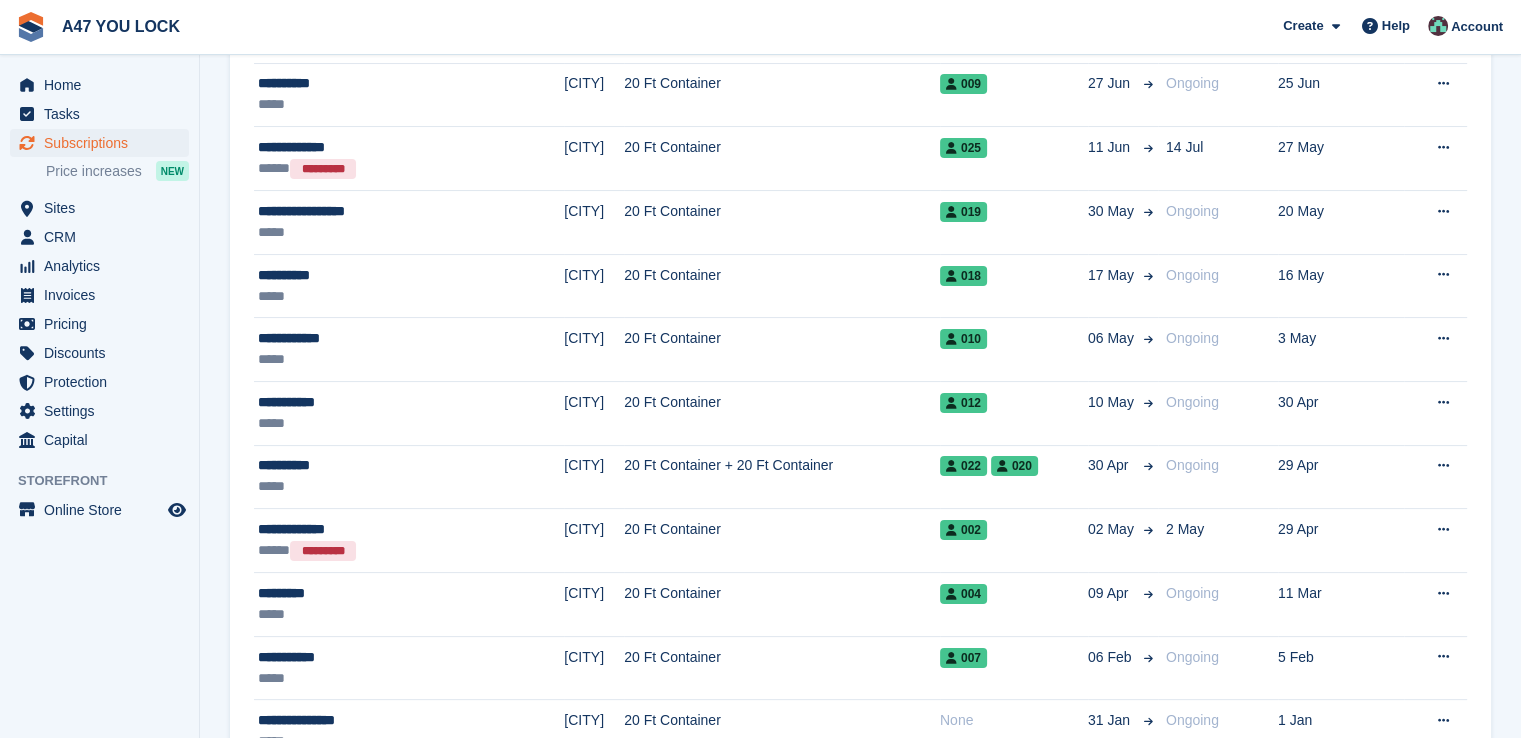 scroll, scrollTop: 280, scrollLeft: 0, axis: vertical 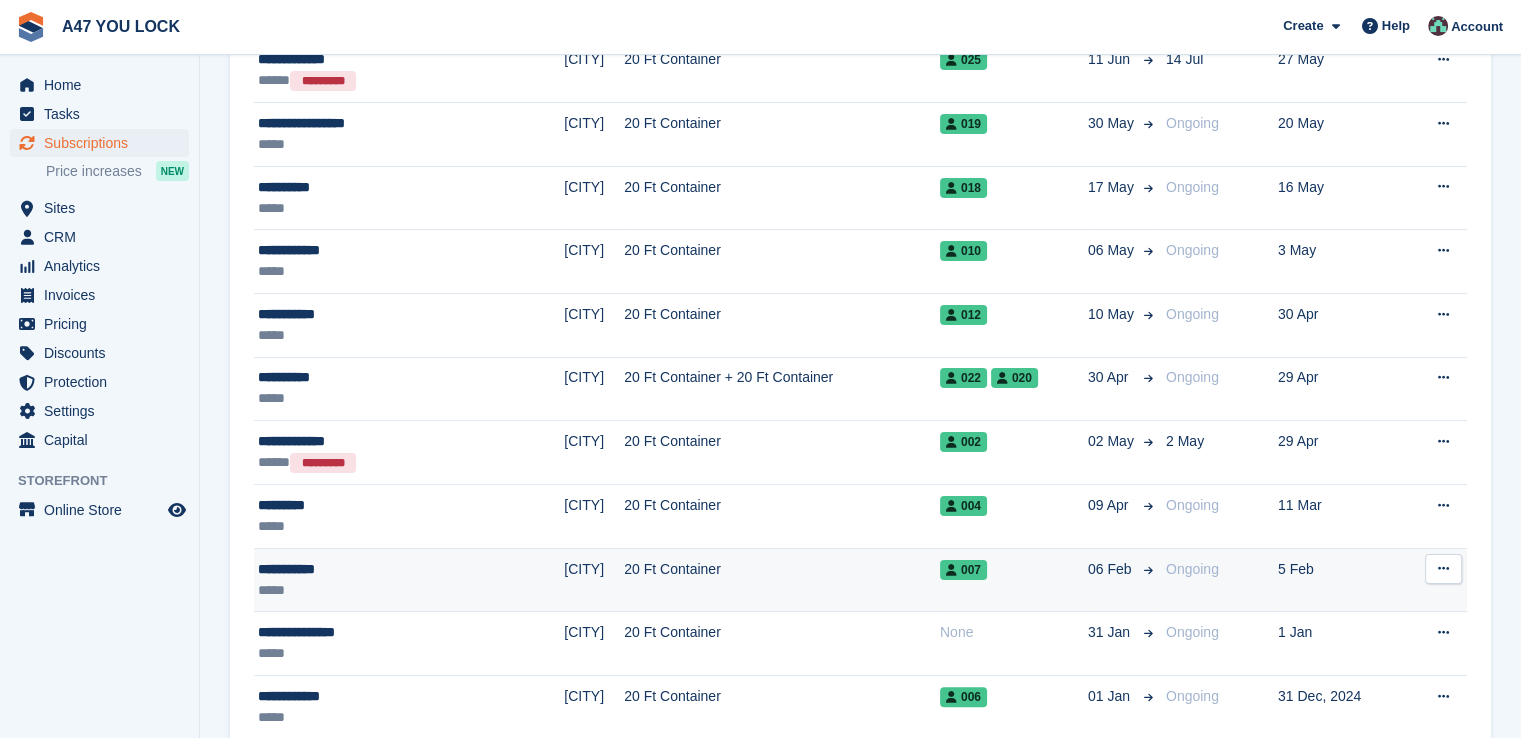 click on "**********" at bounding box center (409, 580) 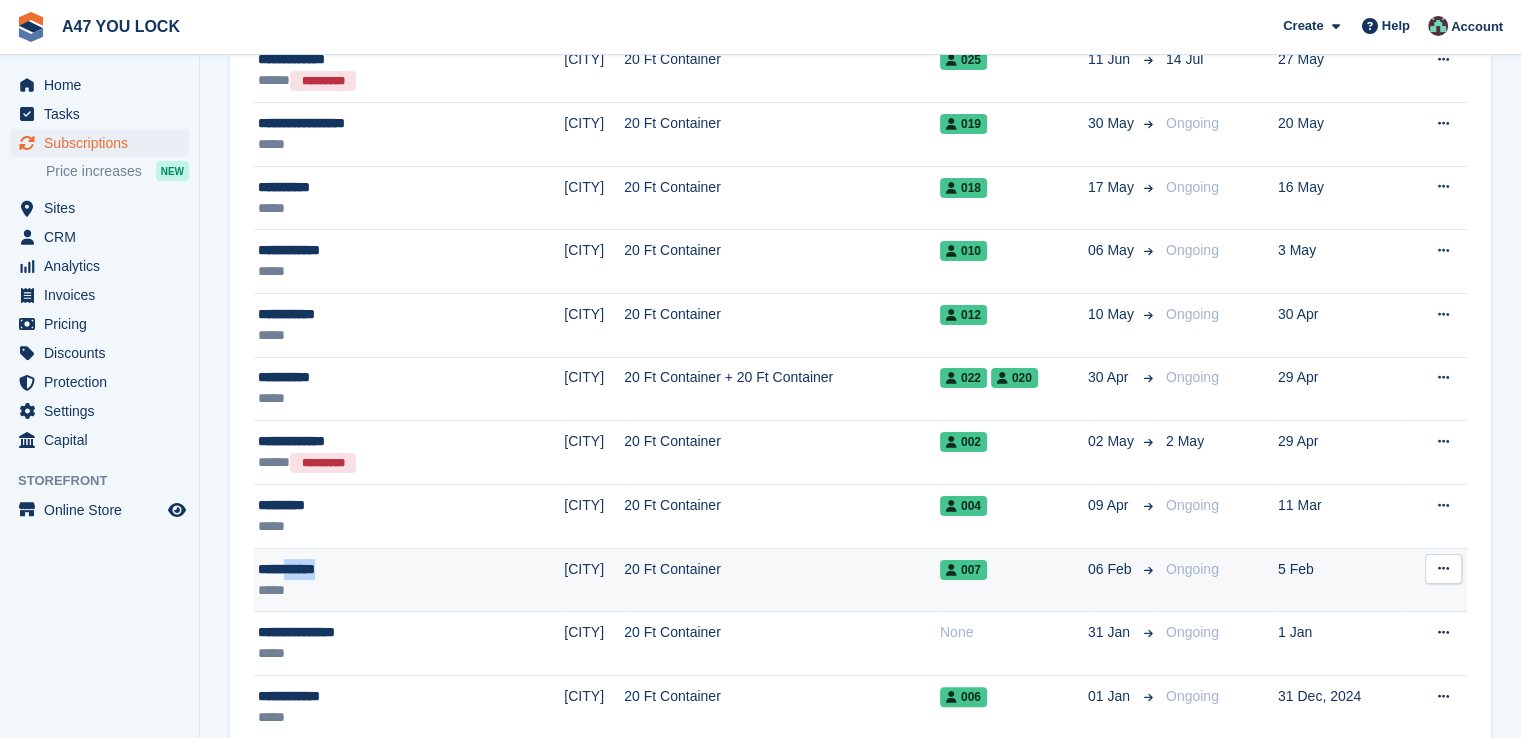 click on "**********" at bounding box center [409, 580] 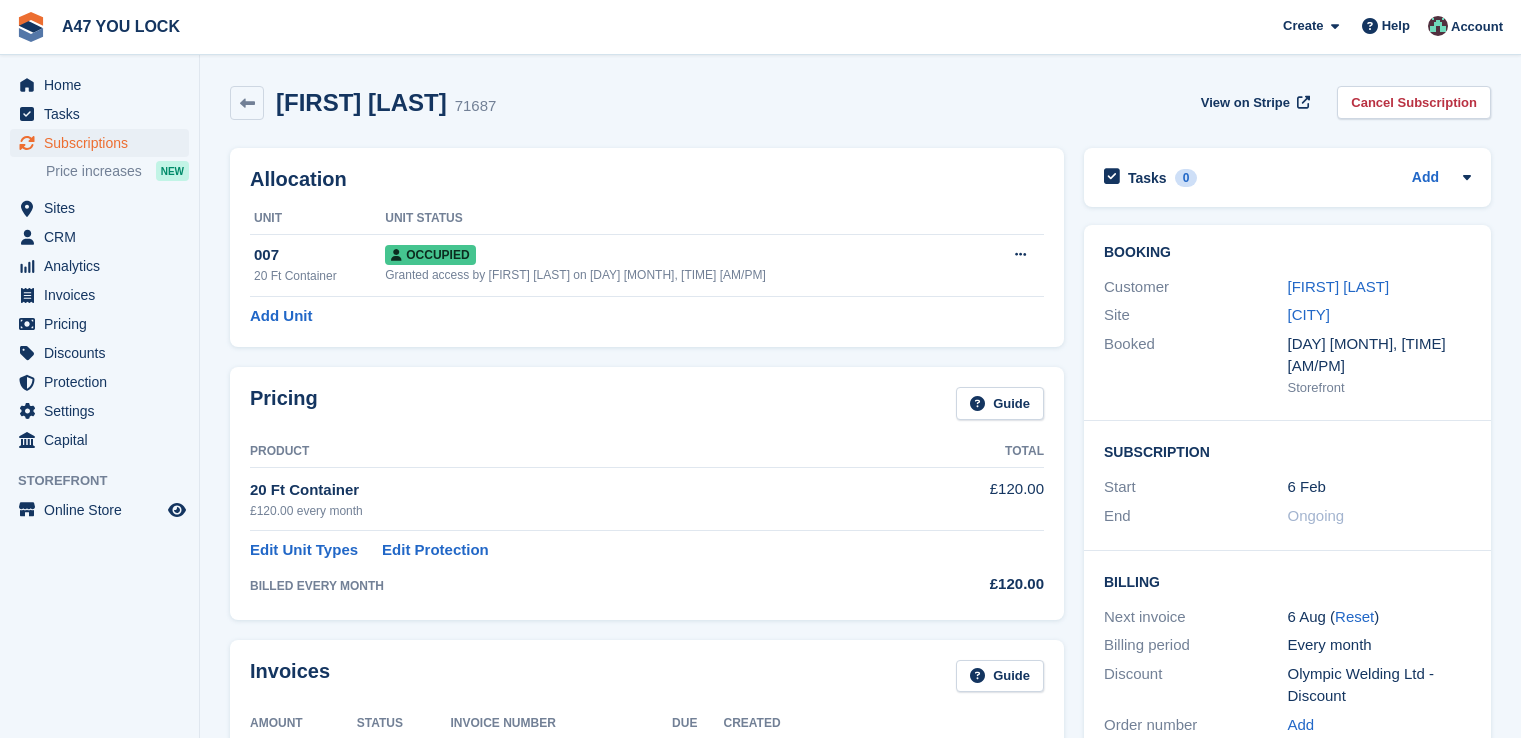 scroll, scrollTop: 0, scrollLeft: 0, axis: both 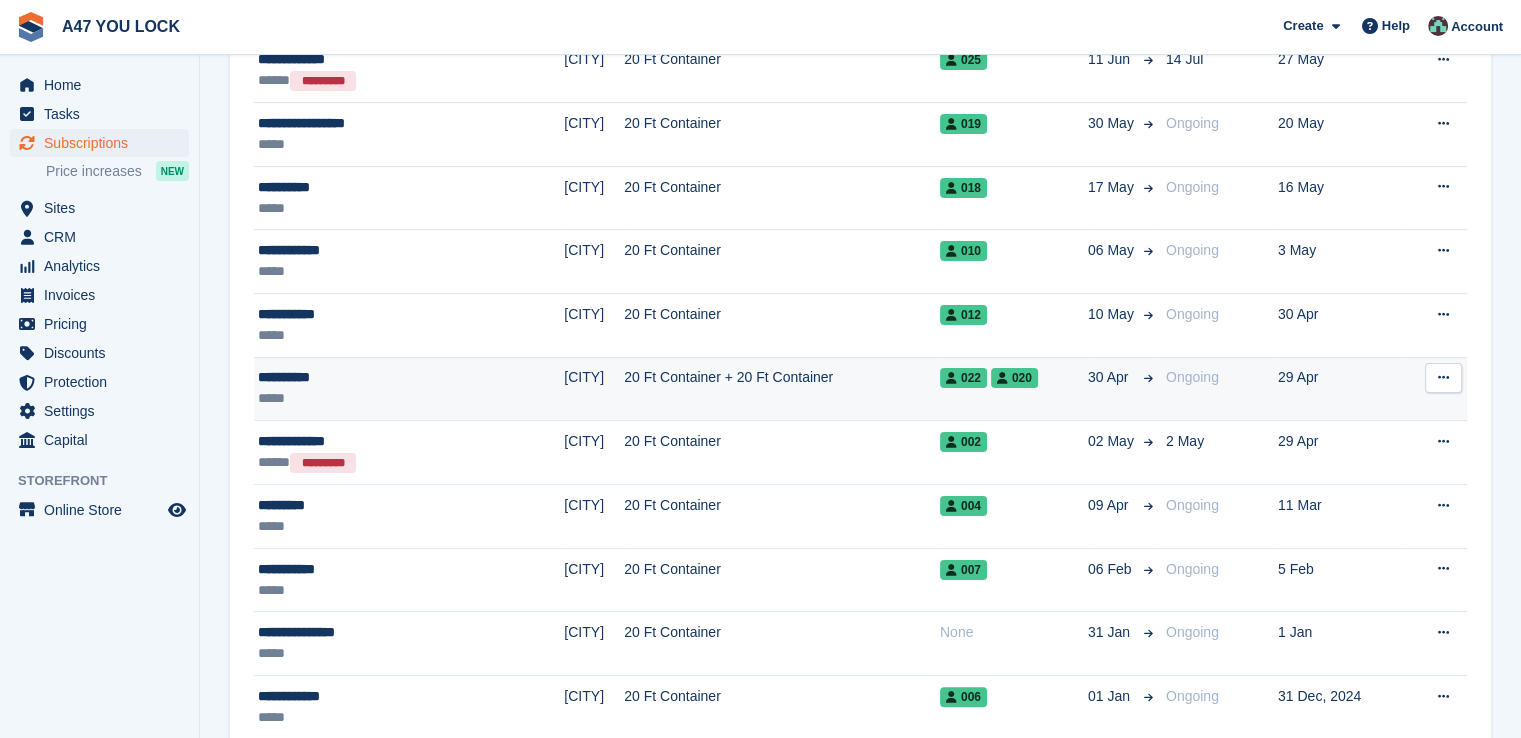click on "[CITY]" at bounding box center [594, 389] 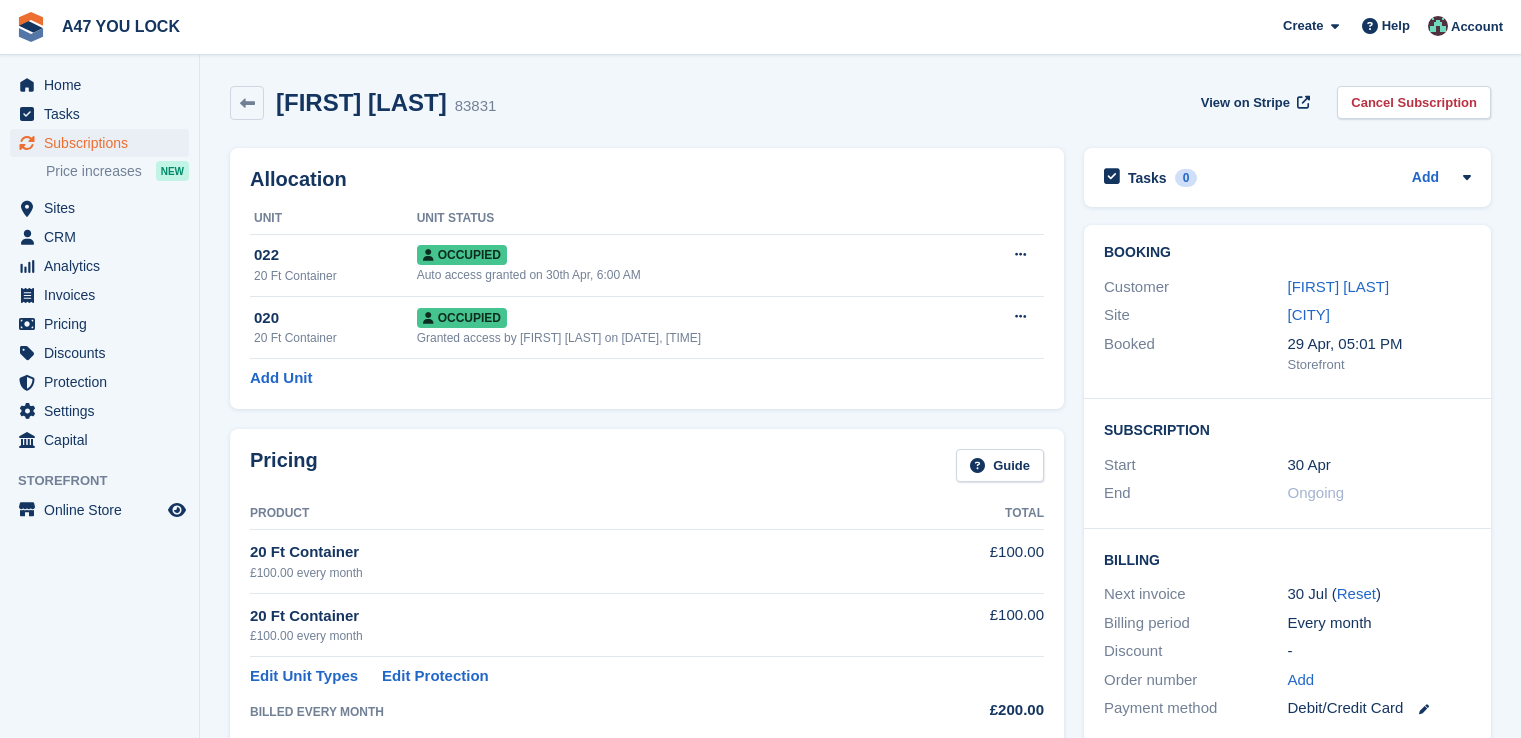 scroll, scrollTop: 0, scrollLeft: 0, axis: both 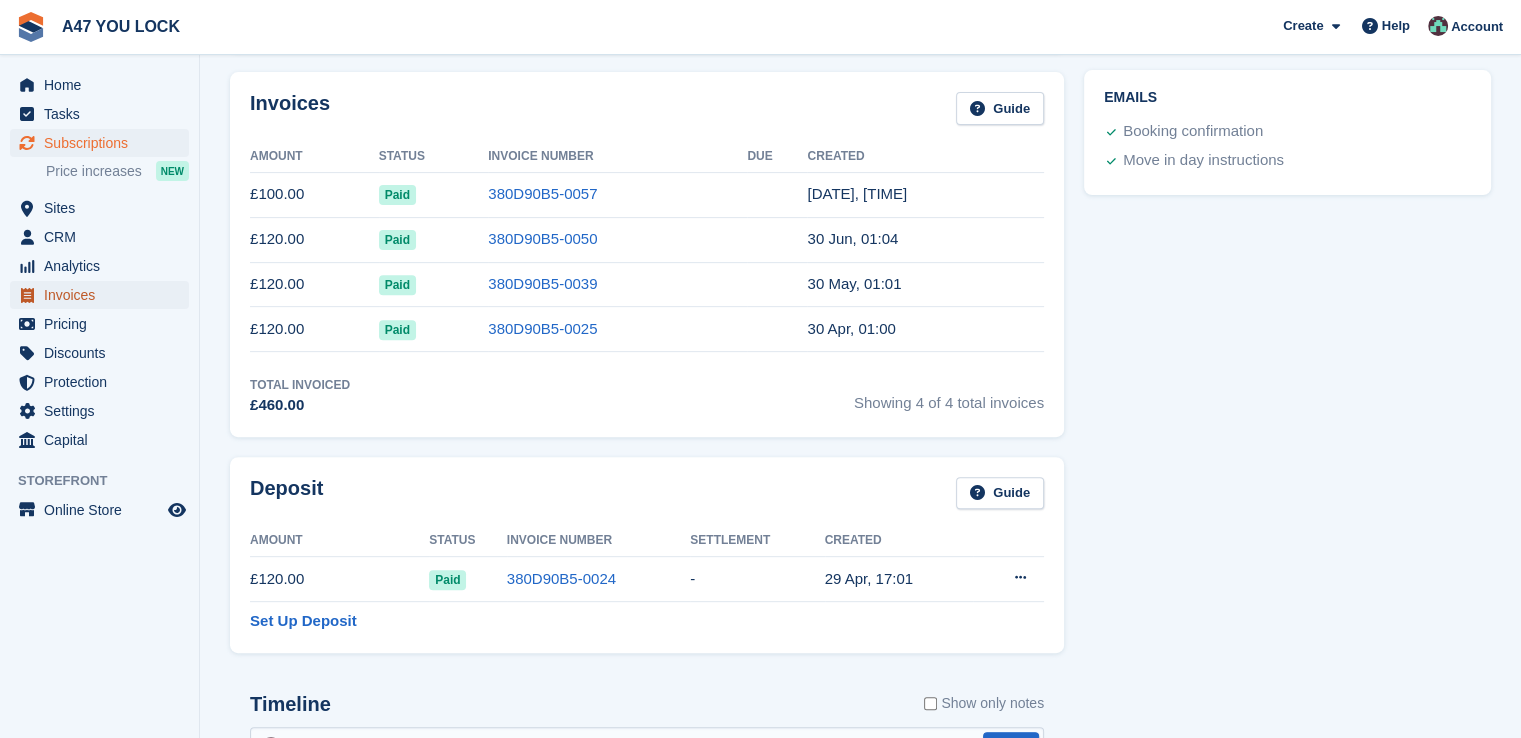 click on "Invoices" at bounding box center (104, 295) 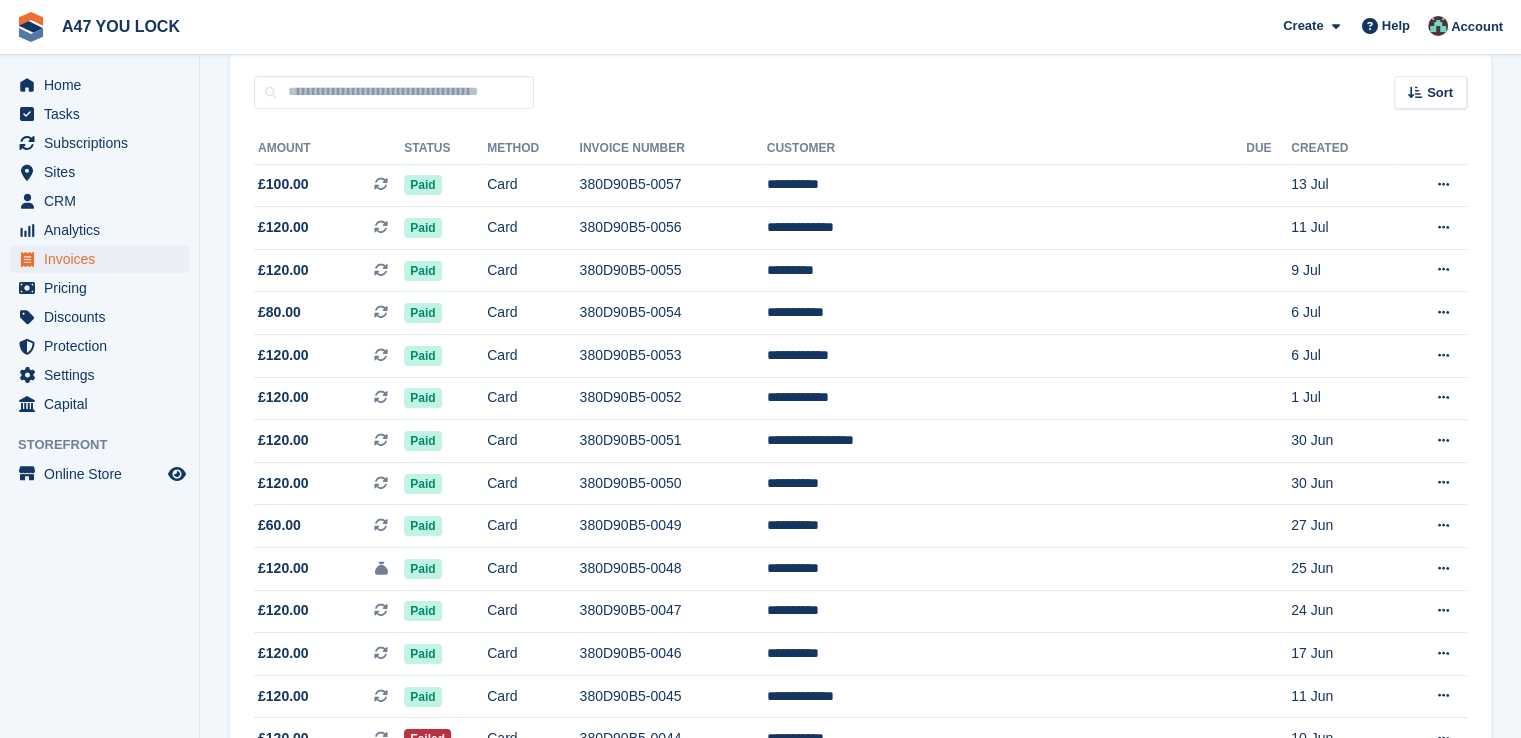 scroll, scrollTop: 200, scrollLeft: 0, axis: vertical 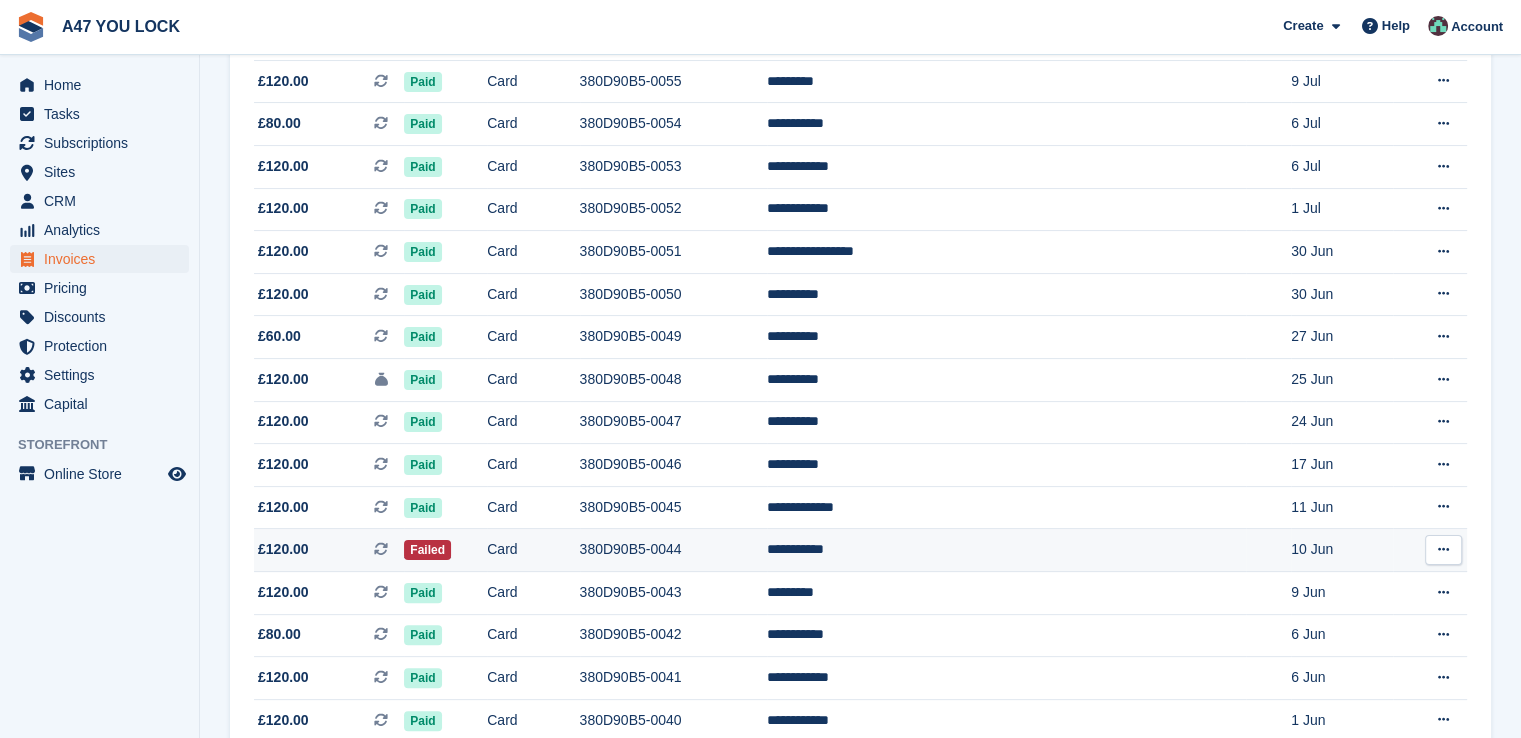 click on "**********" at bounding box center (1006, 550) 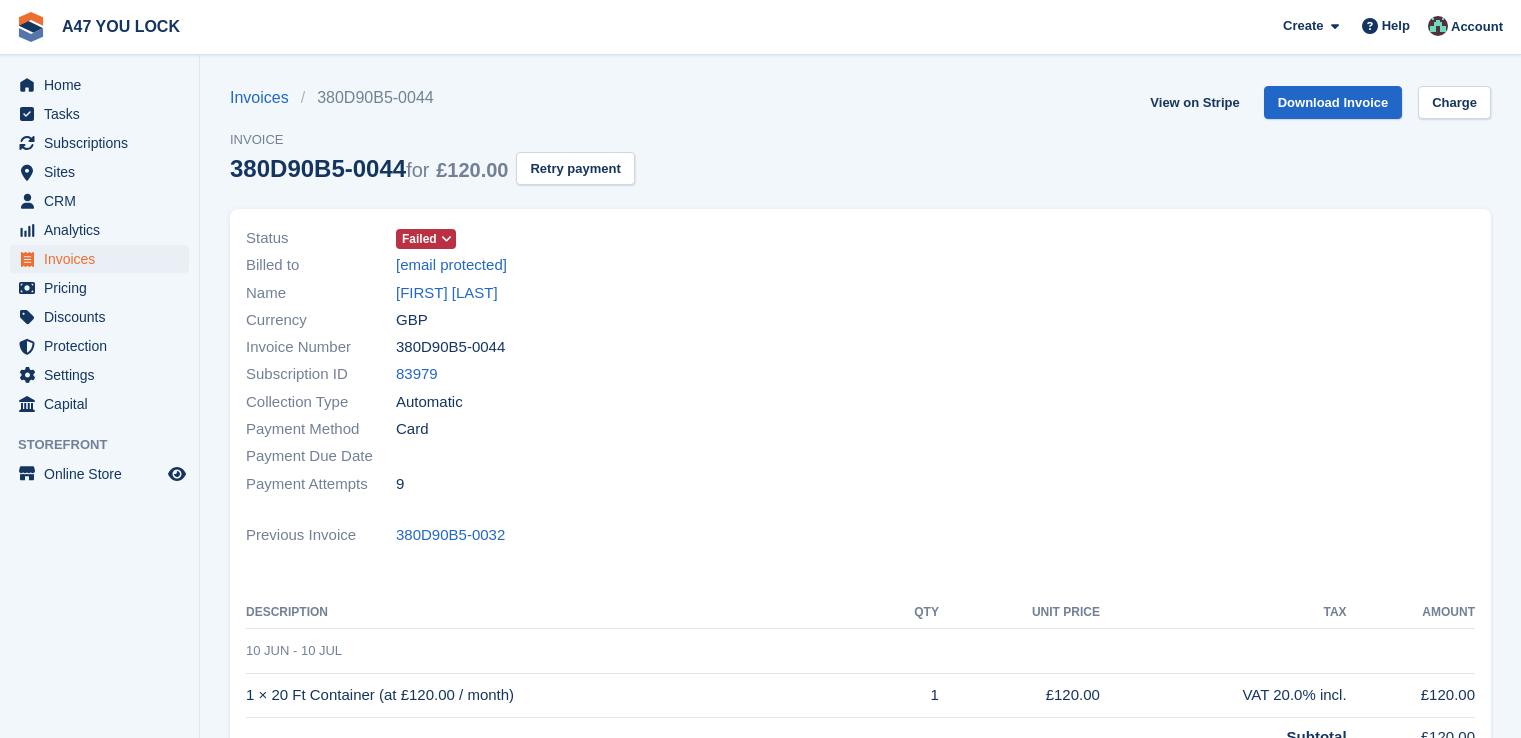 scroll, scrollTop: 0, scrollLeft: 0, axis: both 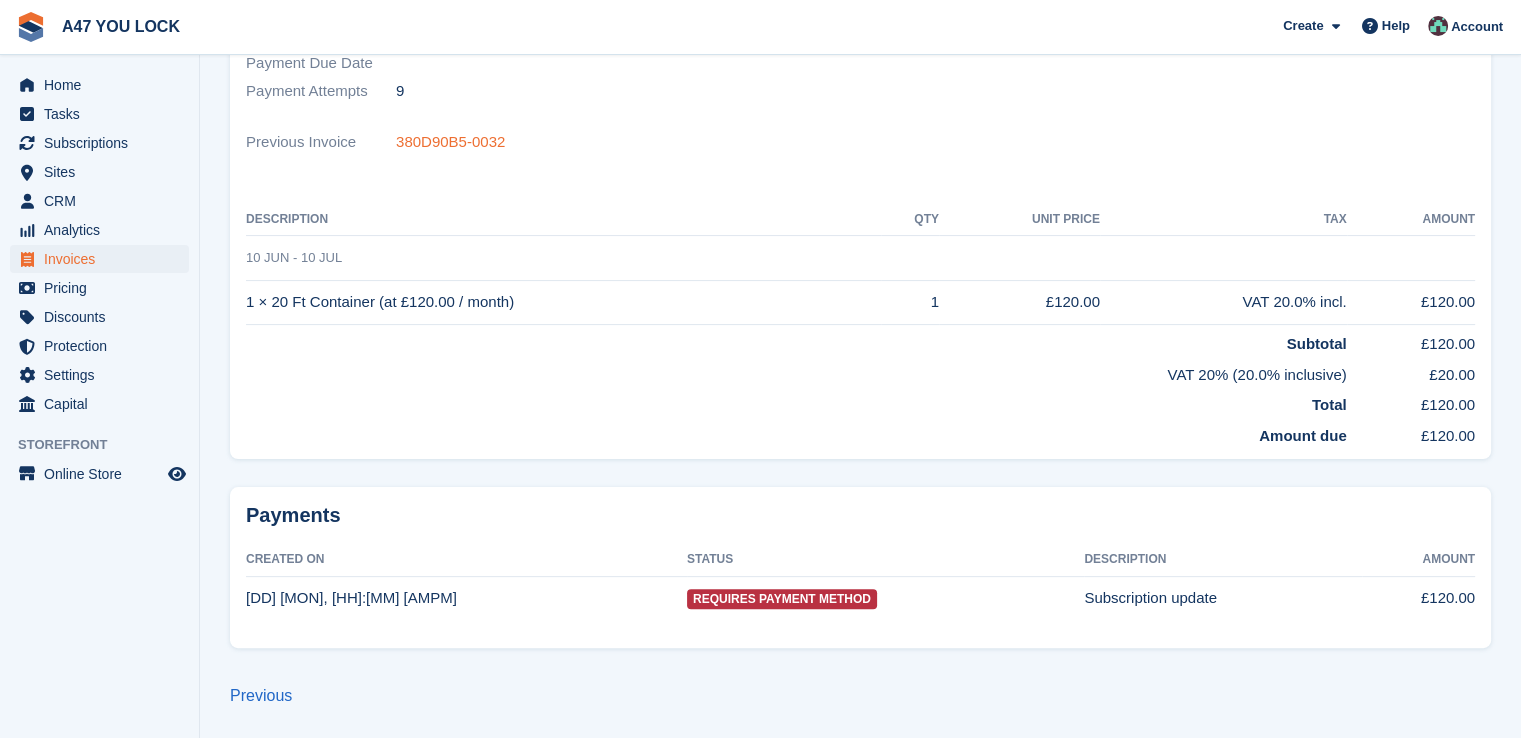 click on "380D90B5-0032" at bounding box center [450, 142] 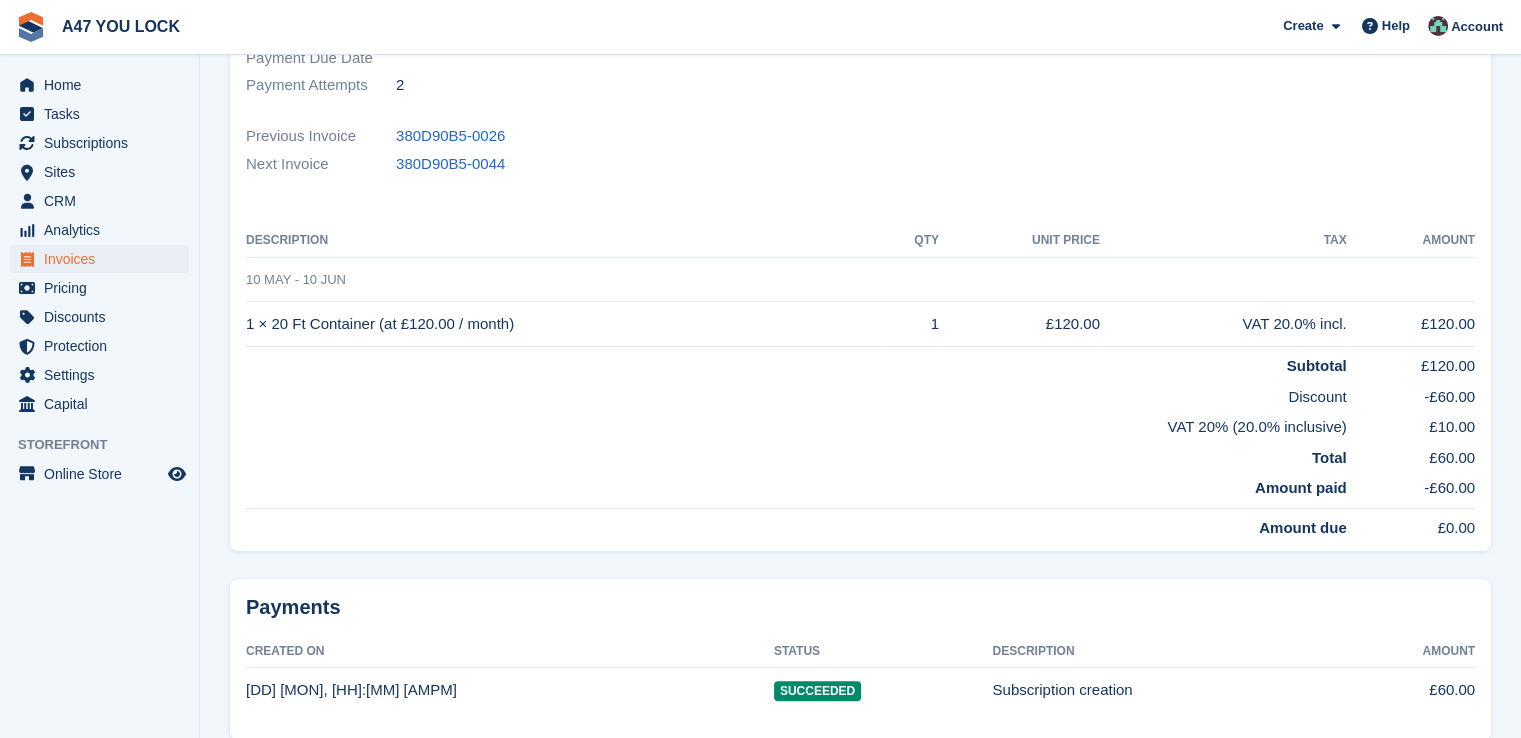 scroll, scrollTop: 0, scrollLeft: 0, axis: both 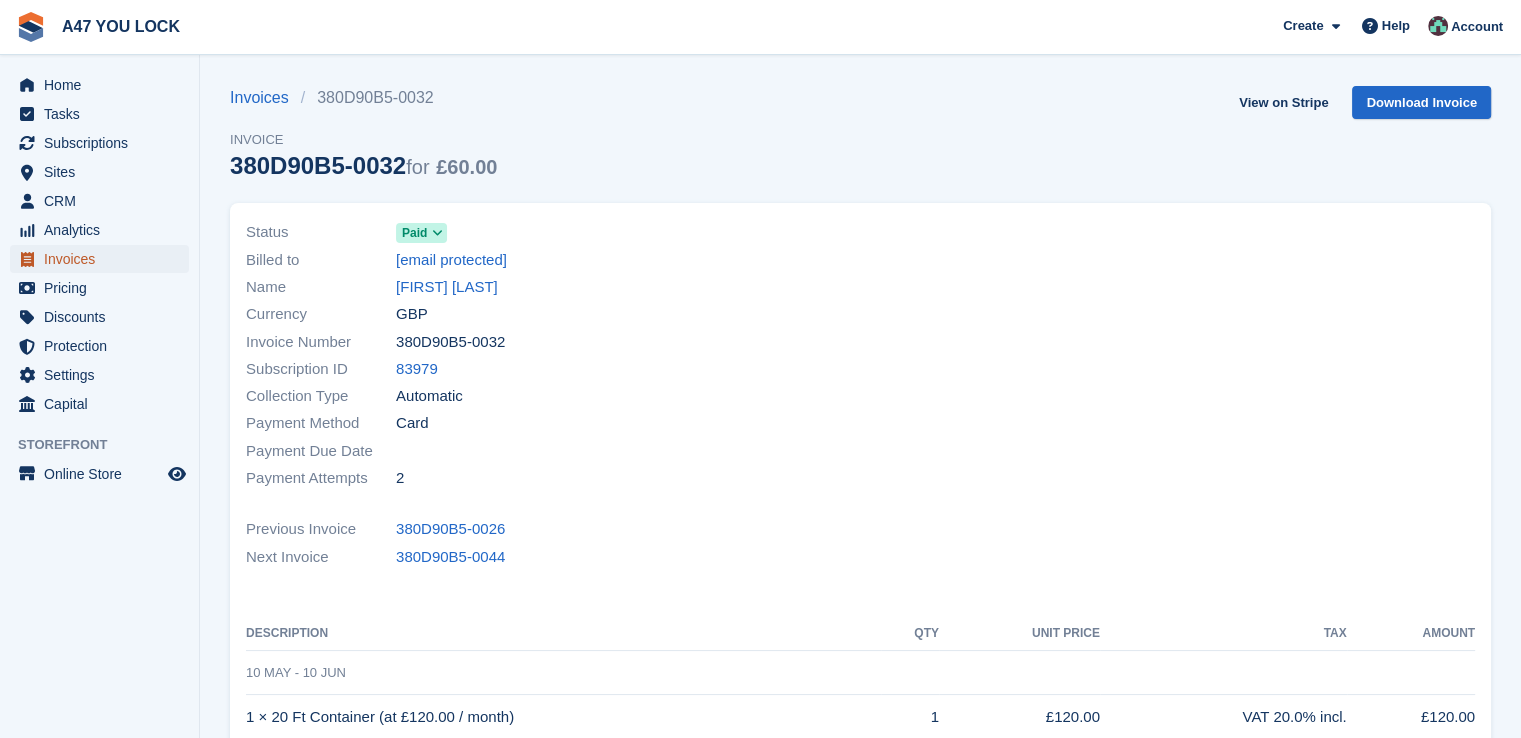 click on "Invoices" at bounding box center (104, 259) 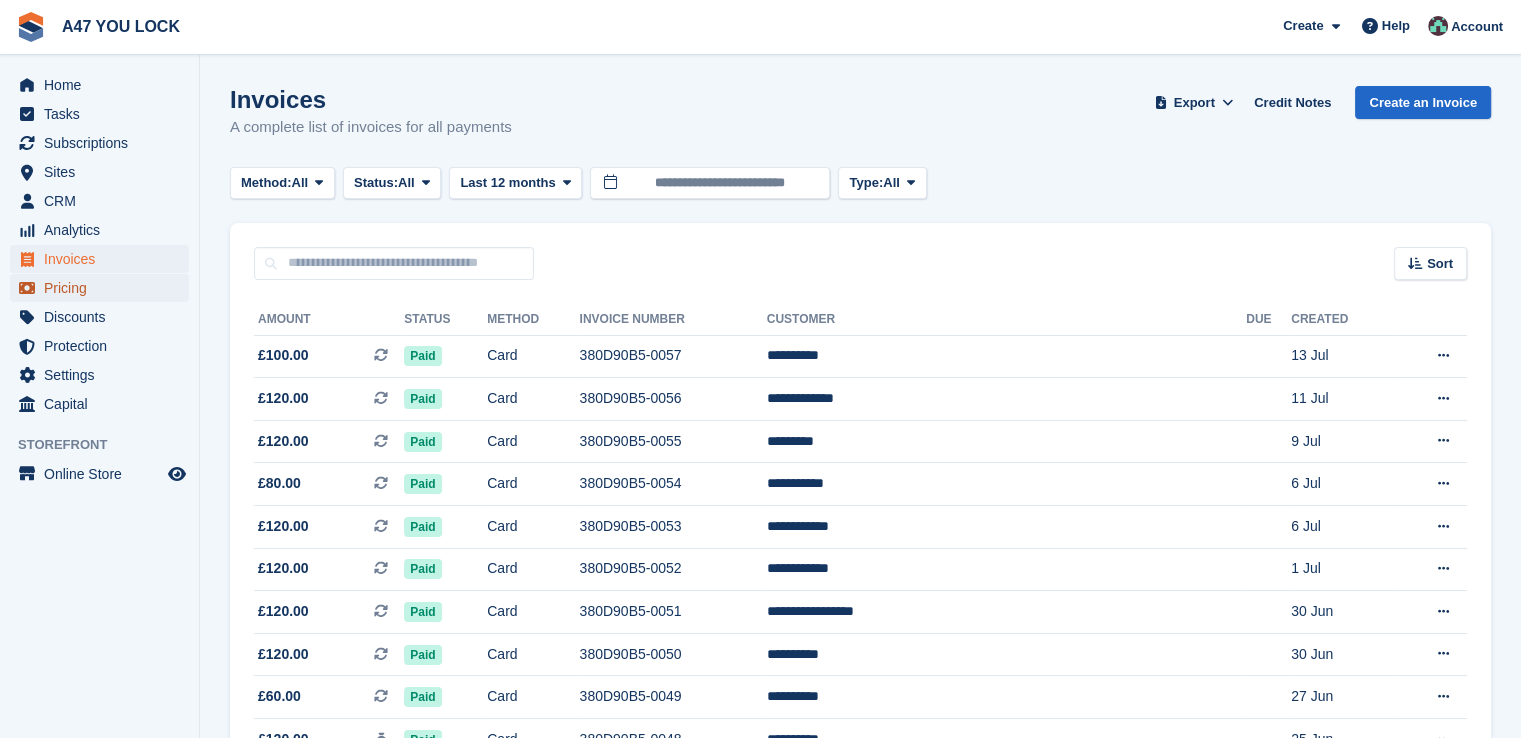 click on "Pricing" at bounding box center (104, 288) 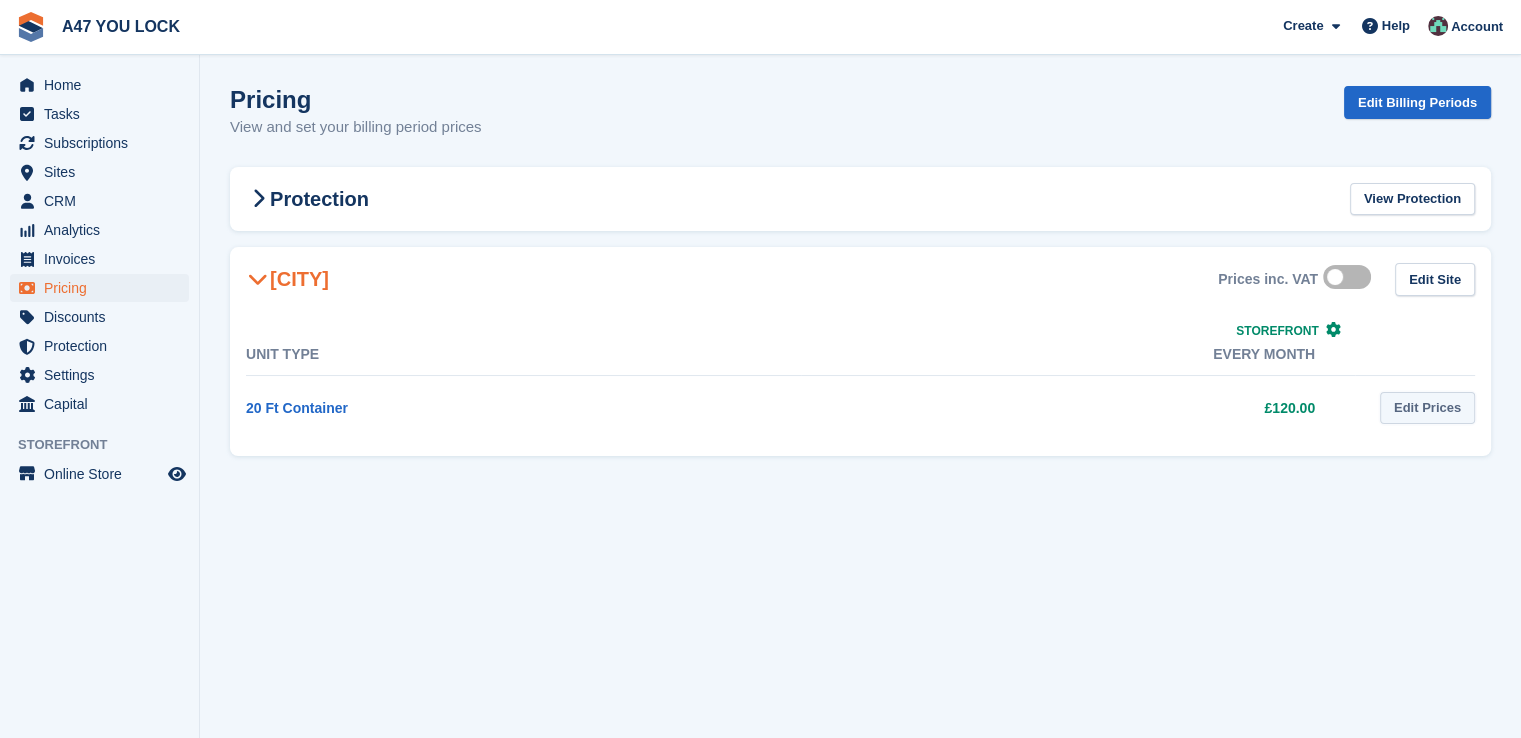 click on "Edit Prices" at bounding box center [1427, 408] 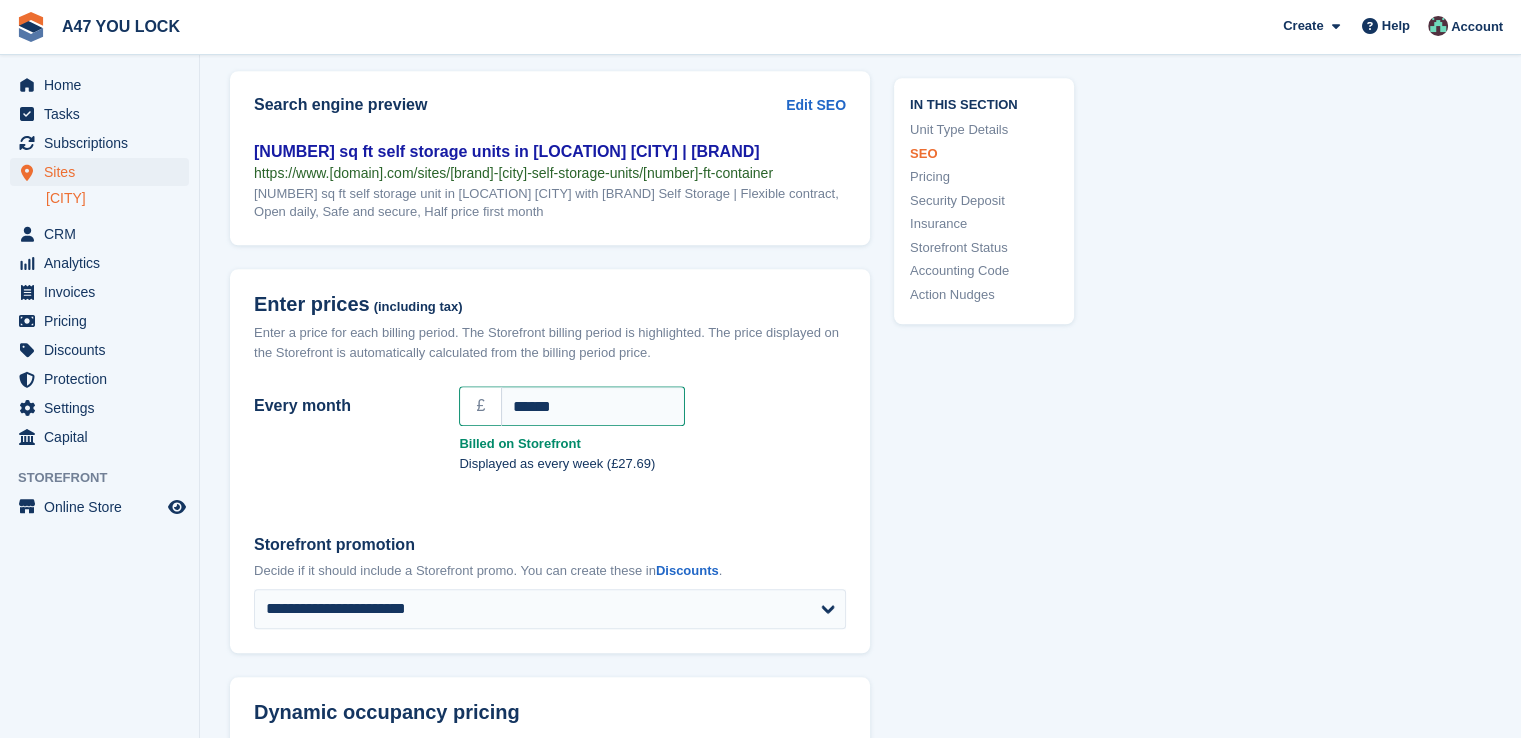 scroll, scrollTop: 1560, scrollLeft: 0, axis: vertical 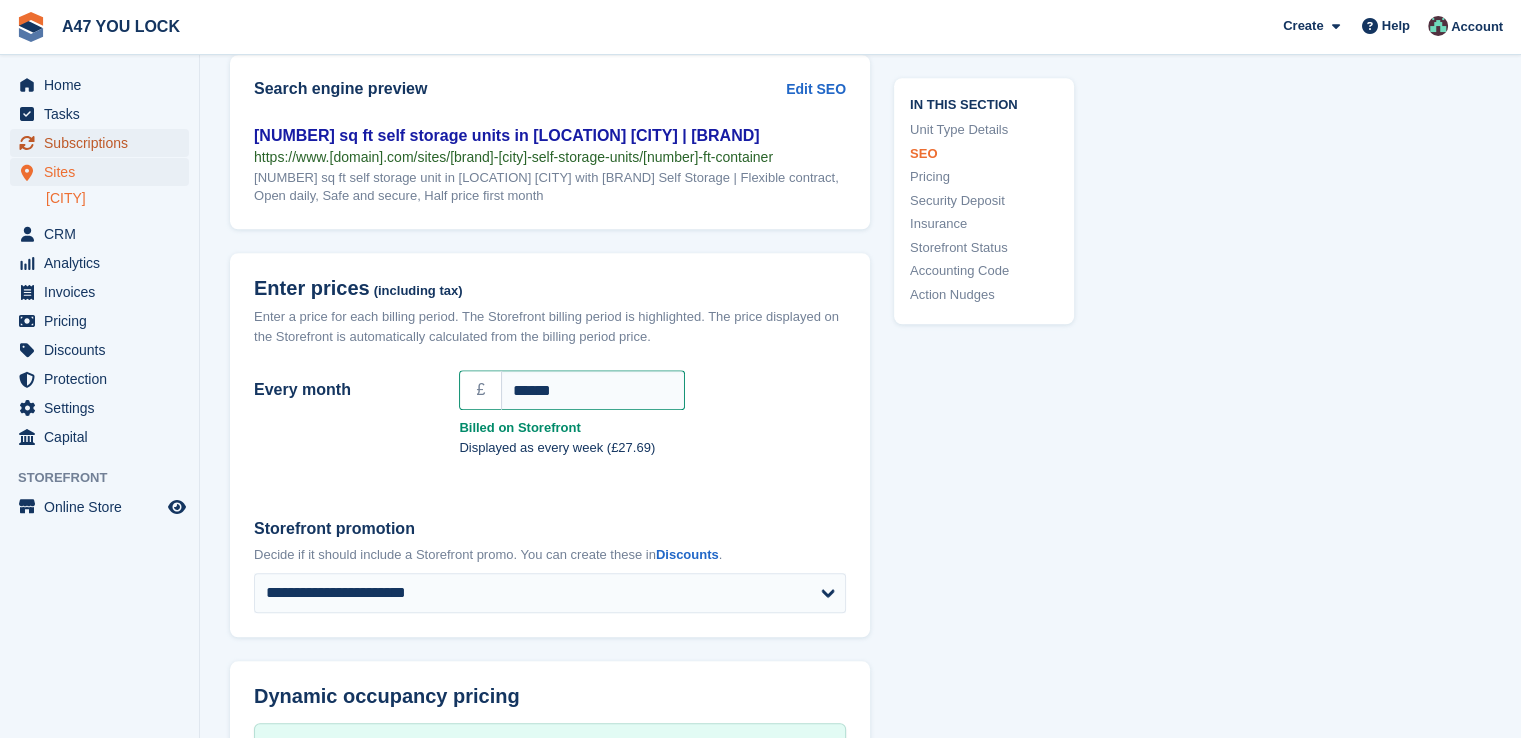 click on "Subscriptions" at bounding box center (104, 143) 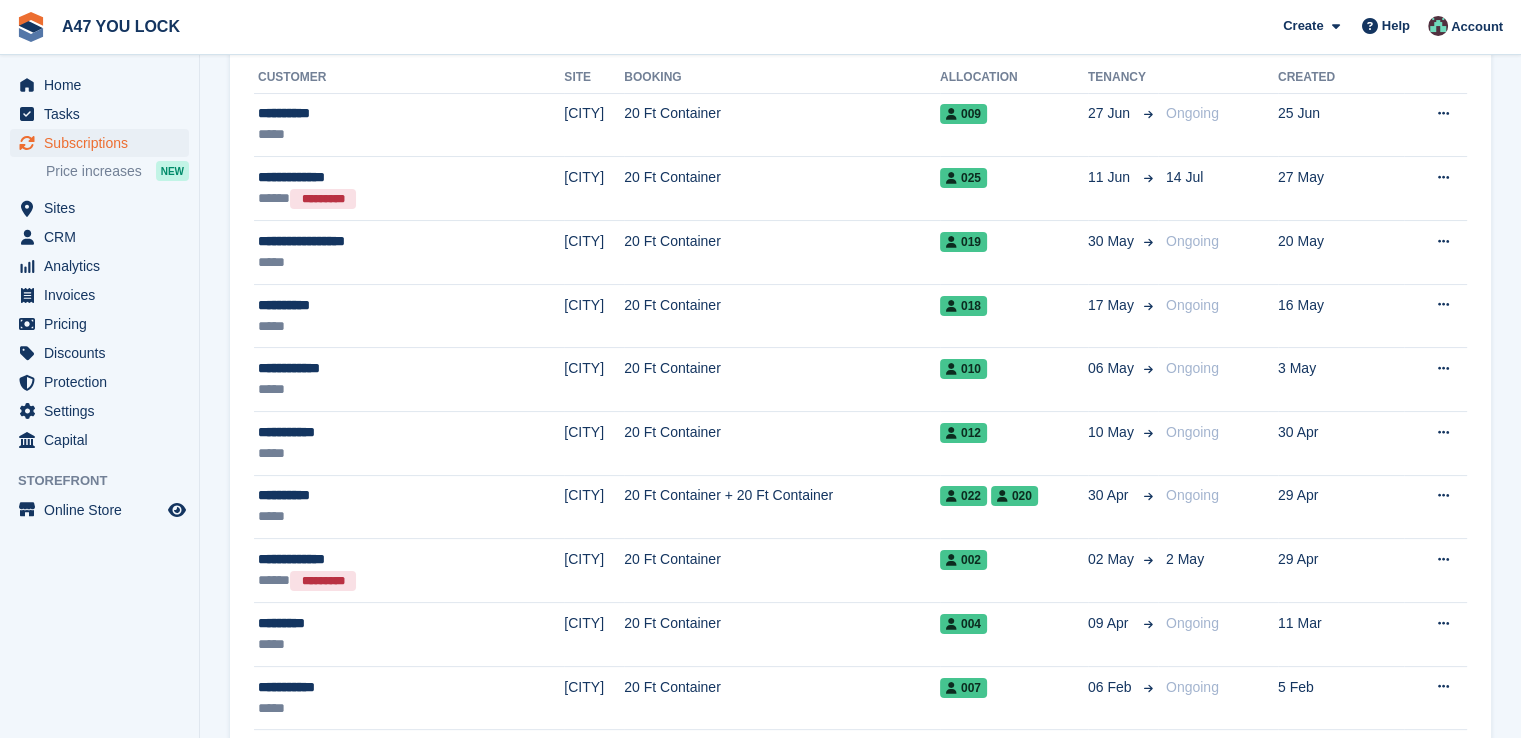 scroll, scrollTop: 266, scrollLeft: 0, axis: vertical 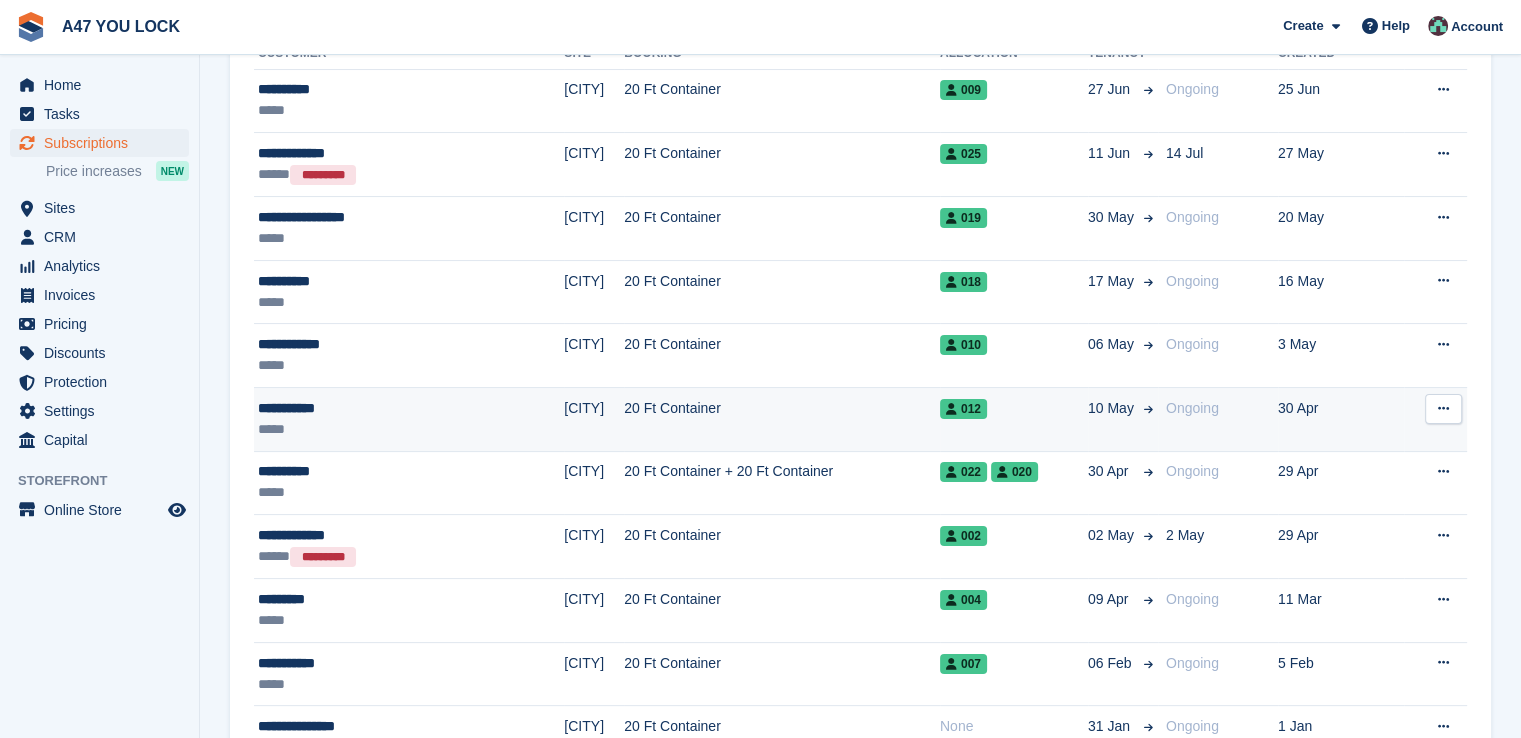 click on "*****" at bounding box center [358, 429] 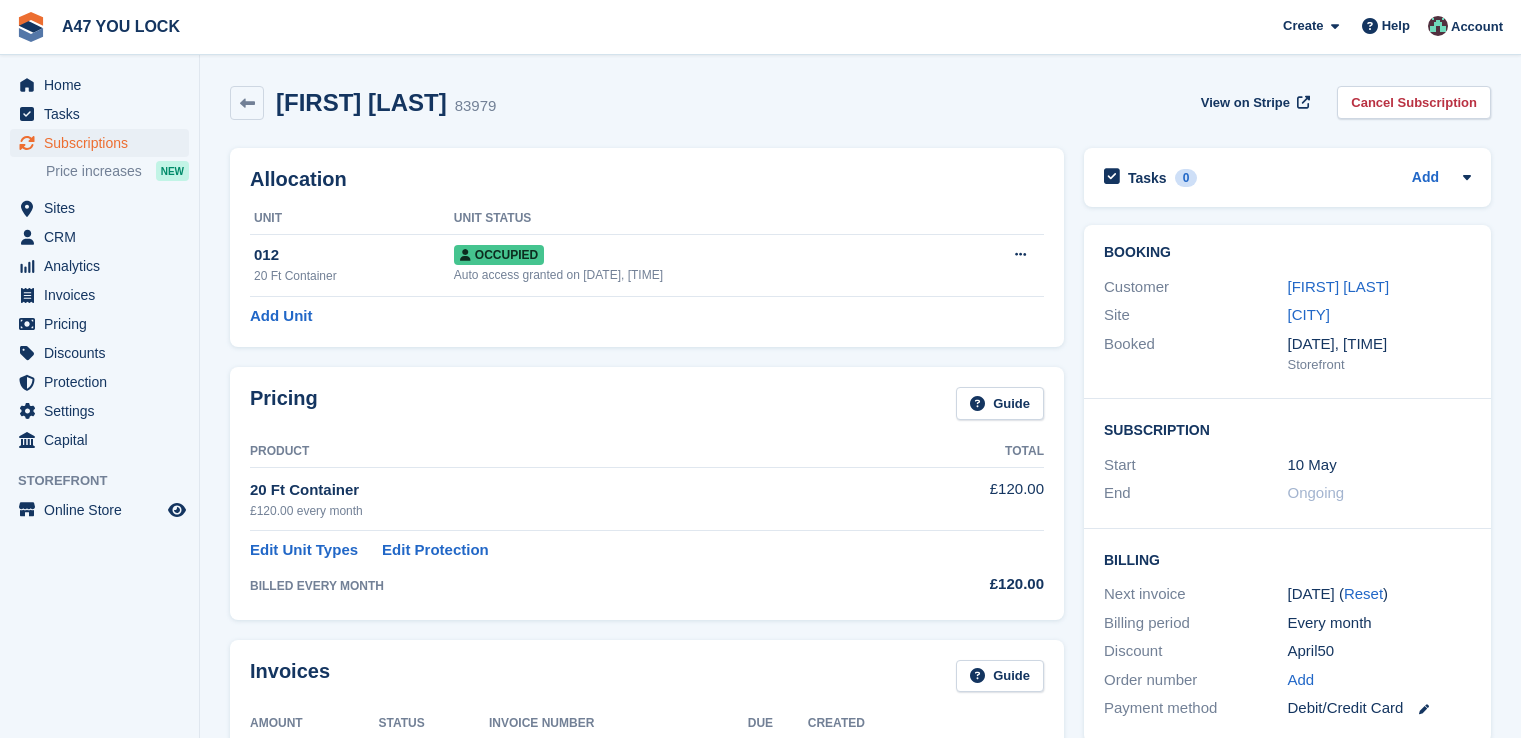 scroll, scrollTop: 0, scrollLeft: 0, axis: both 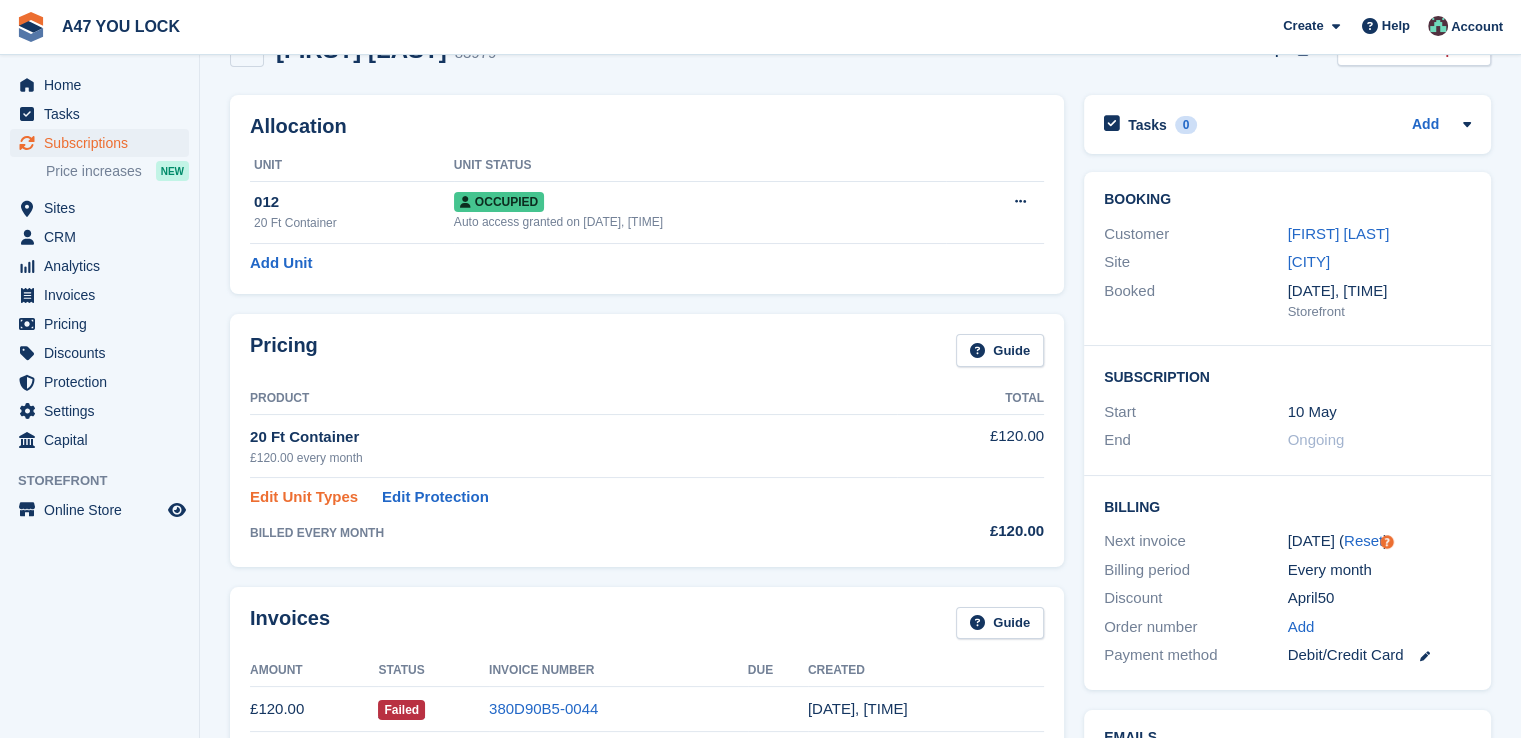 click on "Edit Unit Types" at bounding box center (304, 497) 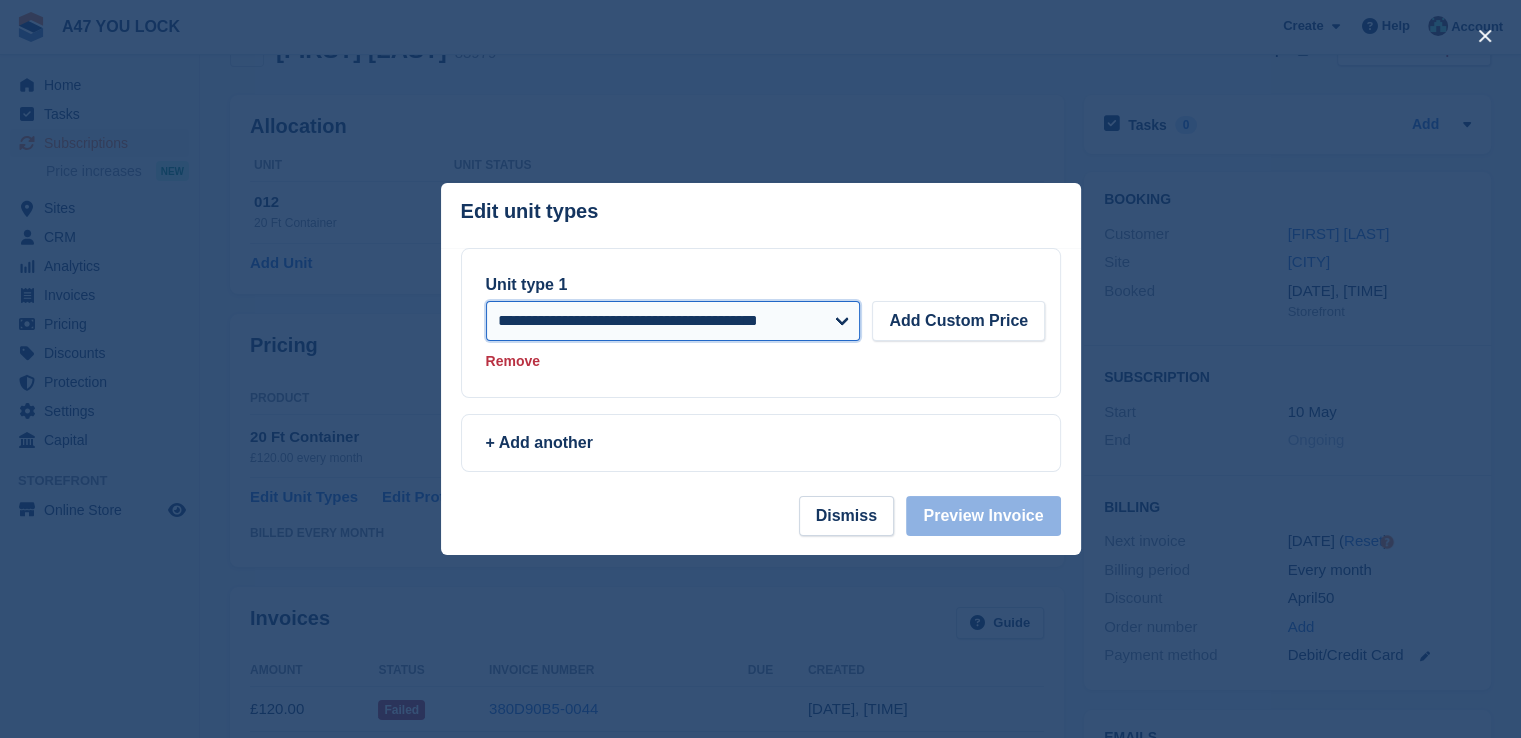 click on "**********" at bounding box center (673, 321) 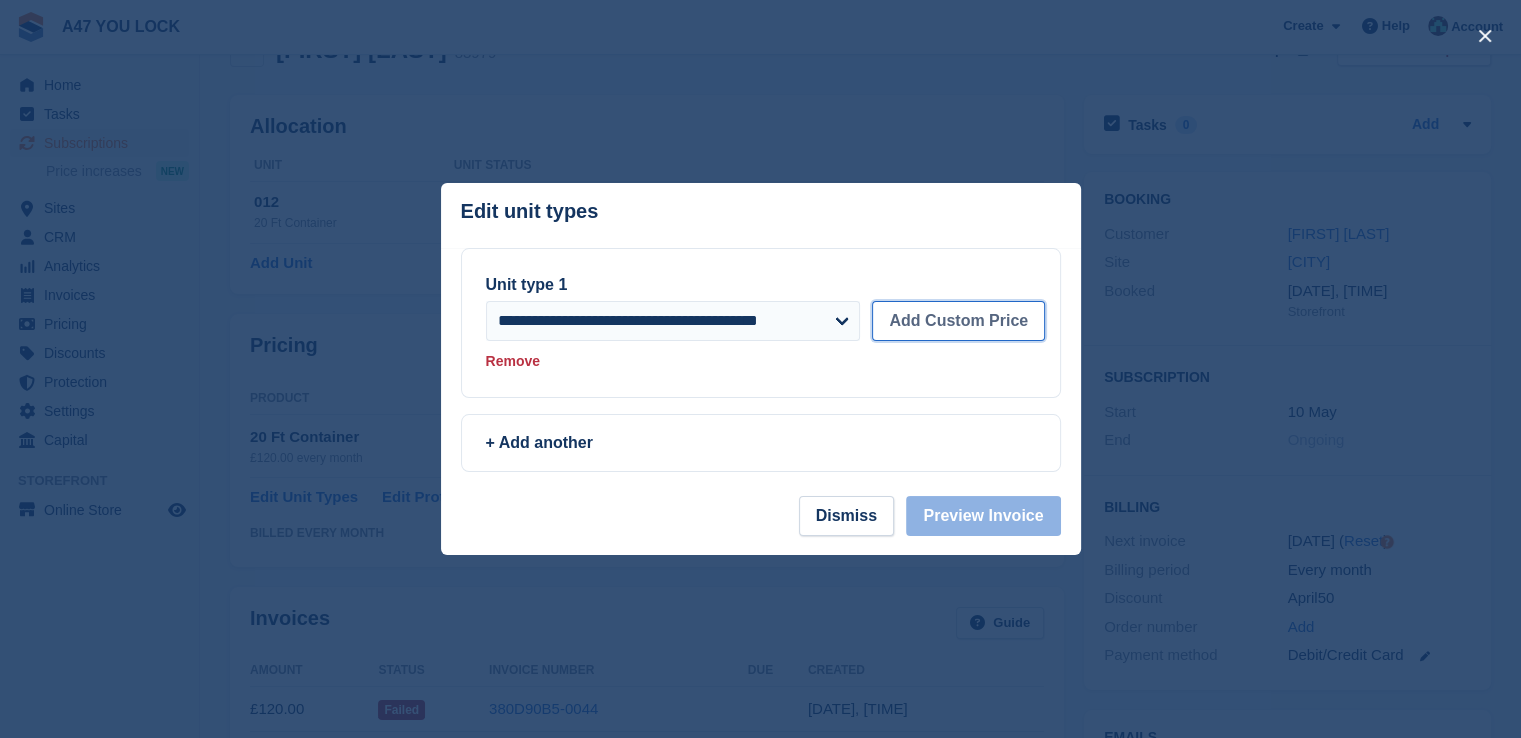 click on "Add Custom Price" at bounding box center [958, 321] 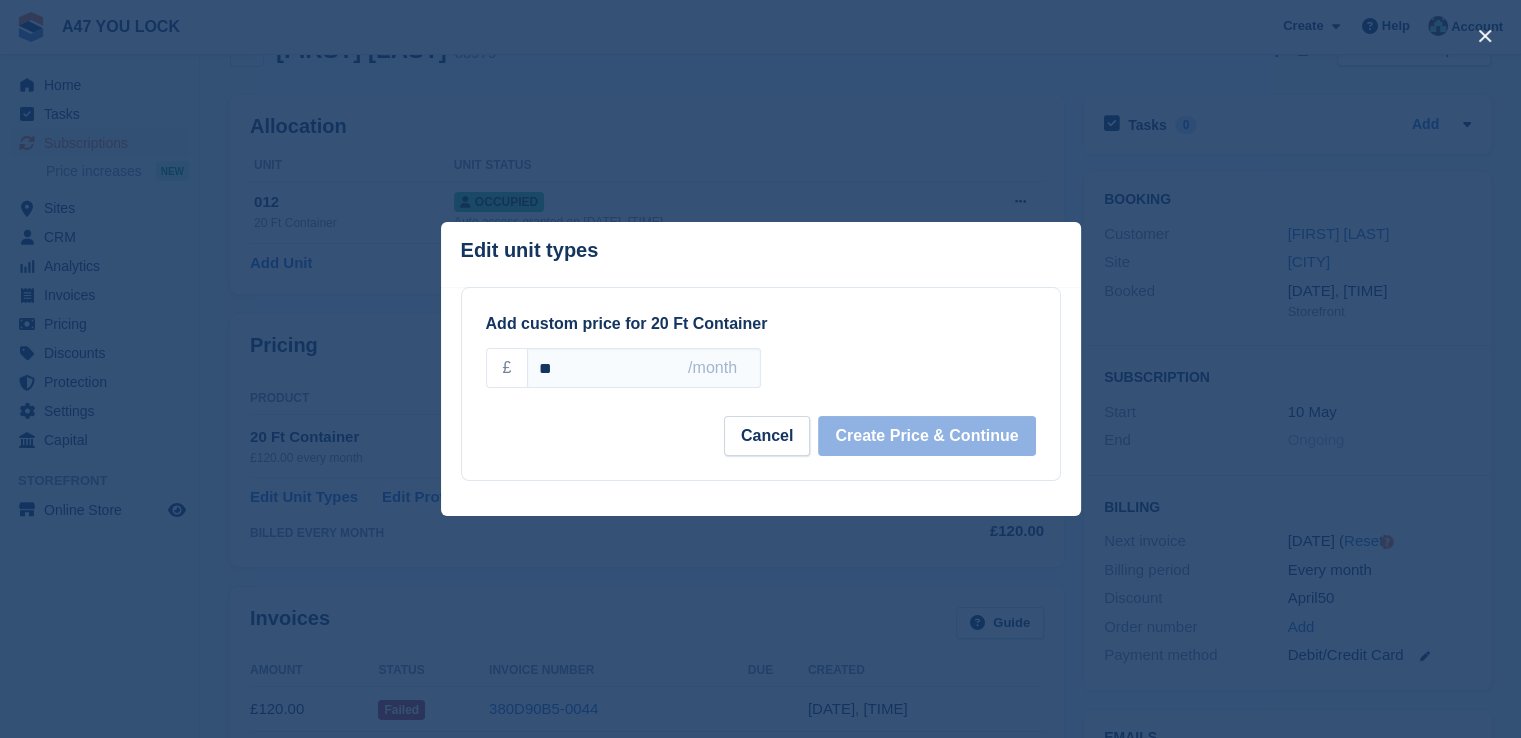type on "*" 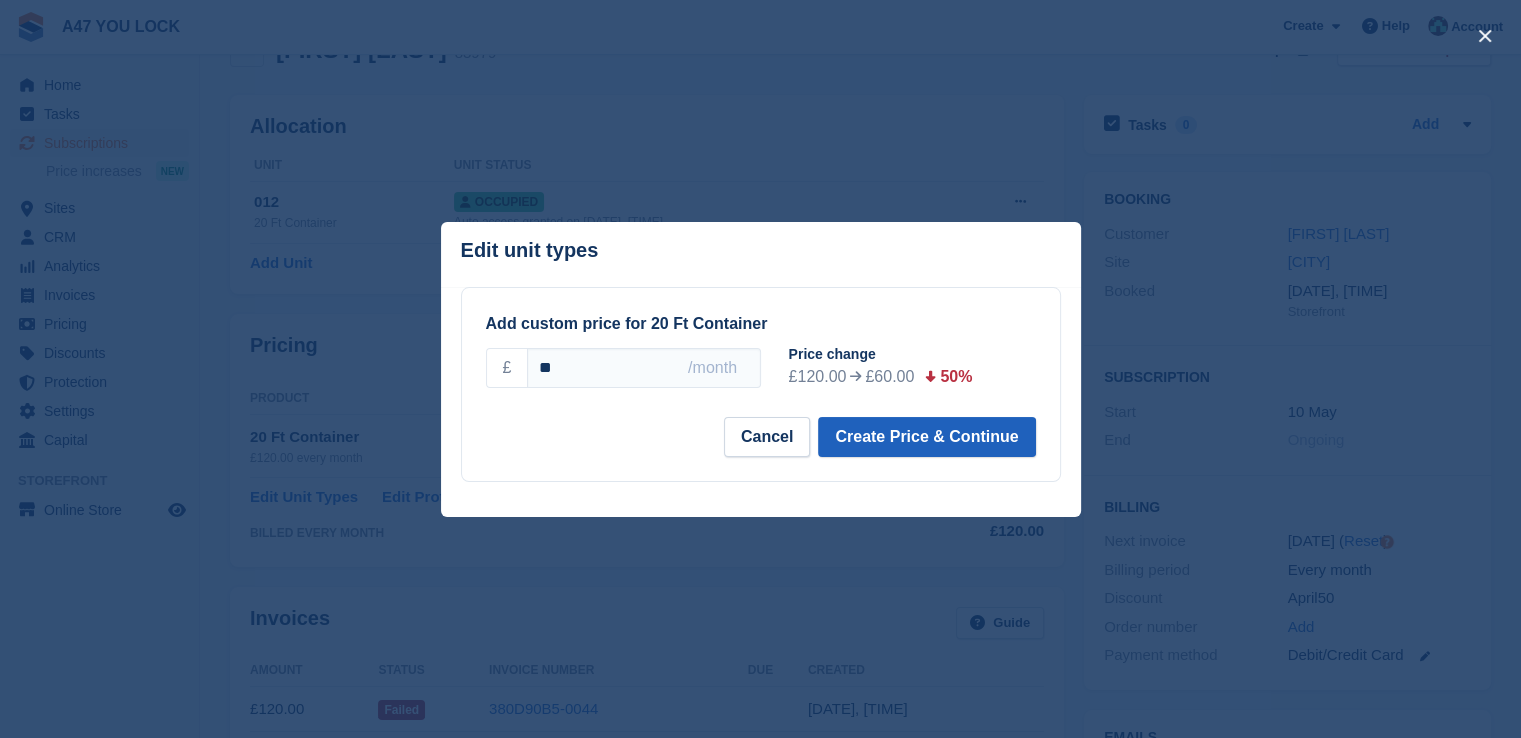 type on "**" 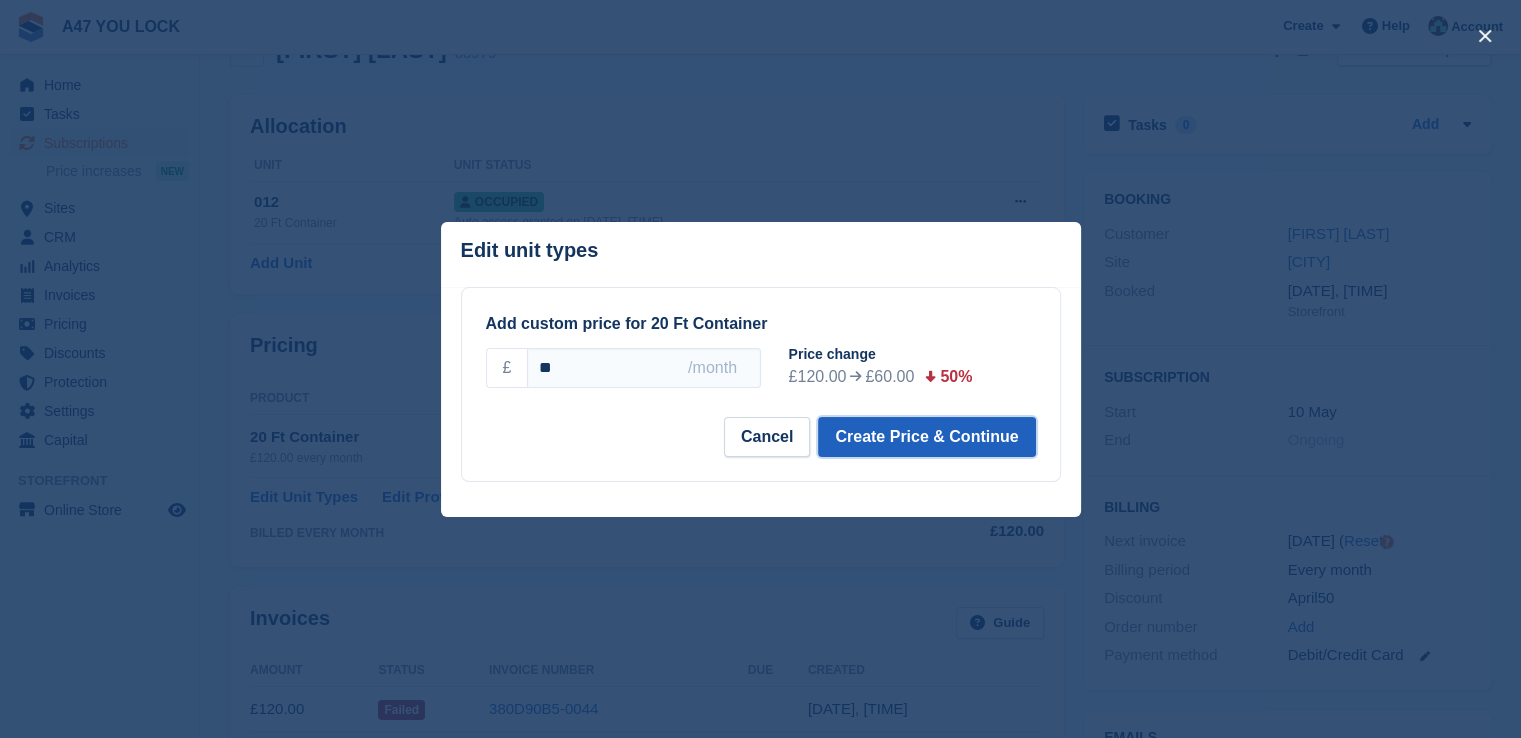 click on "Create Price & Continue" at bounding box center (926, 437) 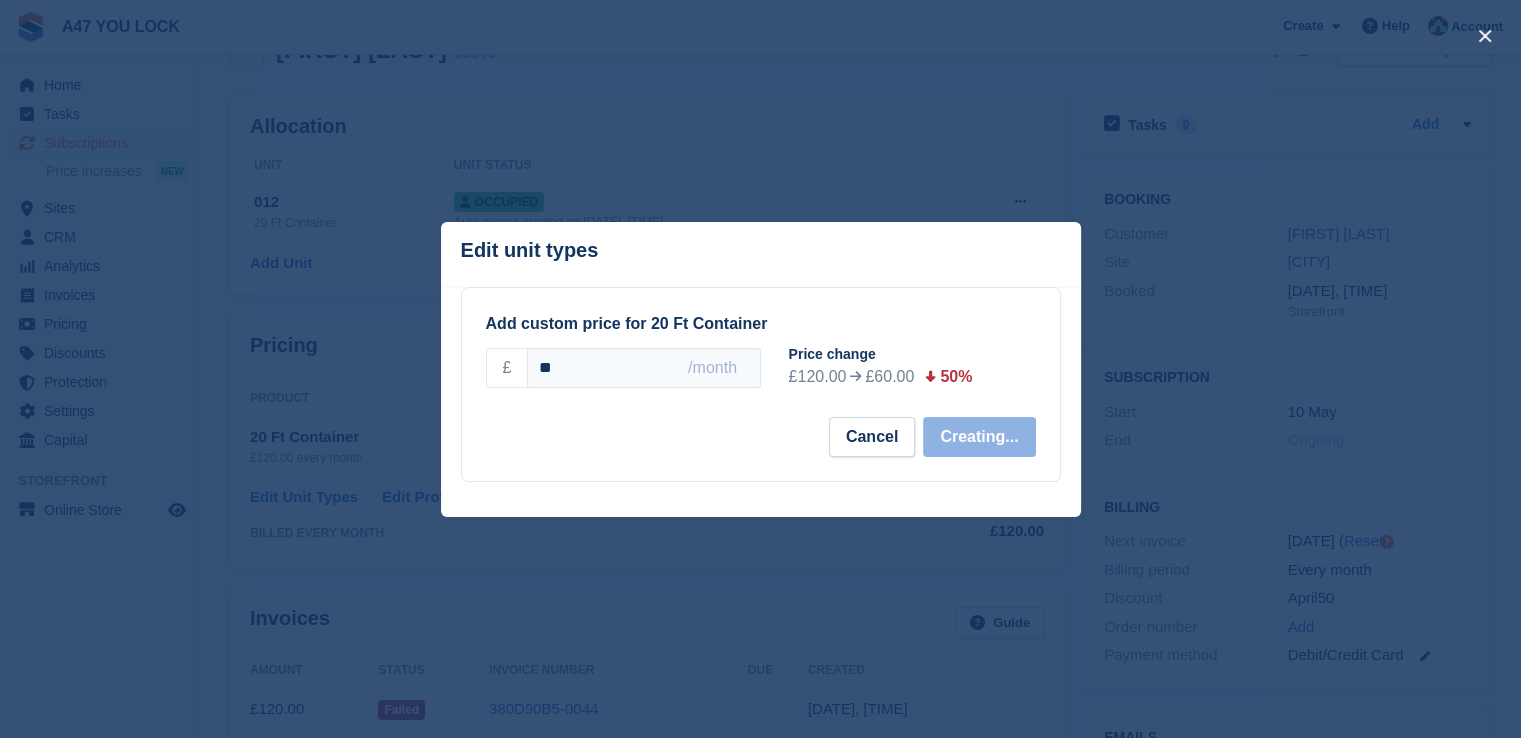 select on "*****" 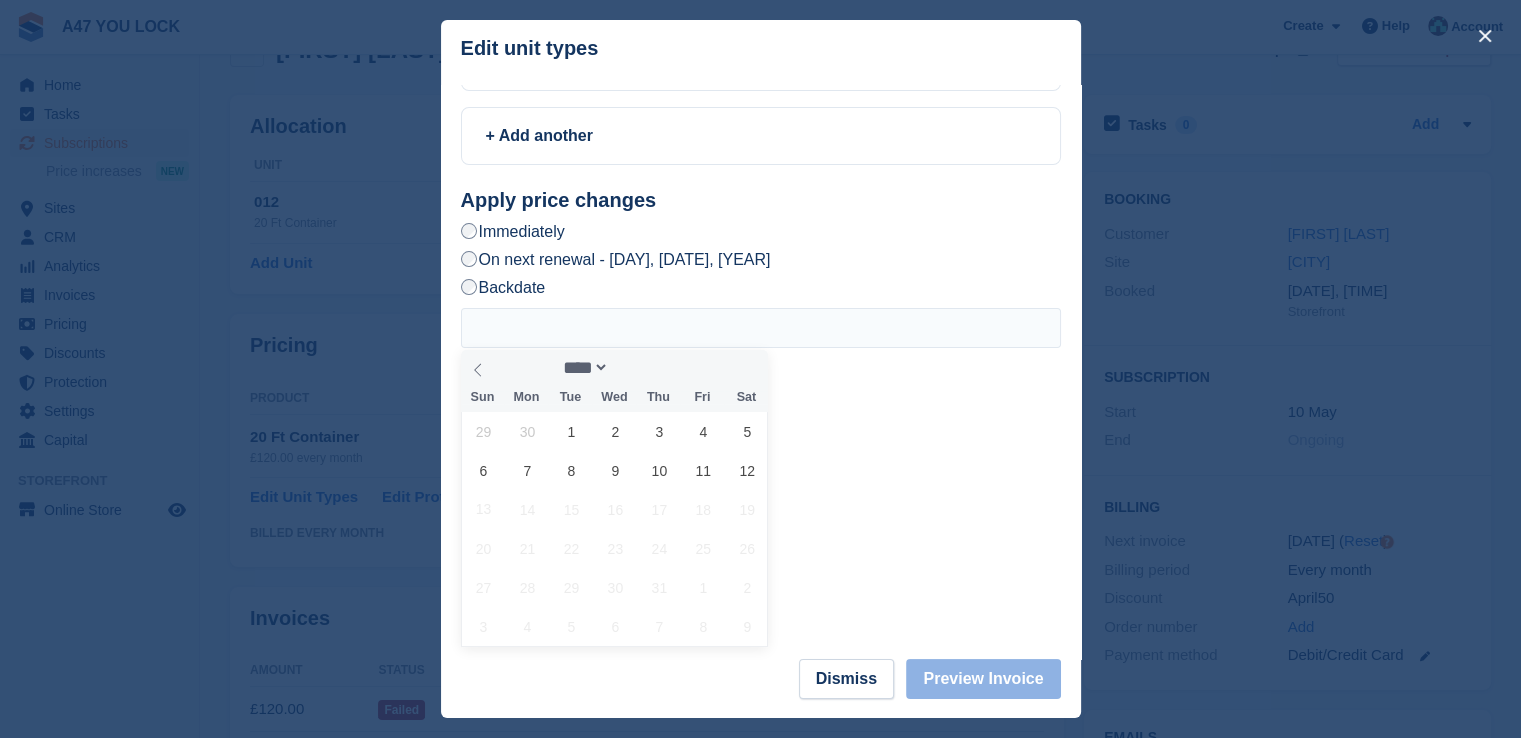 scroll, scrollTop: 180, scrollLeft: 0, axis: vertical 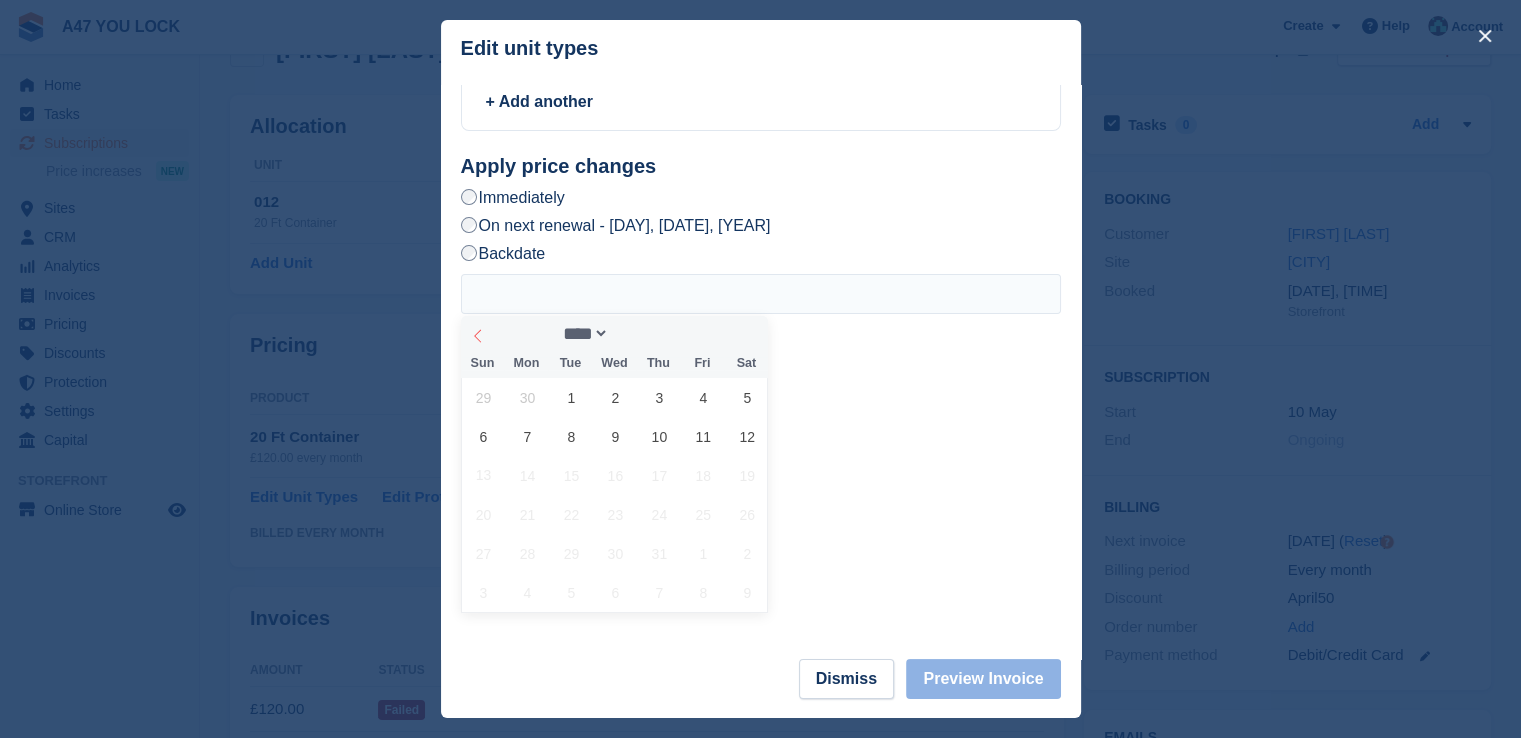 click 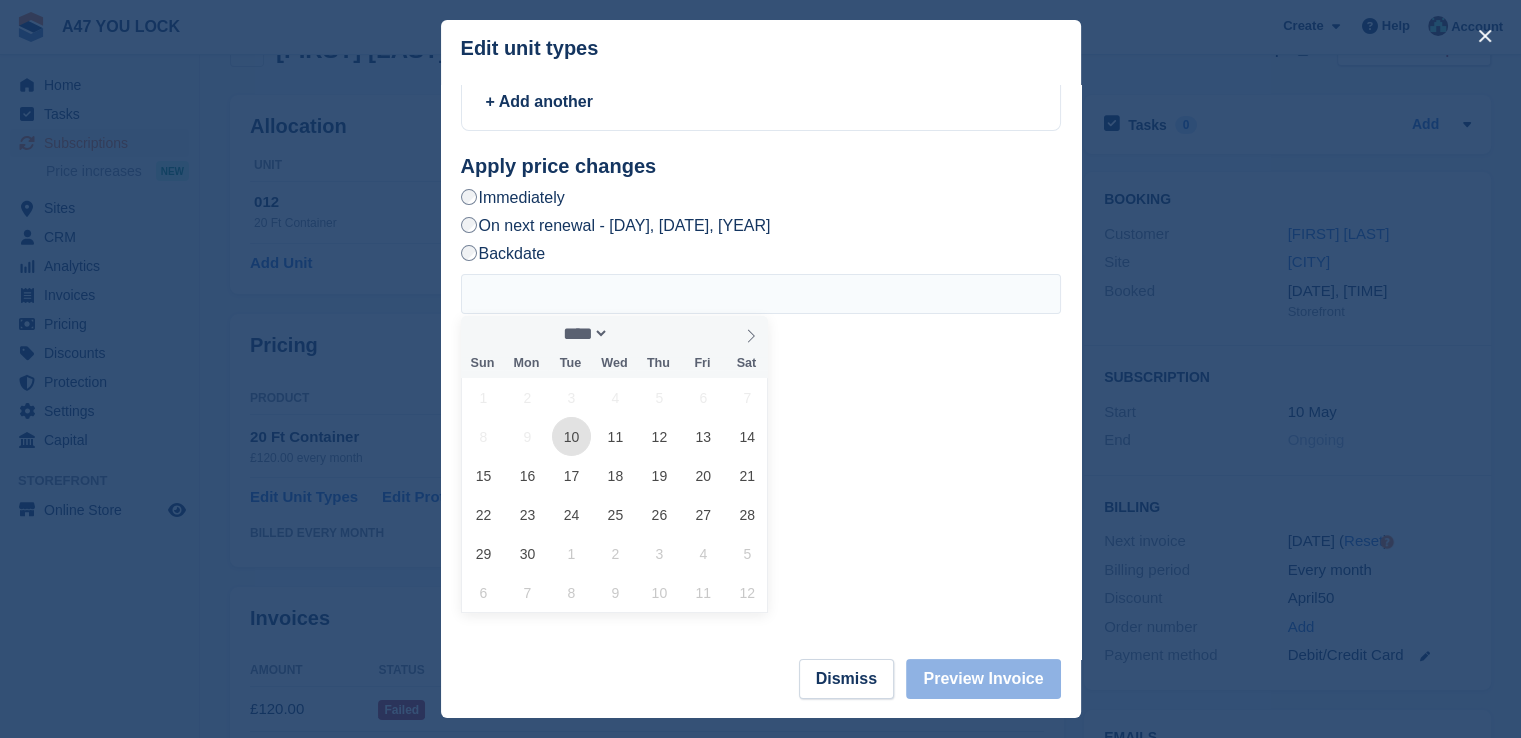 click on "10" at bounding box center [571, 436] 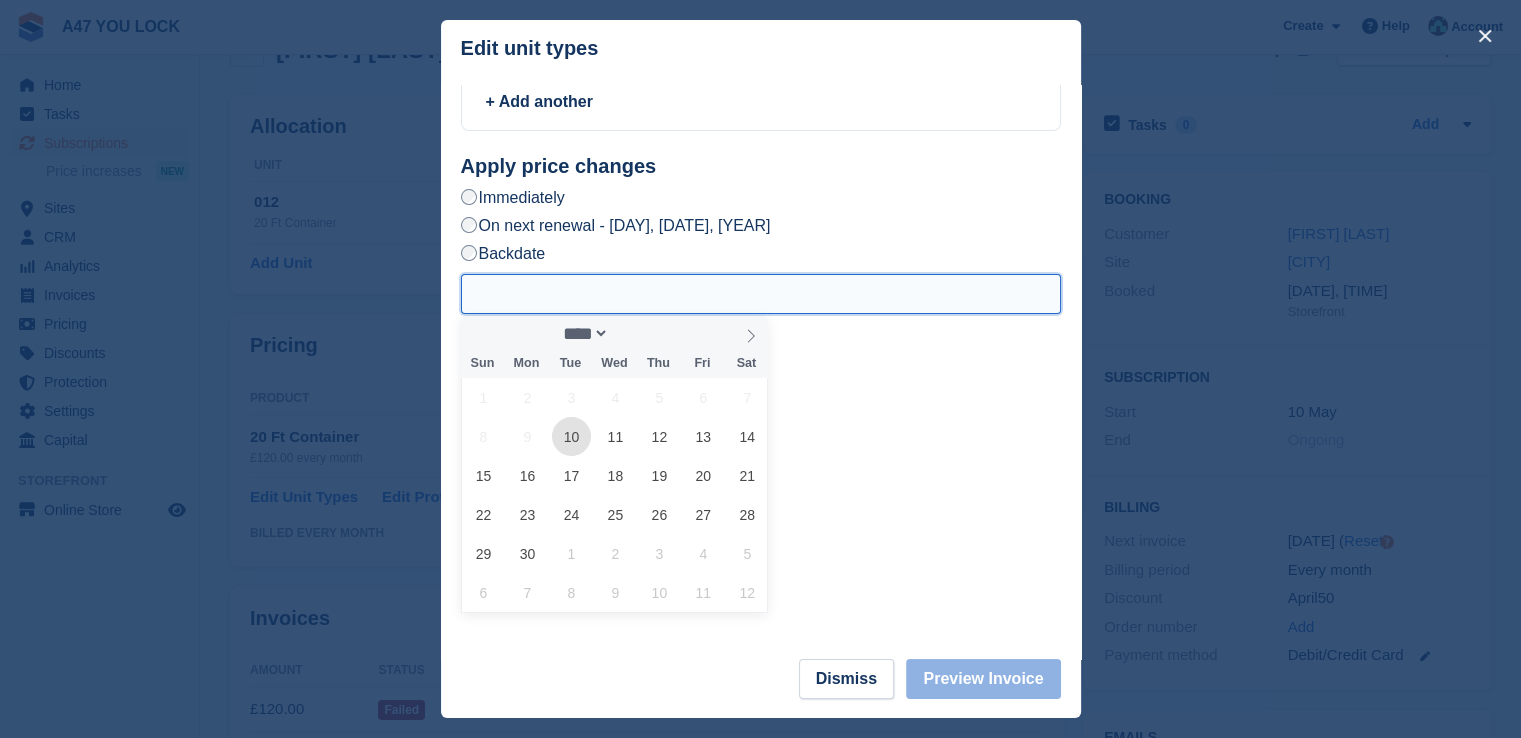 type on "**********" 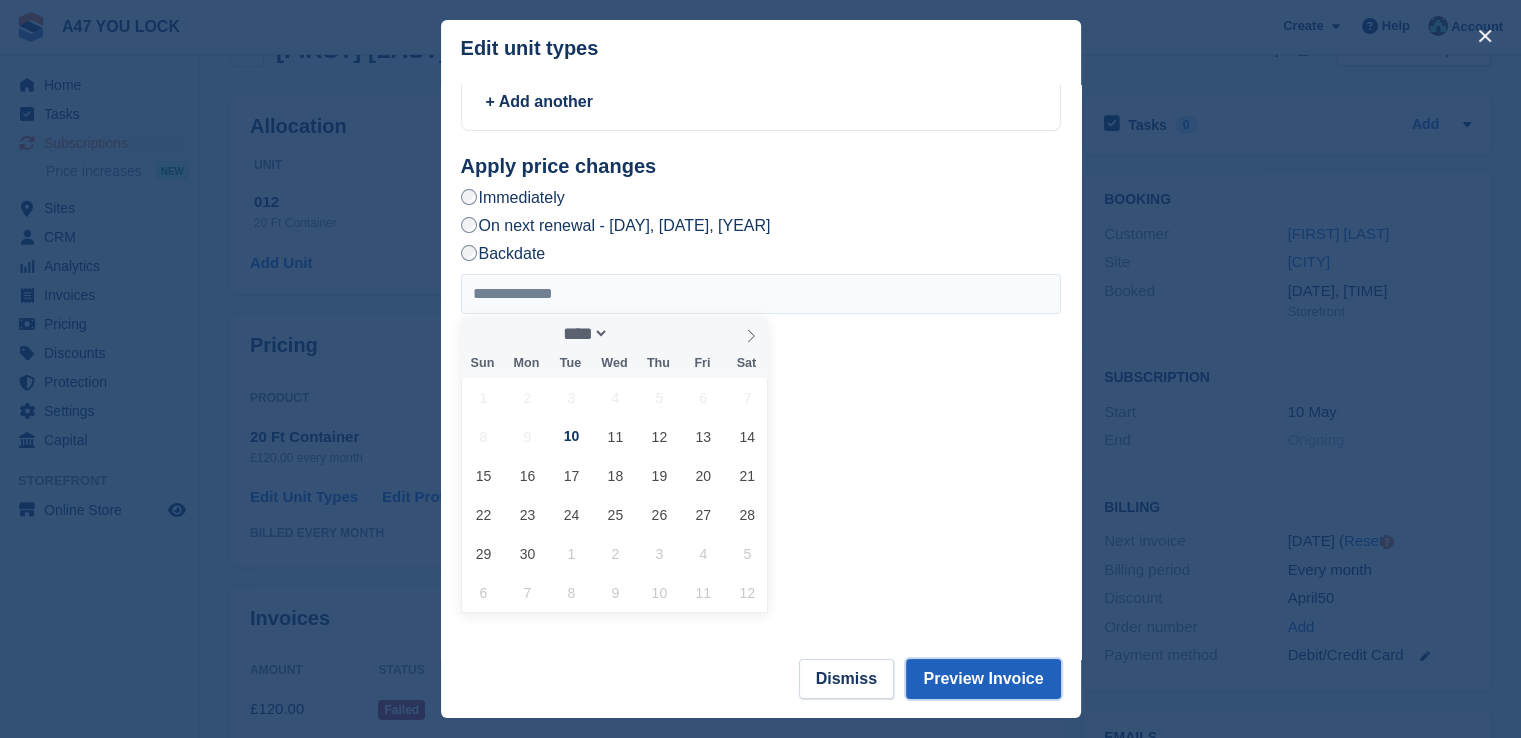 click on "Preview Invoice" at bounding box center (983, 679) 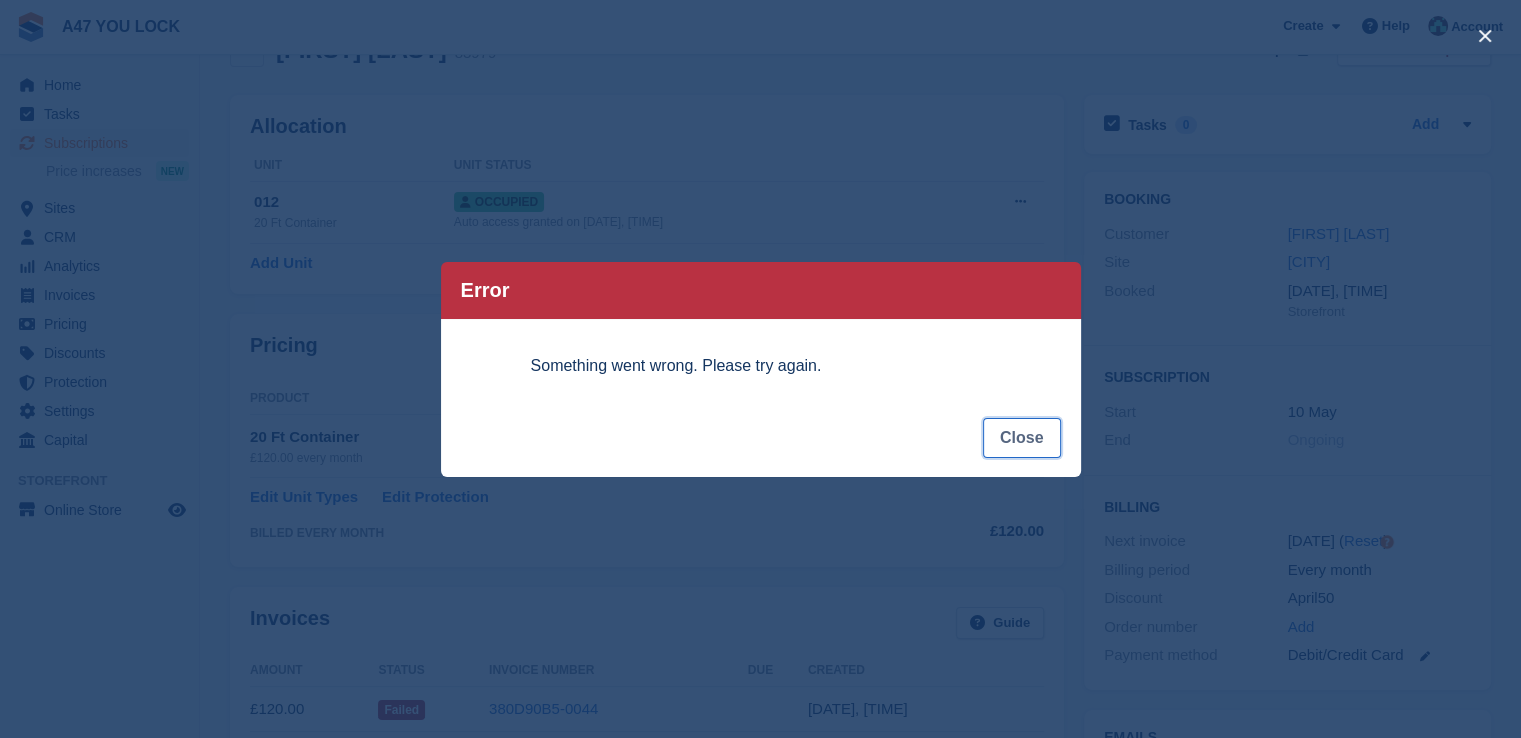 click on "Close" at bounding box center [1022, 438] 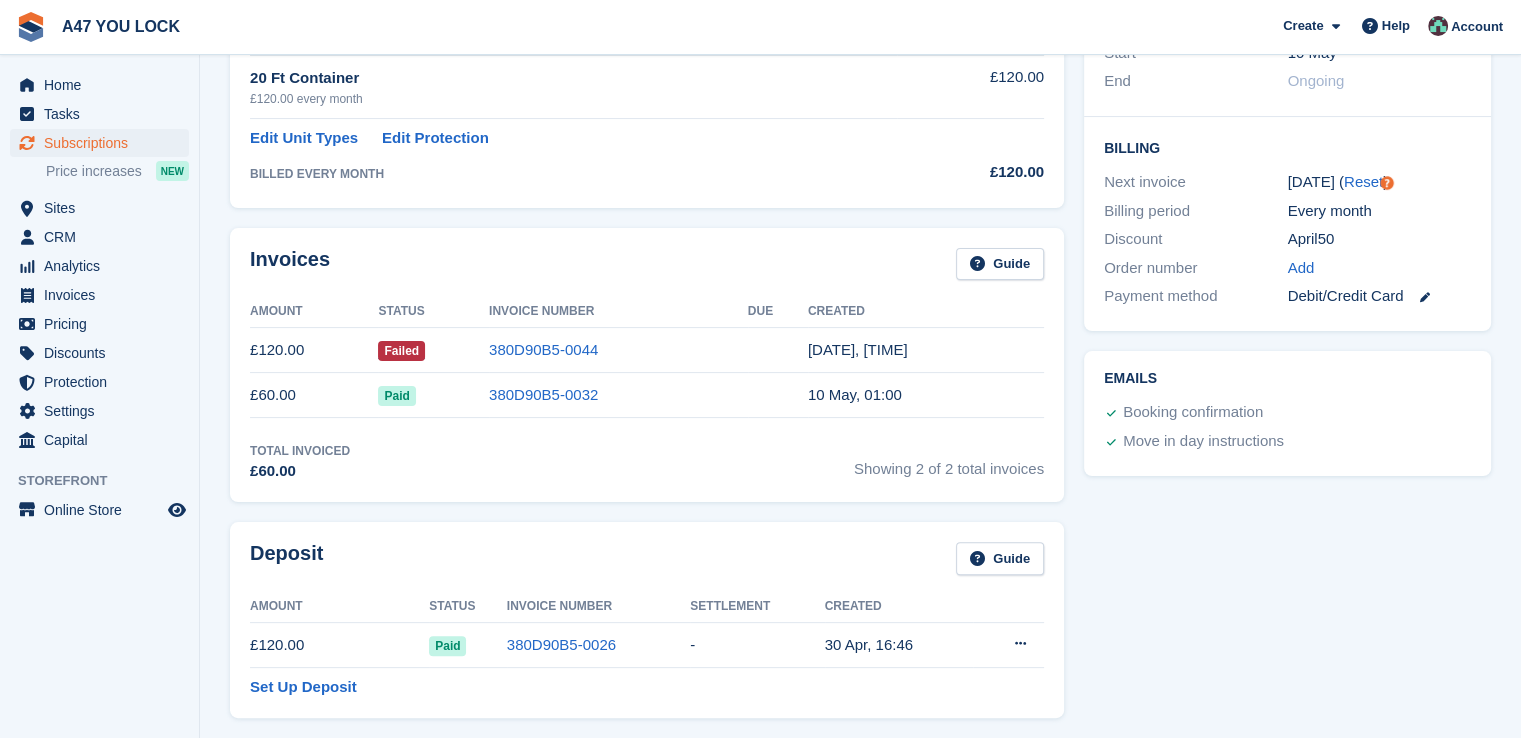 scroll, scrollTop: 465, scrollLeft: 0, axis: vertical 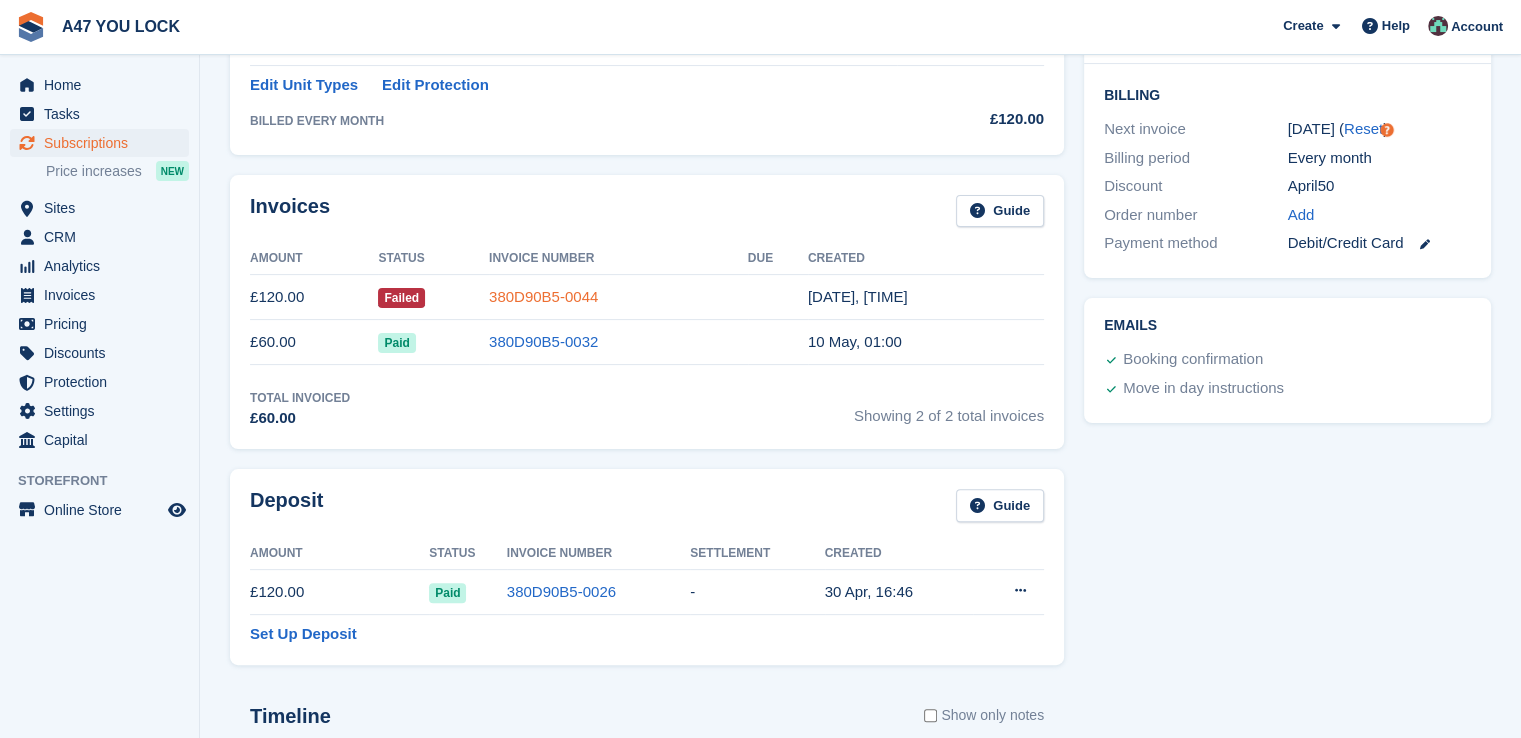 click on "380D90B5-0044" at bounding box center [543, 296] 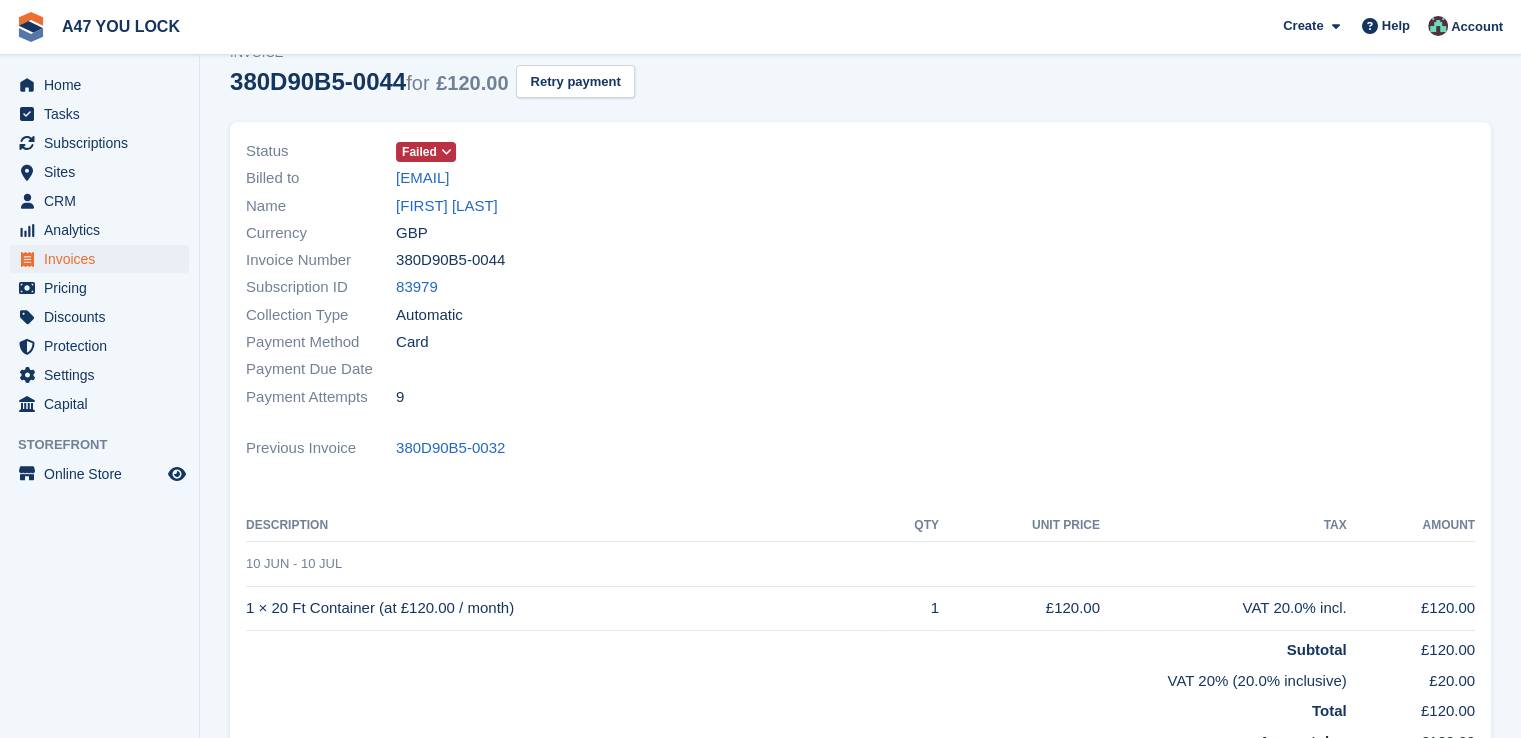 scroll, scrollTop: 0, scrollLeft: 0, axis: both 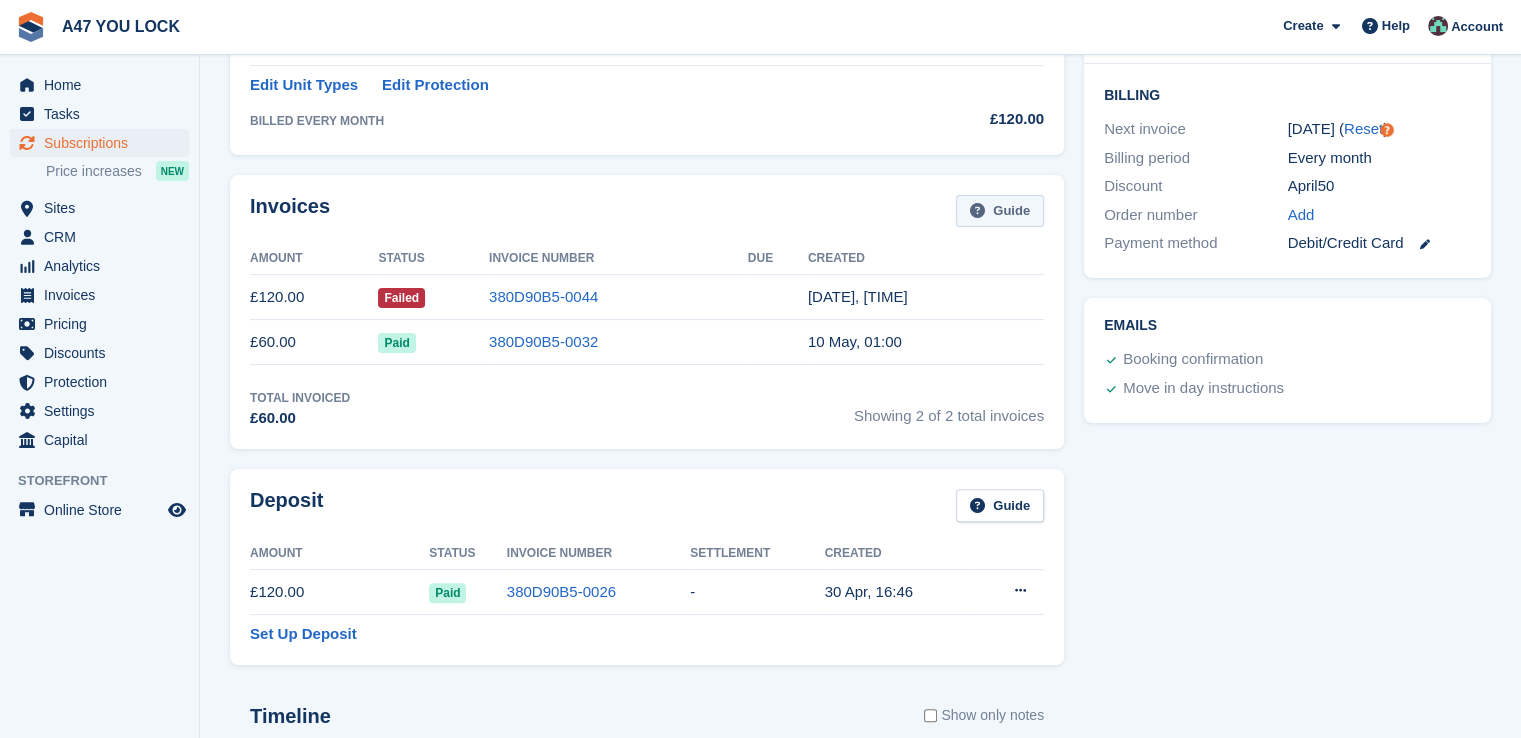 click on "Guide" at bounding box center (1000, 211) 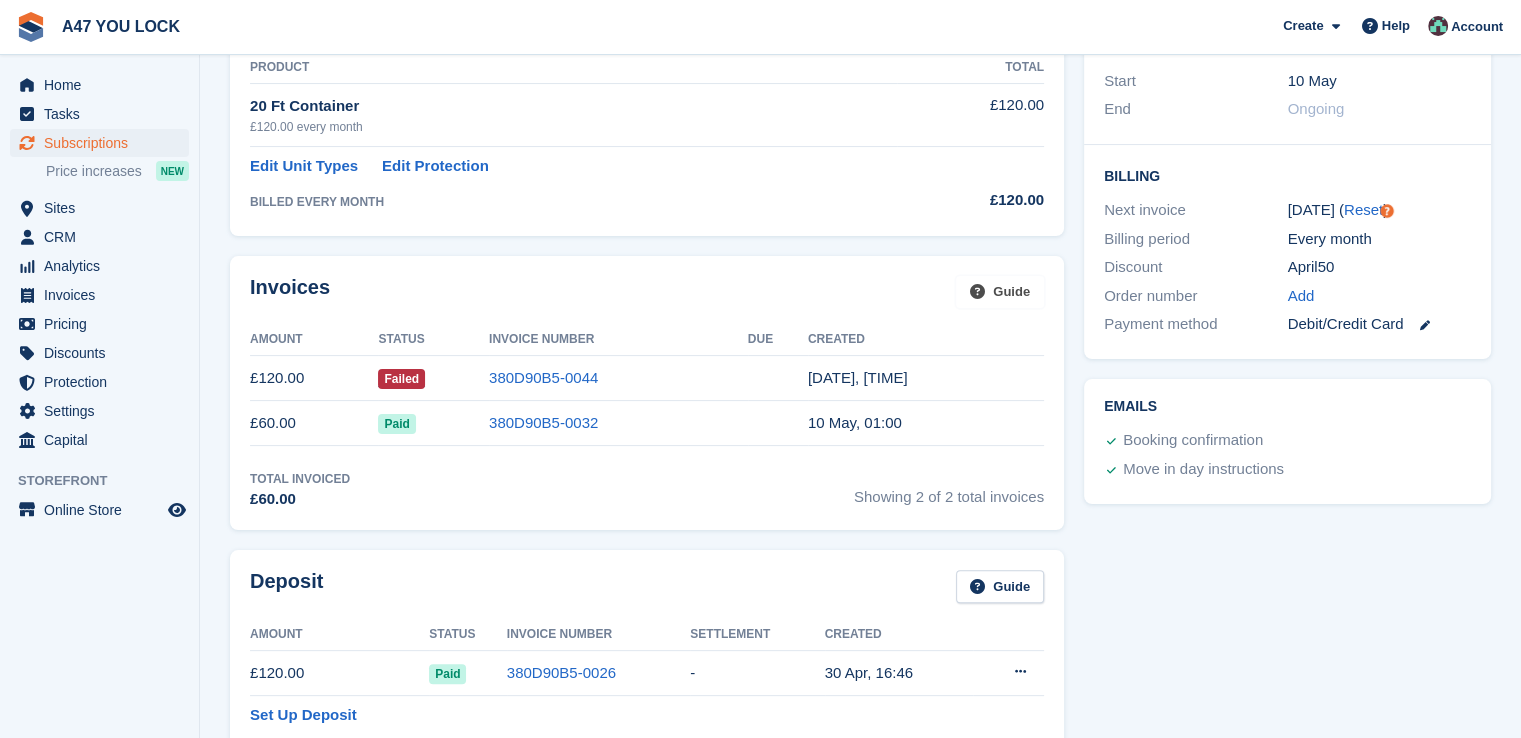 scroll, scrollTop: 345, scrollLeft: 0, axis: vertical 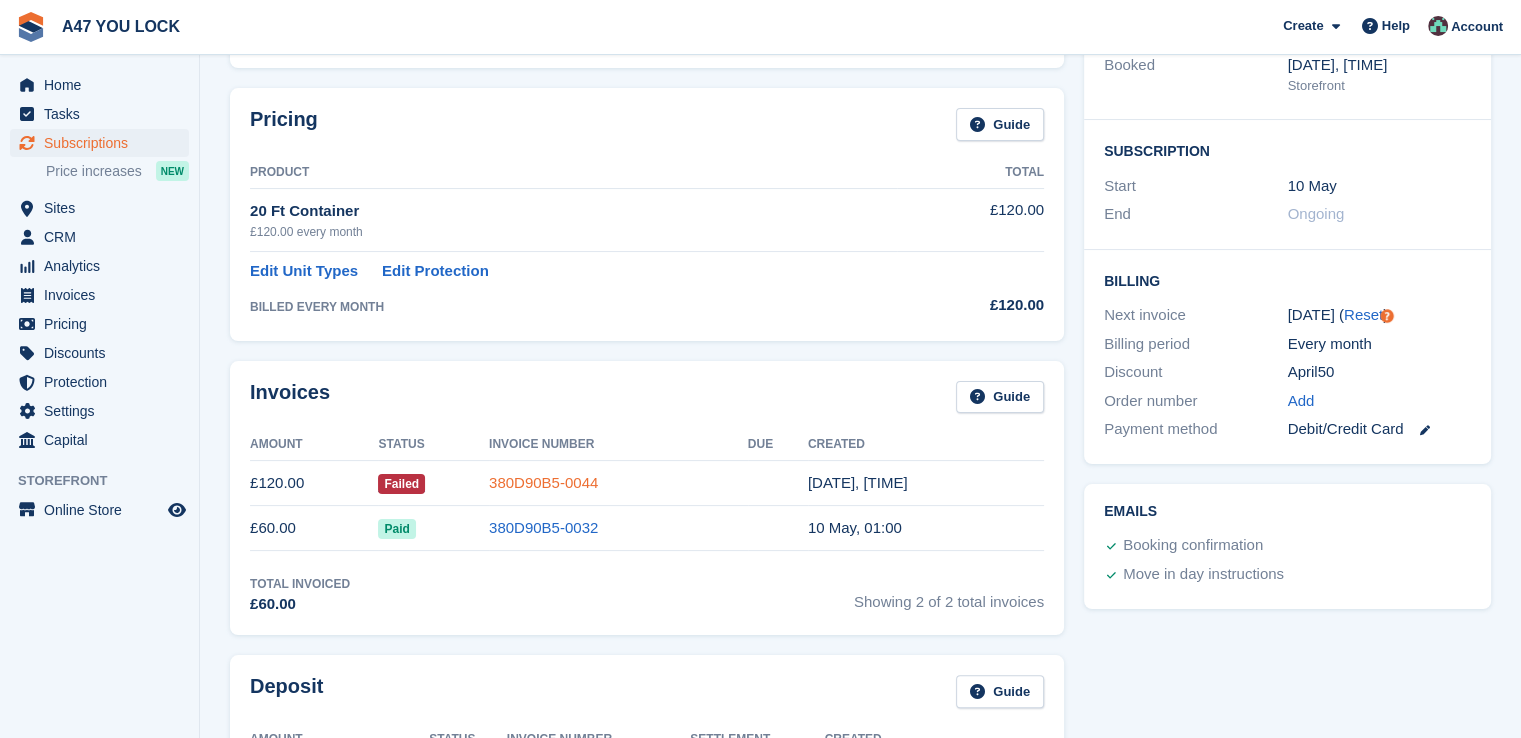 click on "380D90B5-0044" at bounding box center (543, 482) 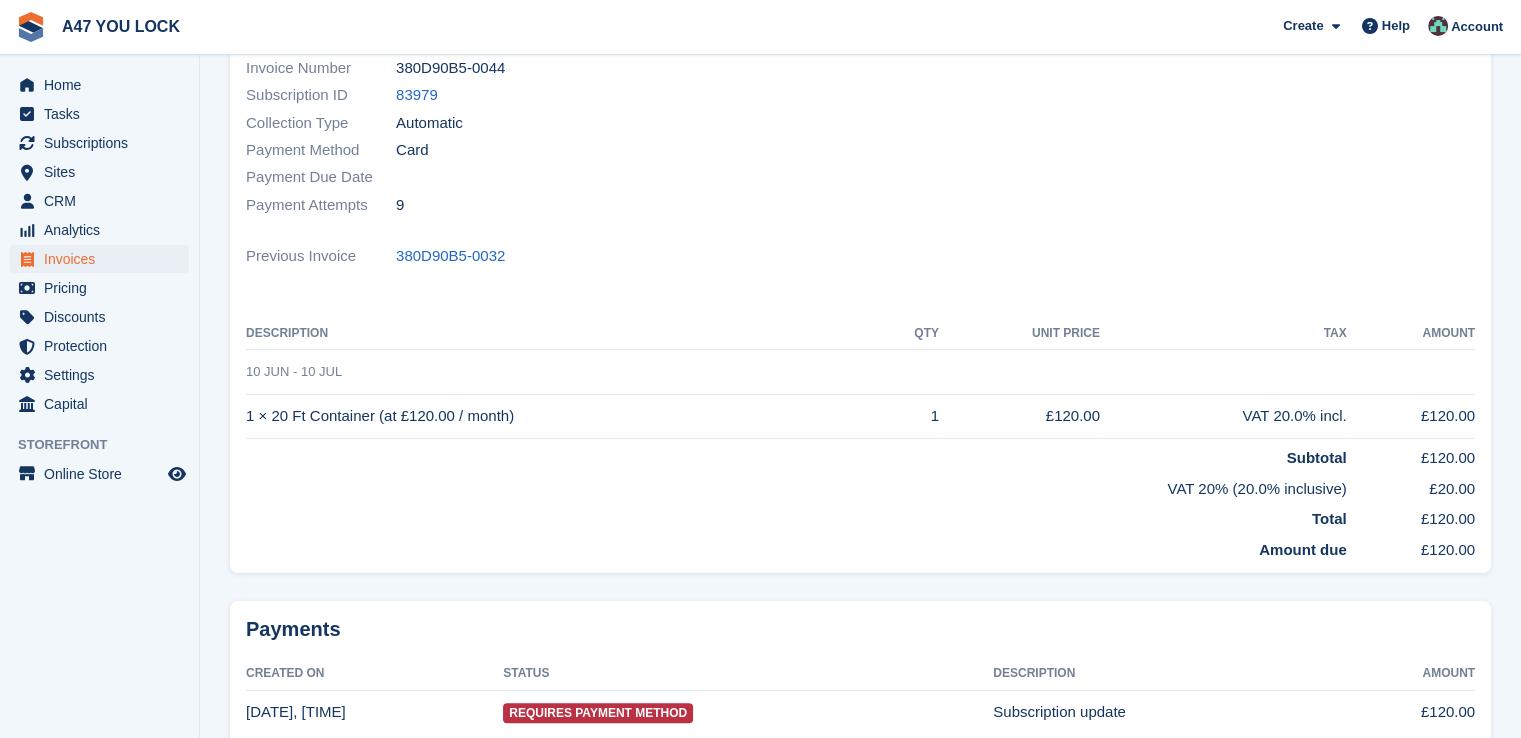 scroll, scrollTop: 0, scrollLeft: 0, axis: both 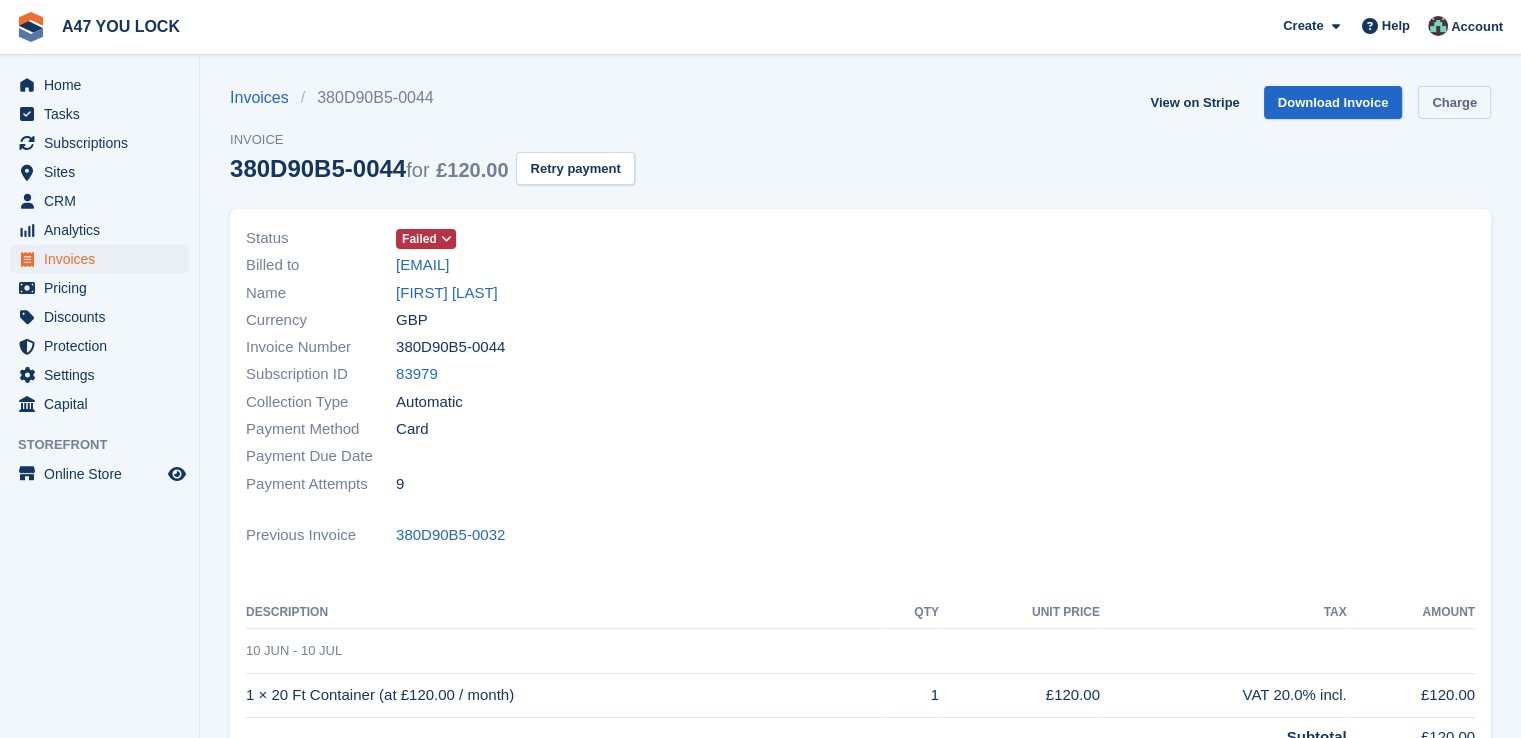 click on "Charge" at bounding box center [1454, 102] 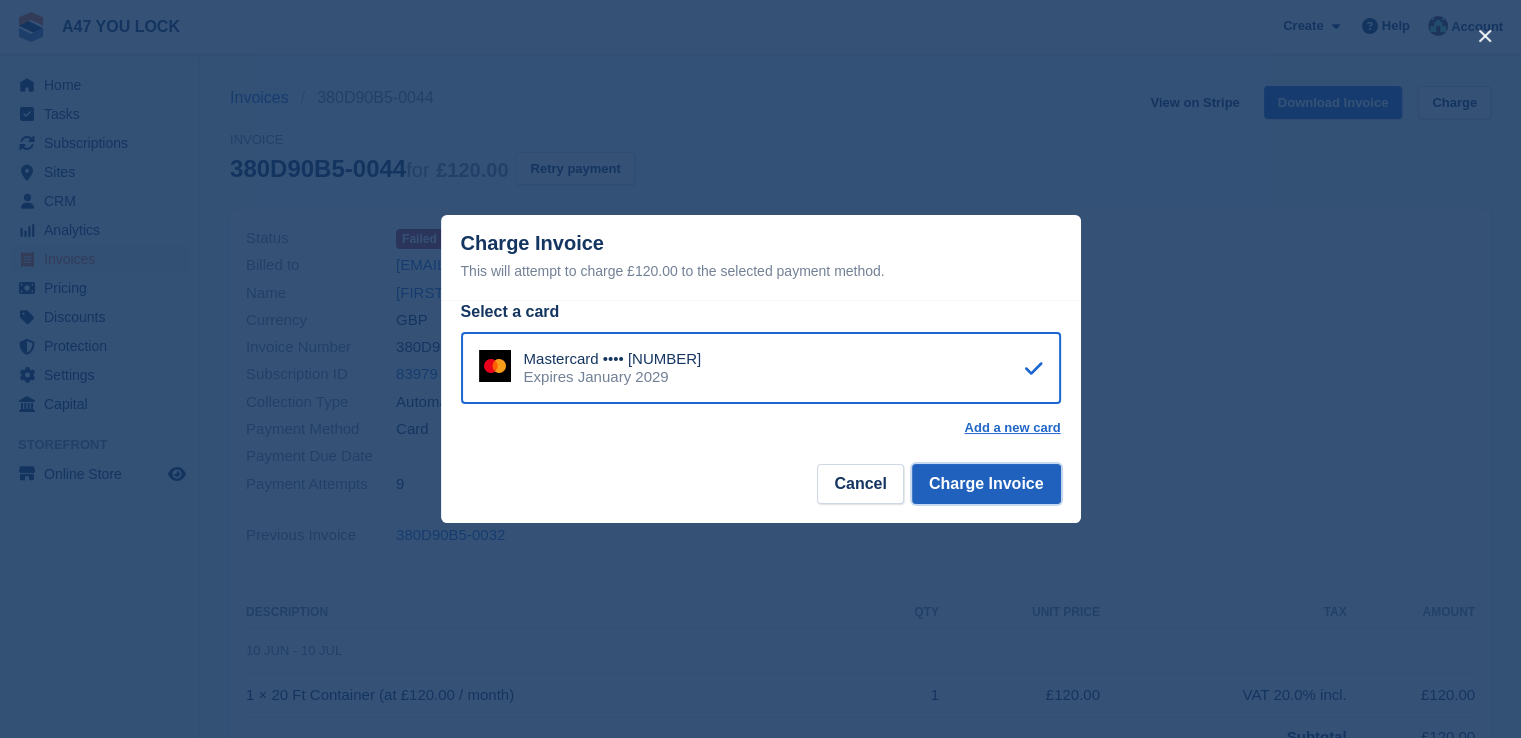 click on "Charge Invoice" at bounding box center [986, 484] 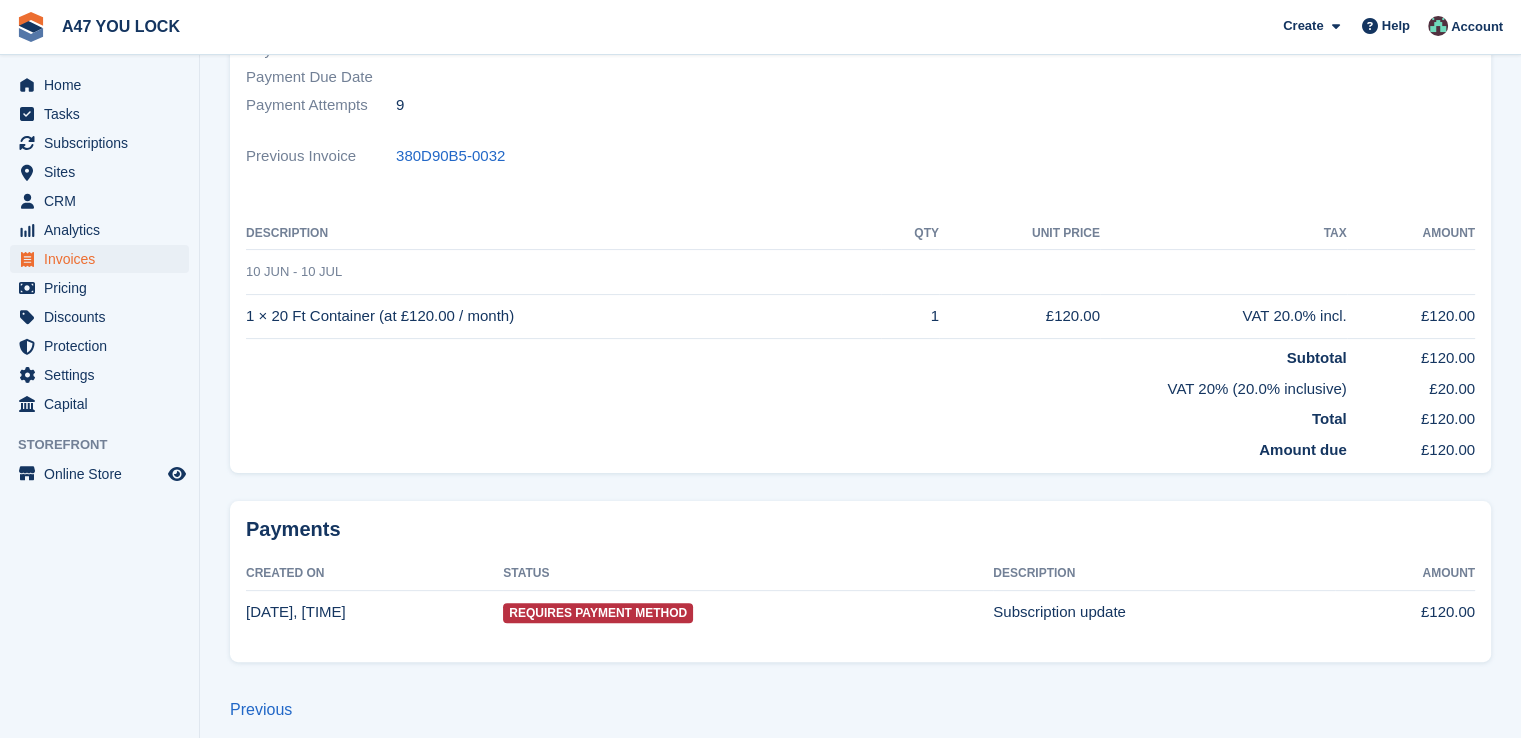 scroll, scrollTop: 393, scrollLeft: 0, axis: vertical 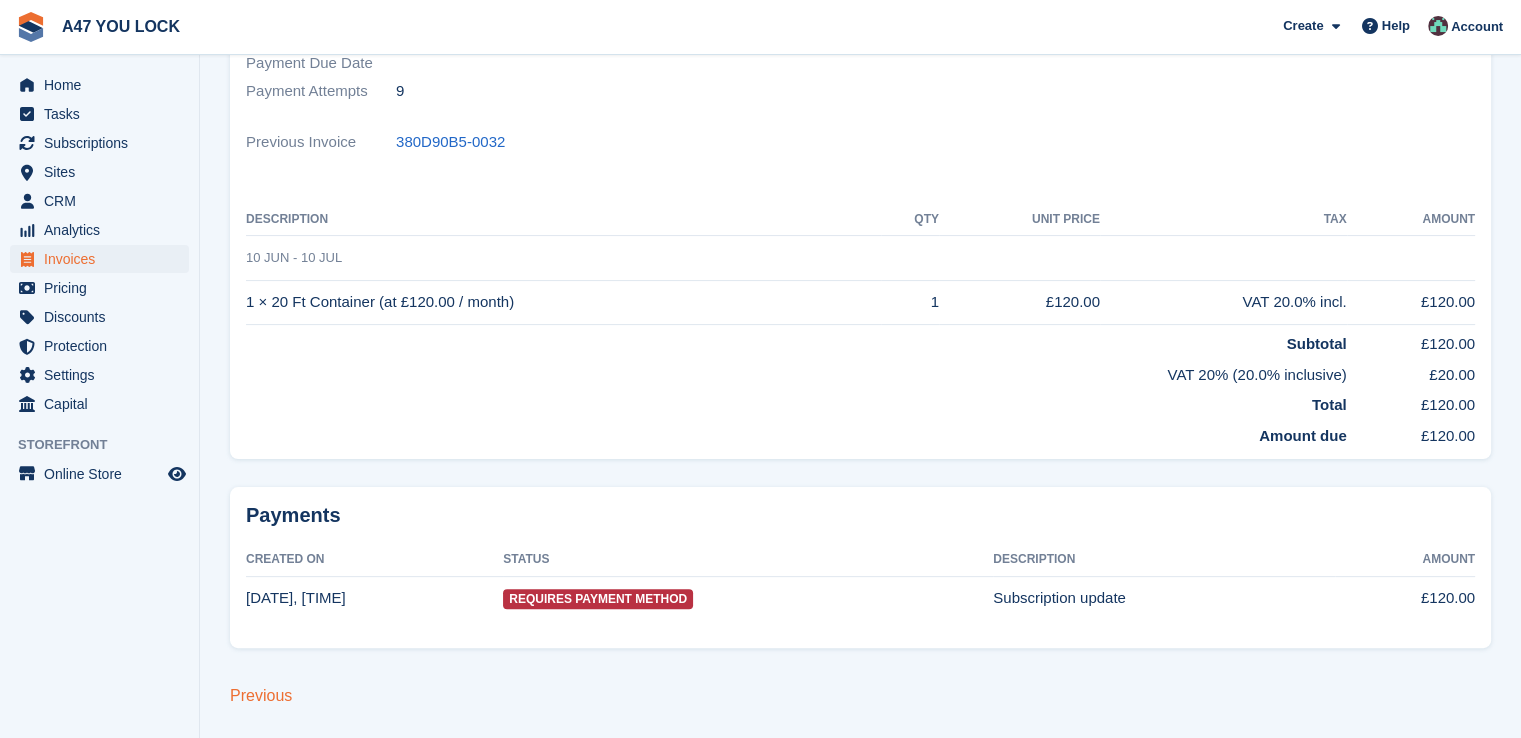 click on "Previous" at bounding box center [261, 695] 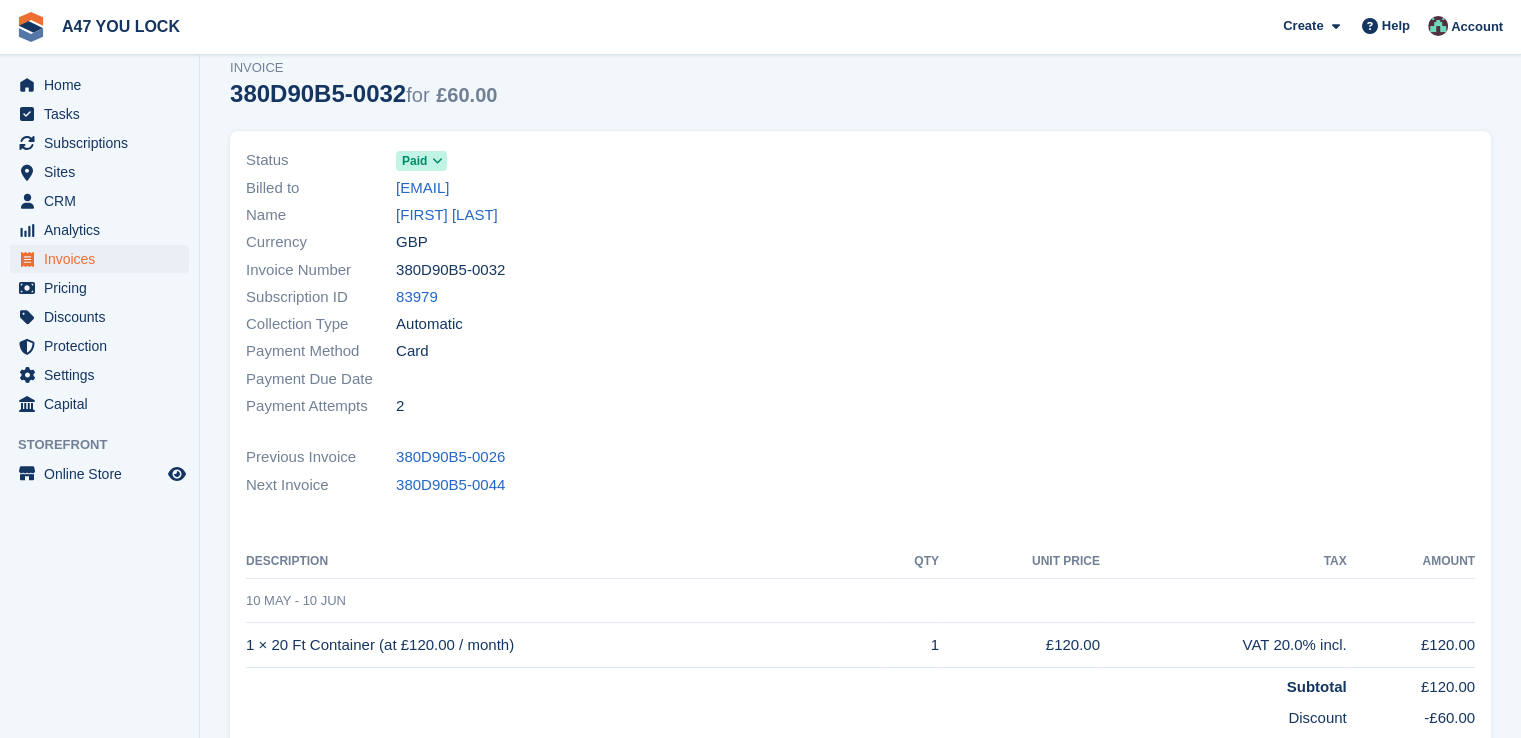 scroll, scrollTop: 0, scrollLeft: 0, axis: both 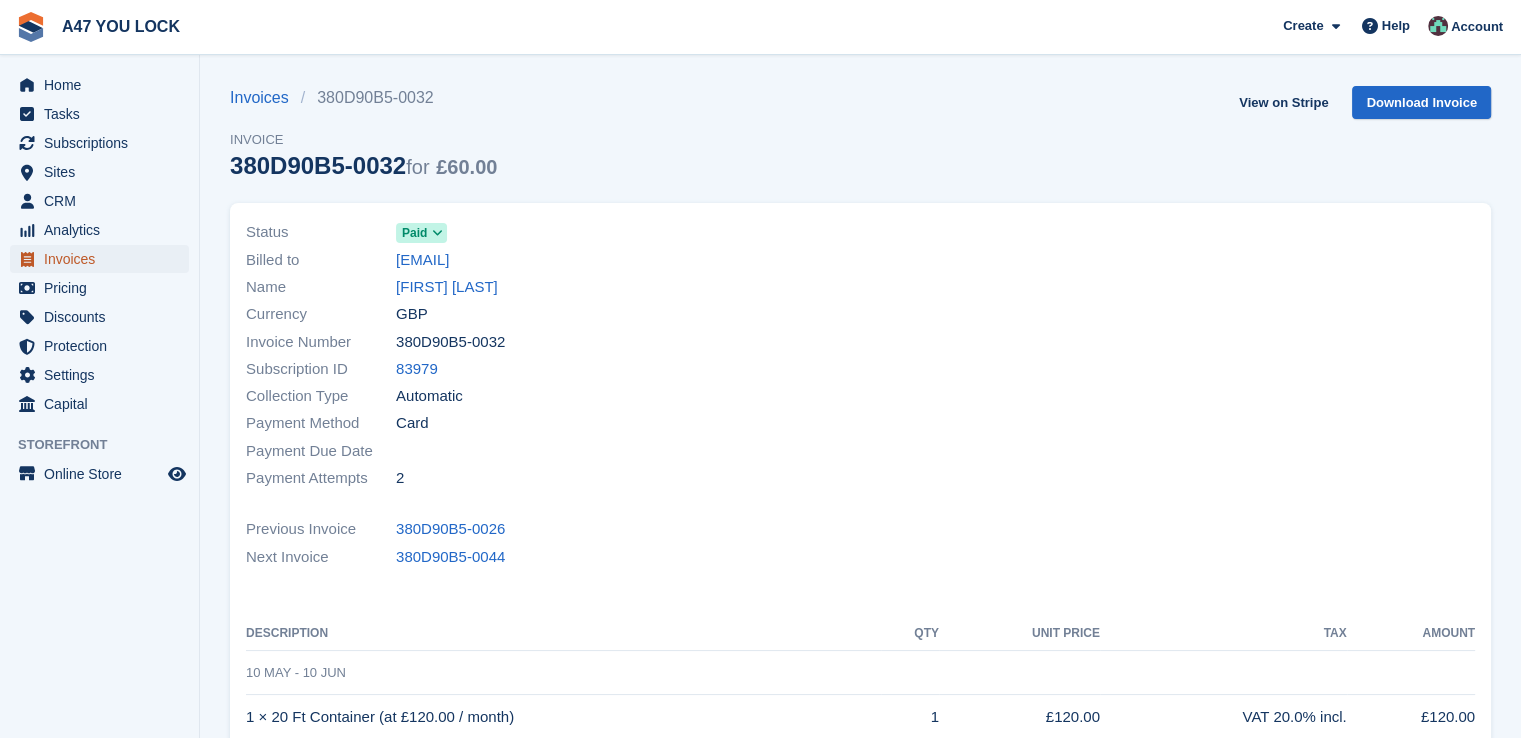 click on "Invoices" at bounding box center [104, 259] 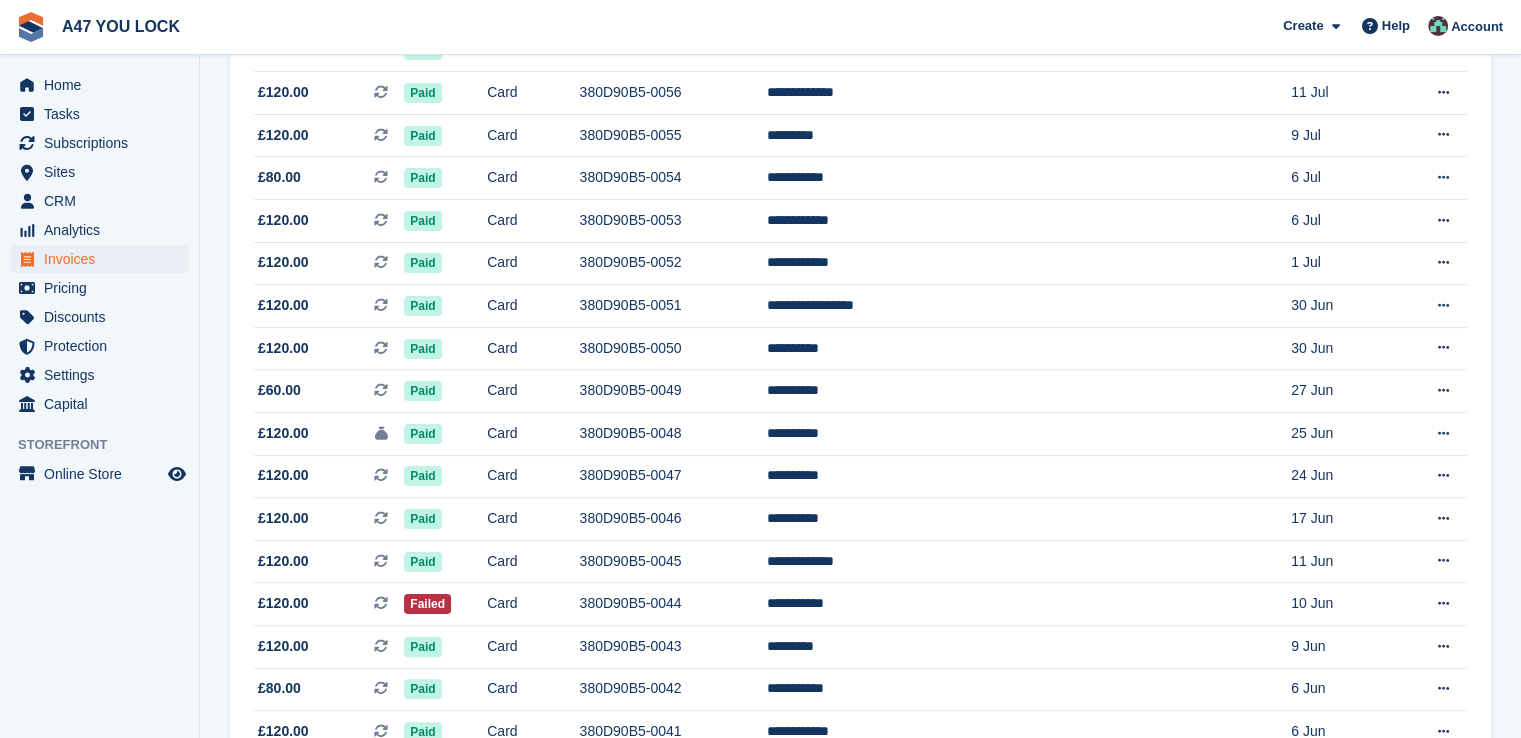 scroll, scrollTop: 359, scrollLeft: 0, axis: vertical 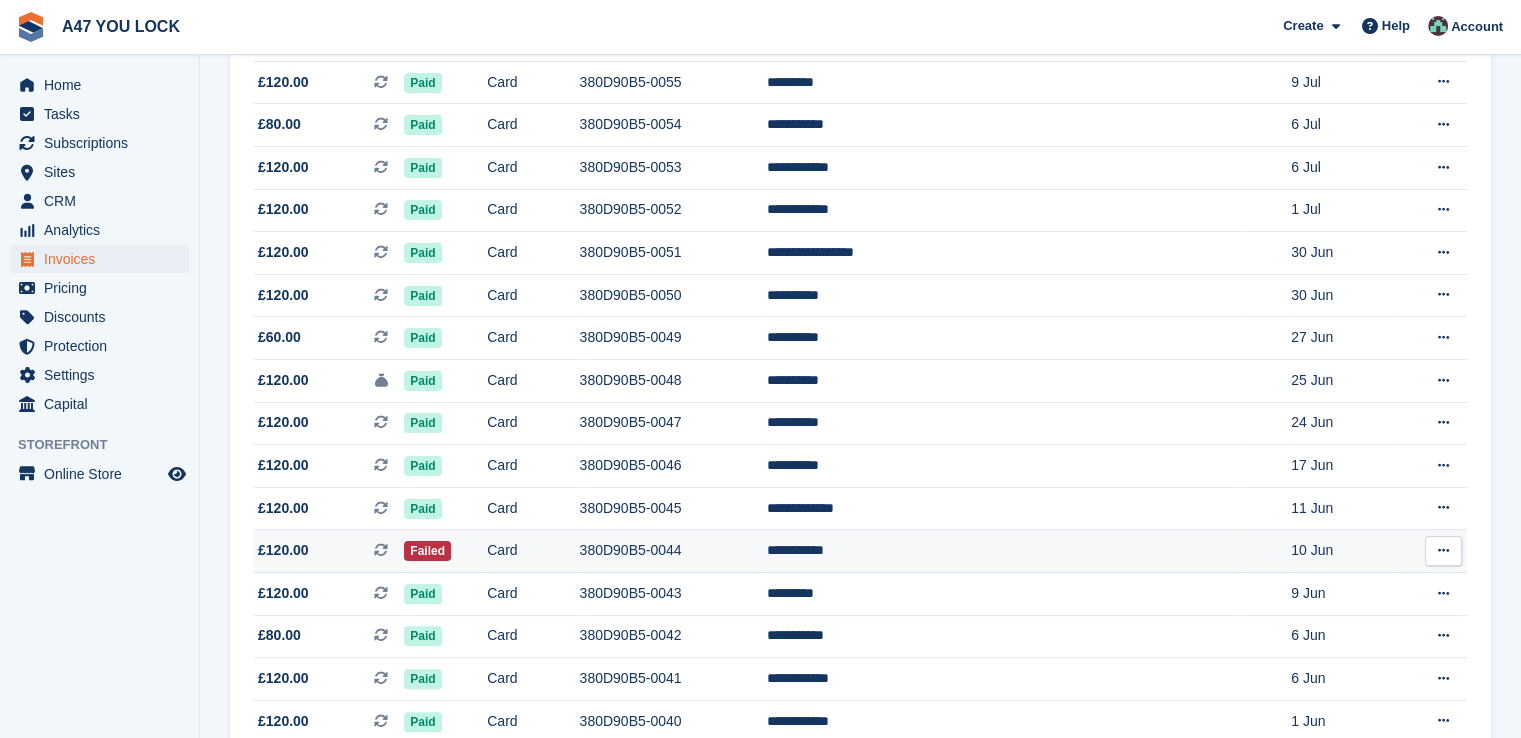 click at bounding box center (1443, 550) 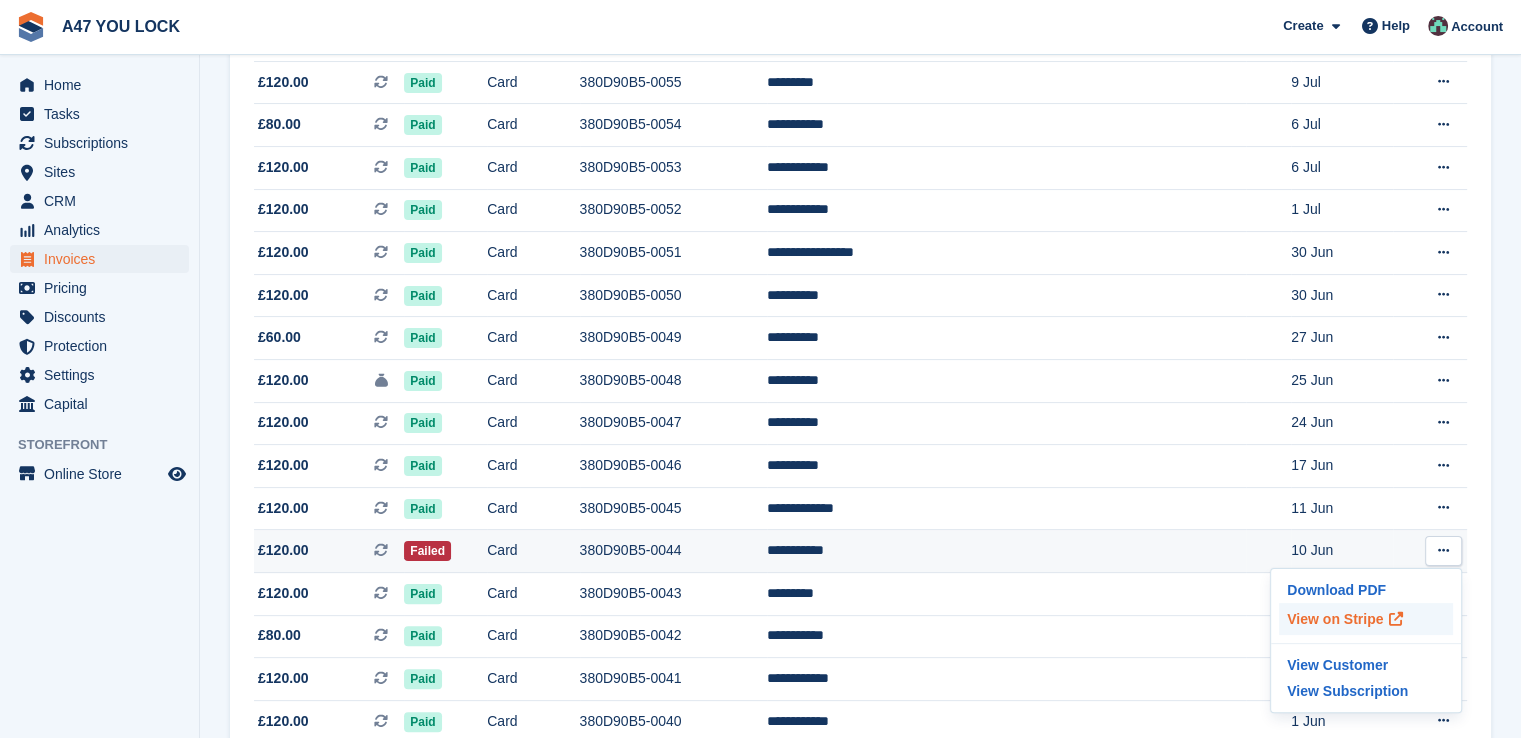 click on "View on Stripe" at bounding box center (1366, 619) 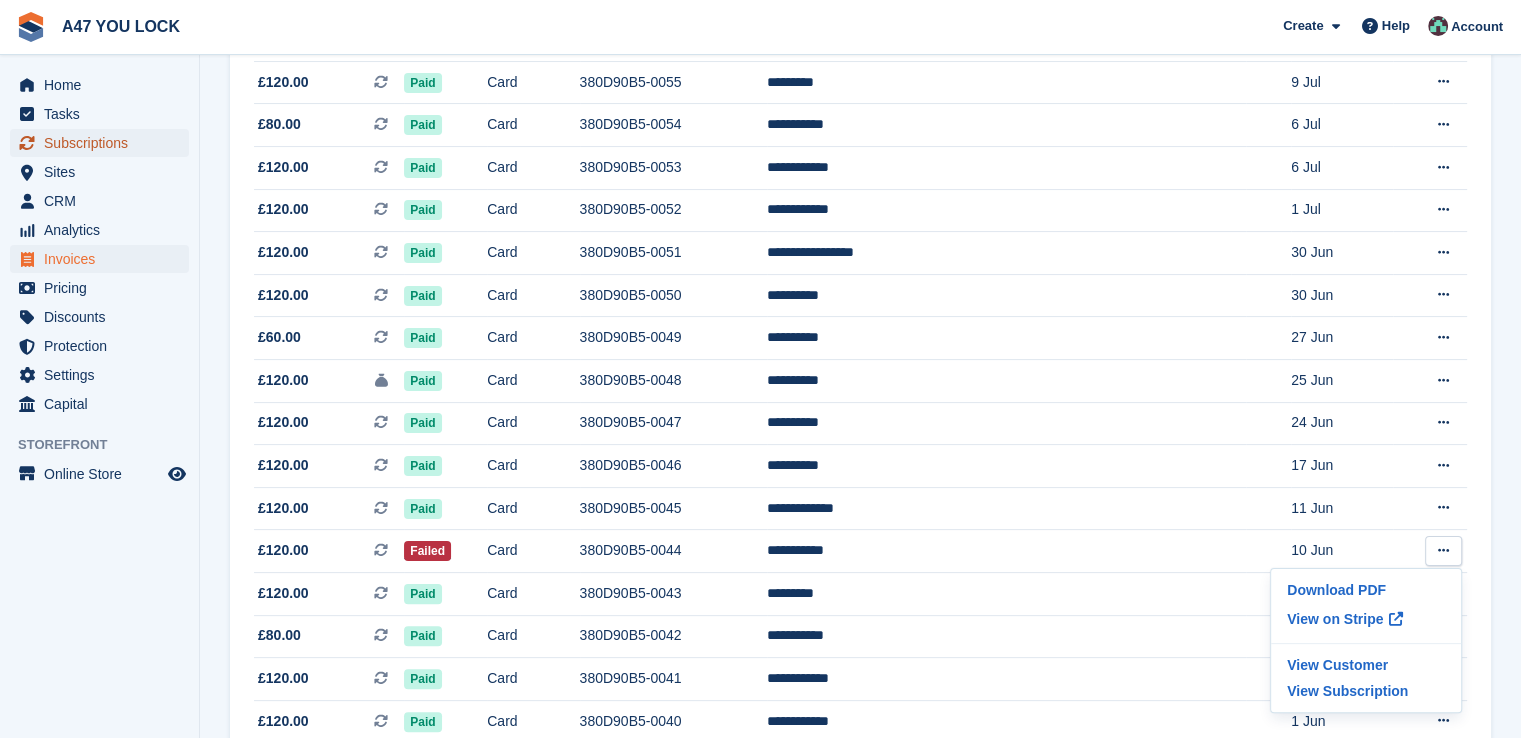 click on "Subscriptions" at bounding box center [104, 143] 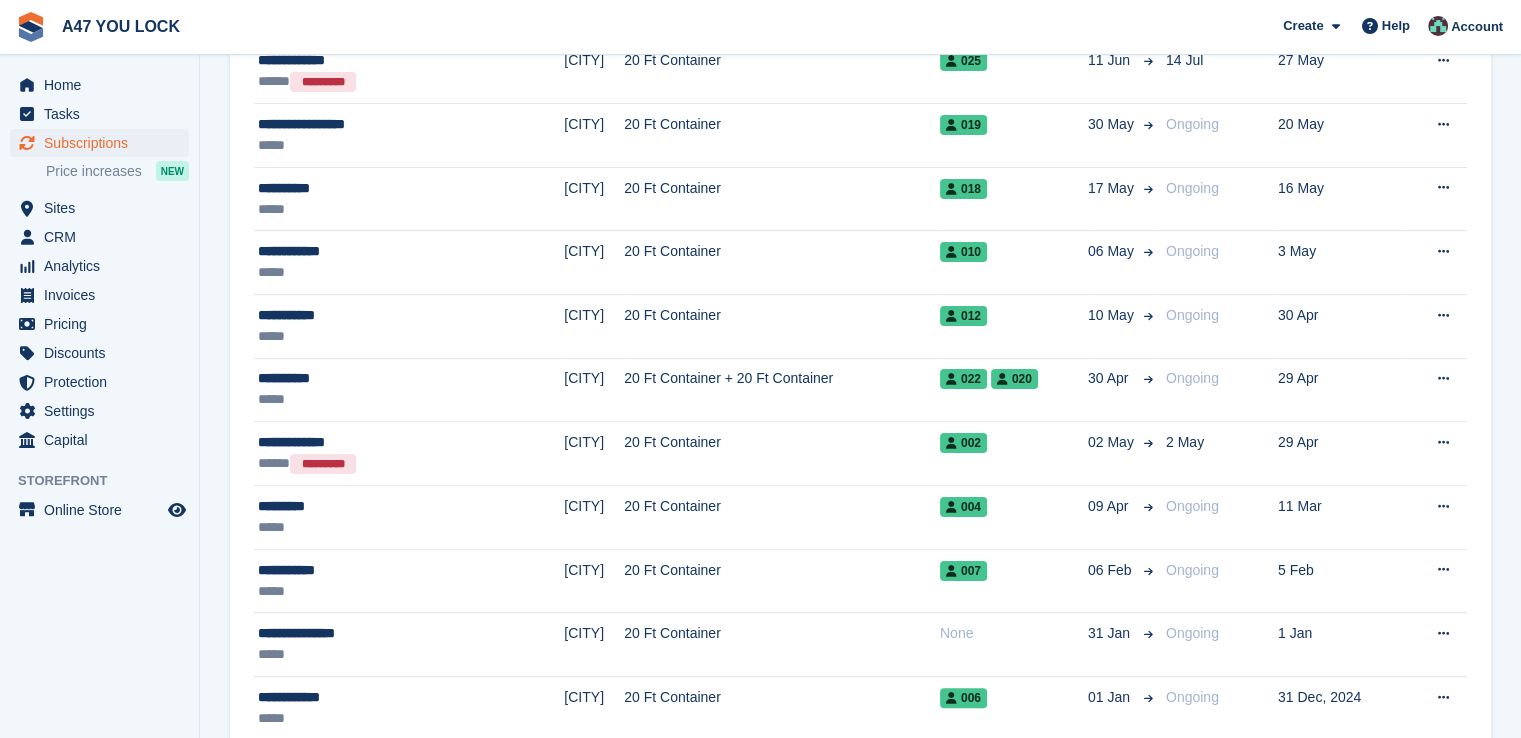 scroll, scrollTop: 0, scrollLeft: 0, axis: both 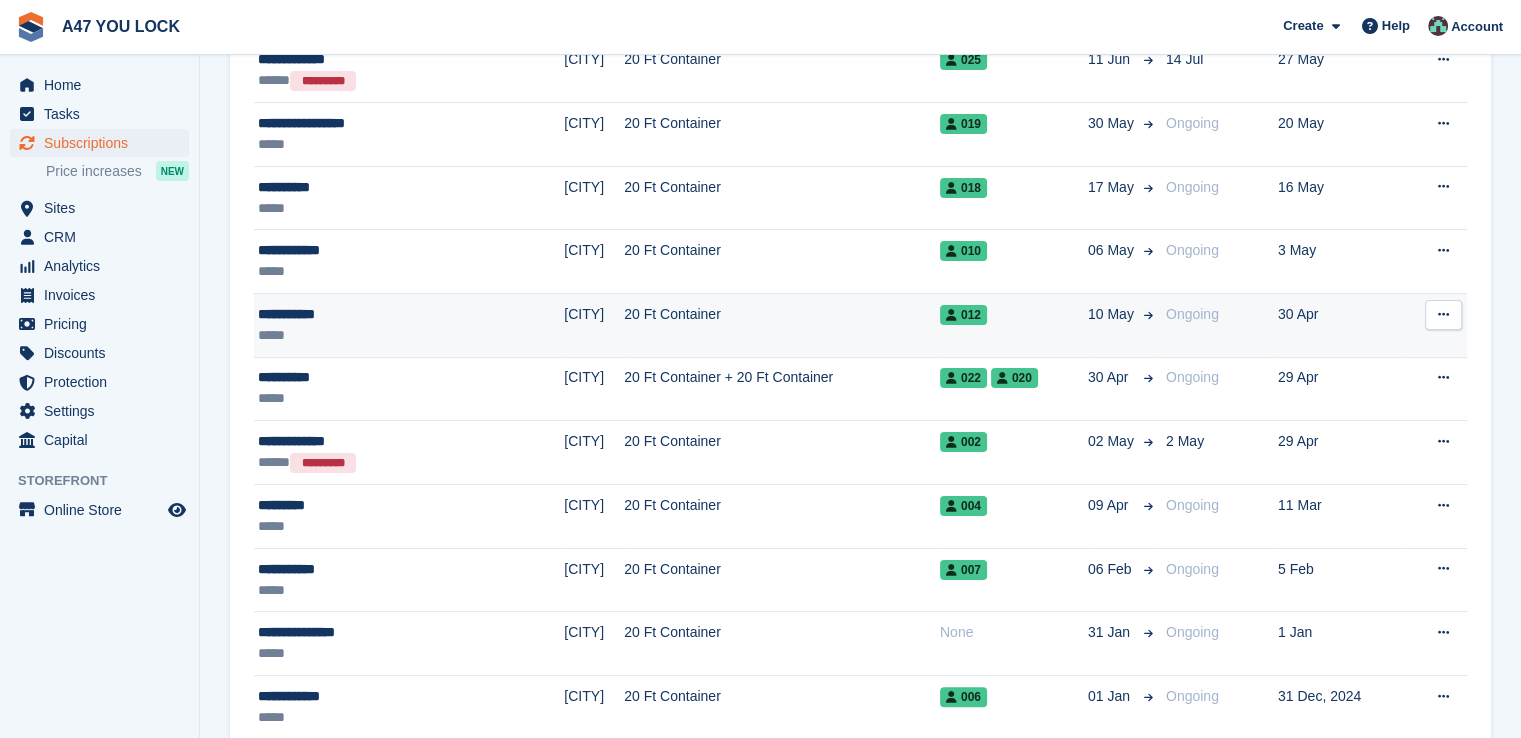 click on "**********" at bounding box center (358, 314) 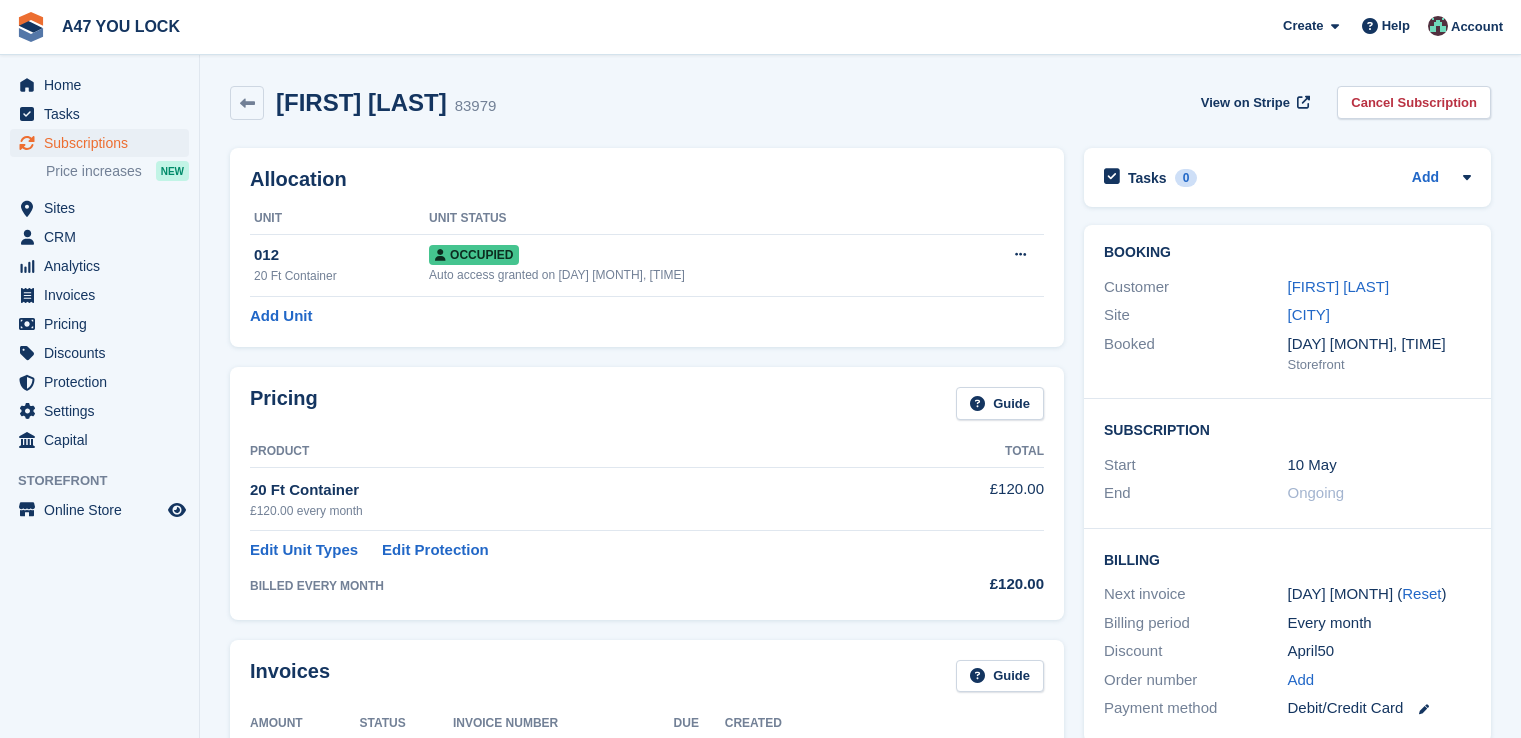 scroll, scrollTop: 0, scrollLeft: 0, axis: both 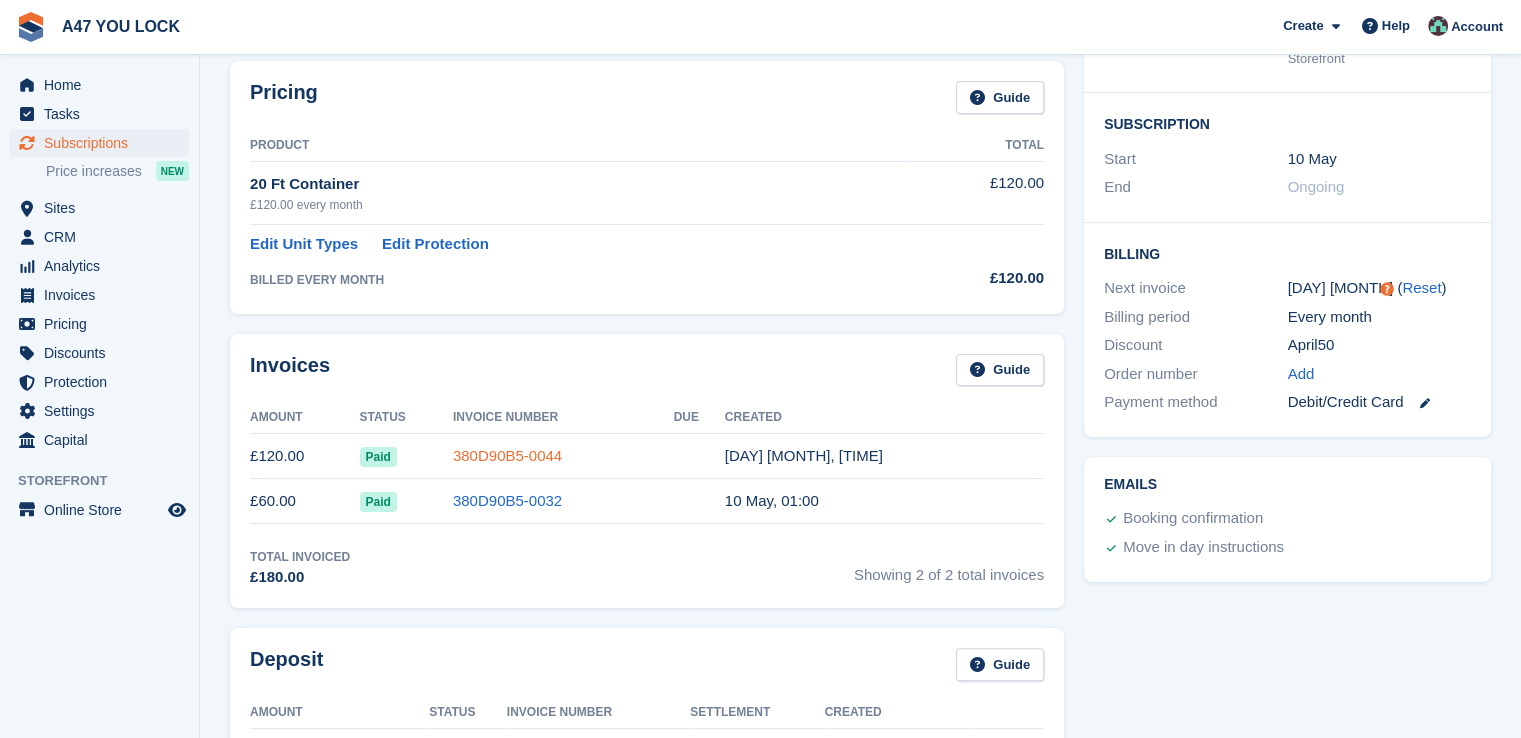 click on "380D90B5-0044" at bounding box center [507, 455] 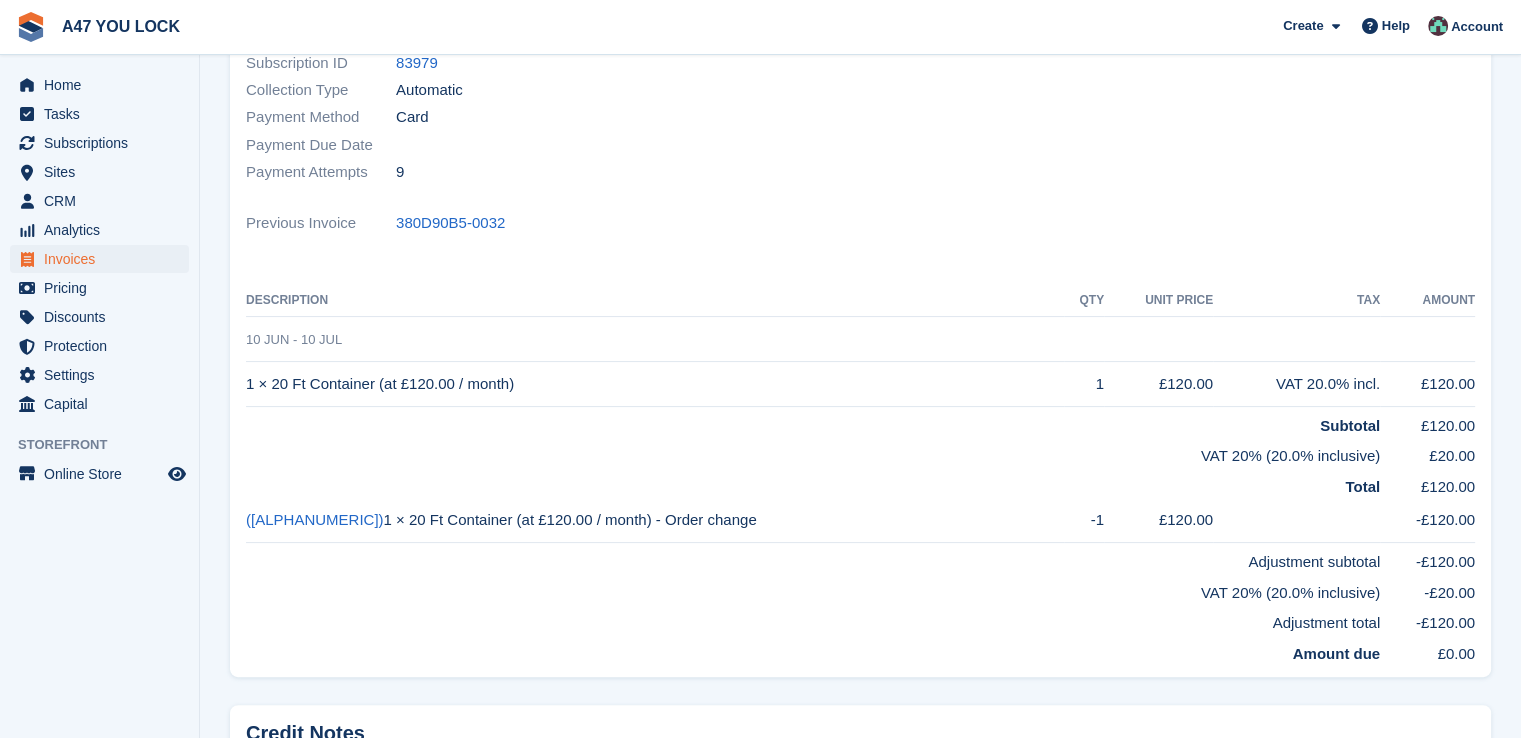 scroll, scrollTop: 0, scrollLeft: 0, axis: both 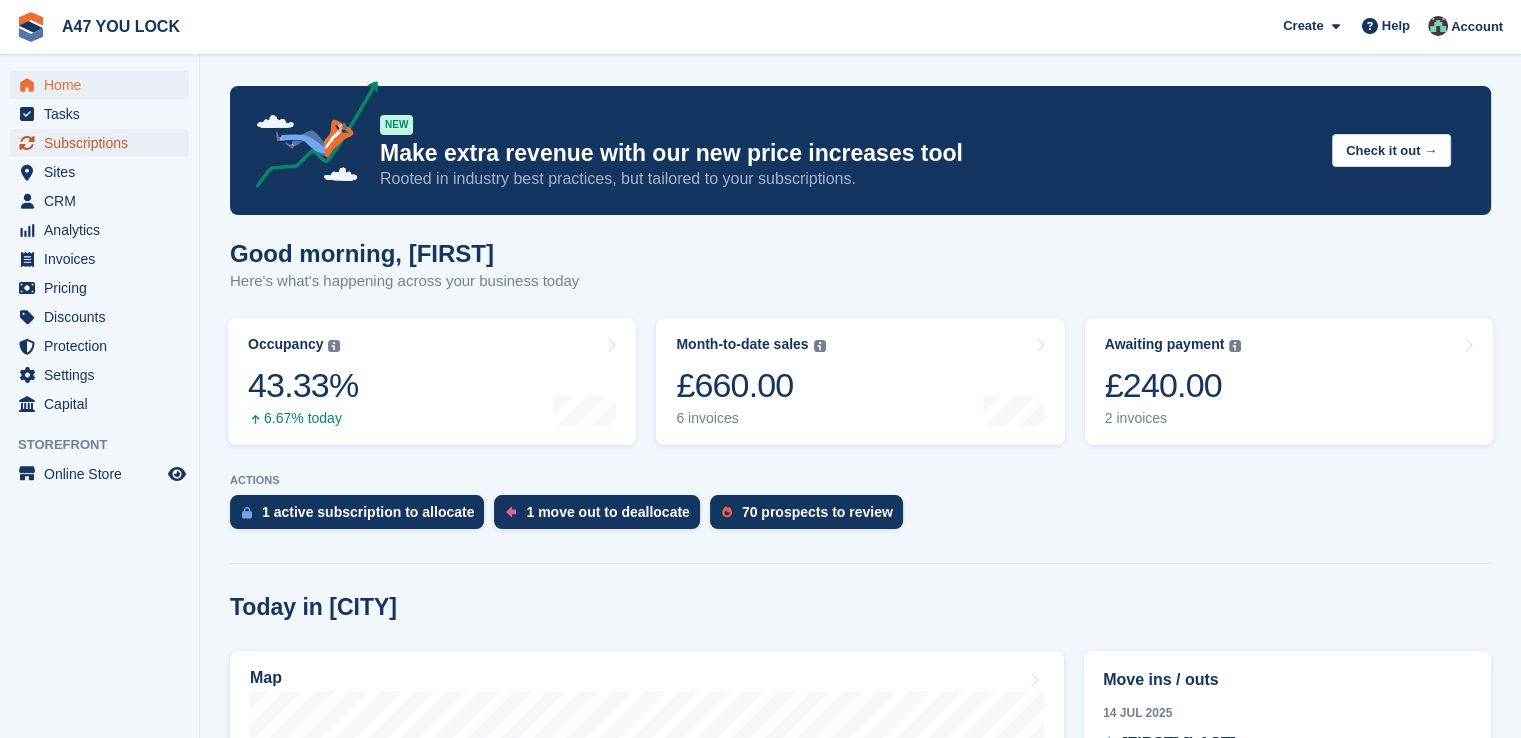 click on "Subscriptions" at bounding box center (104, 143) 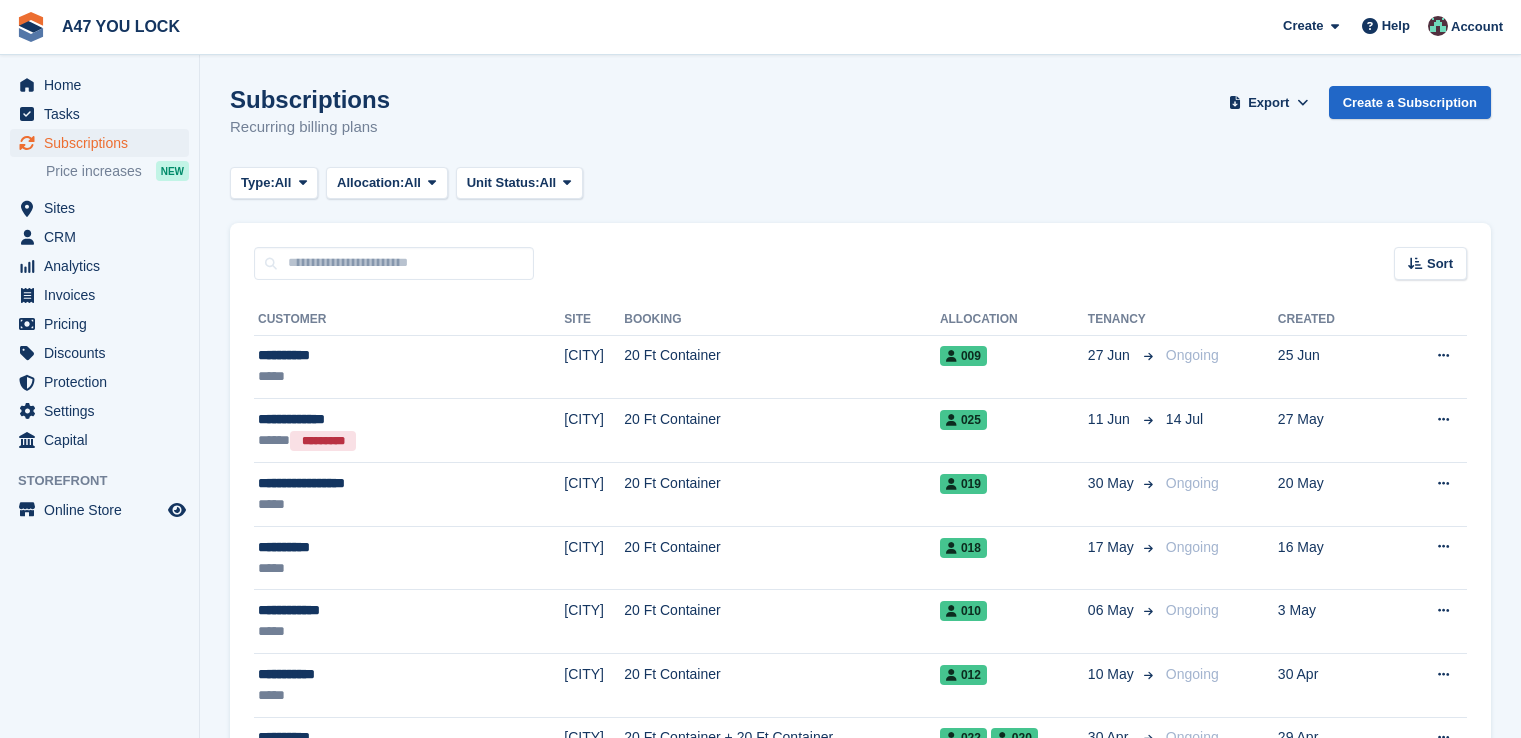 scroll, scrollTop: 0, scrollLeft: 0, axis: both 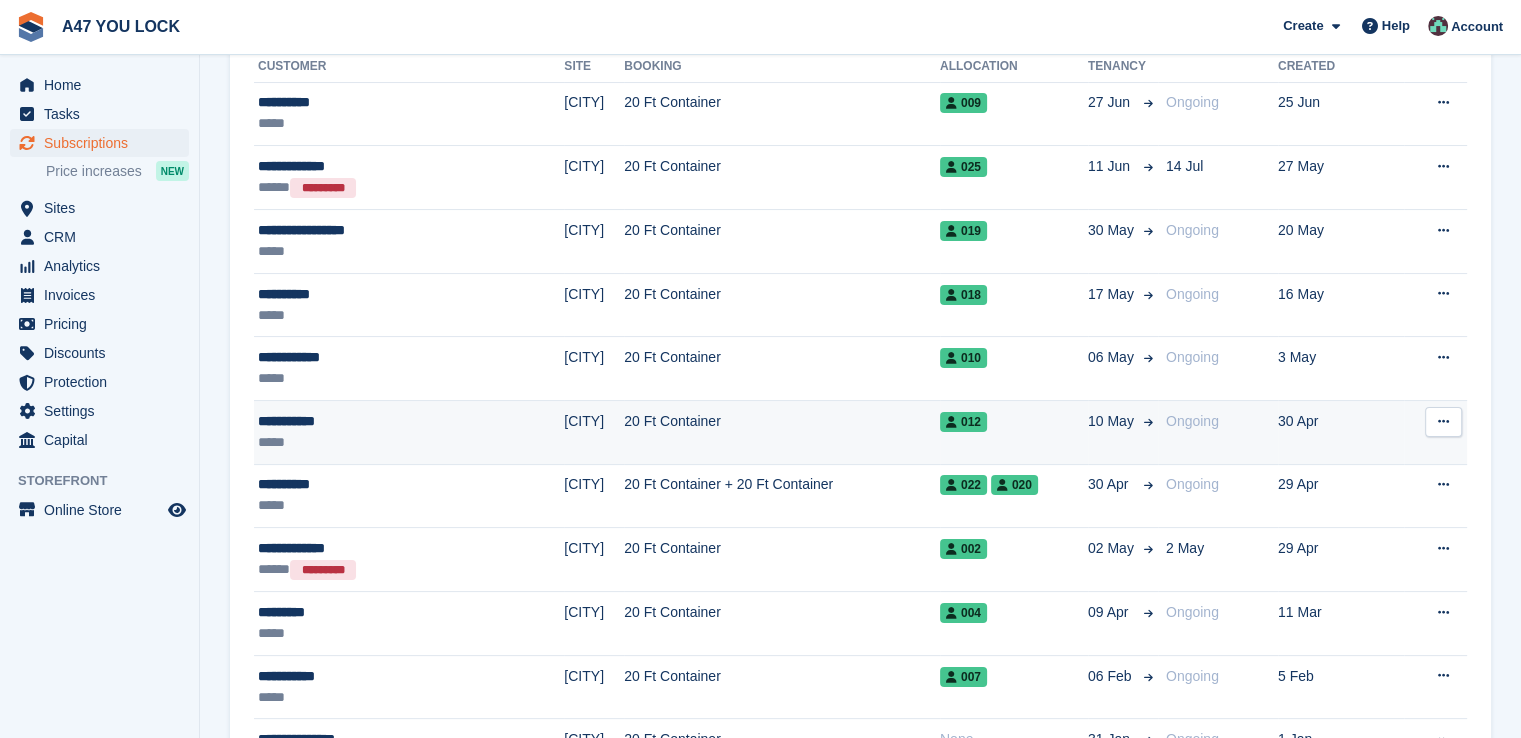 click on "*****" at bounding box center (358, 442) 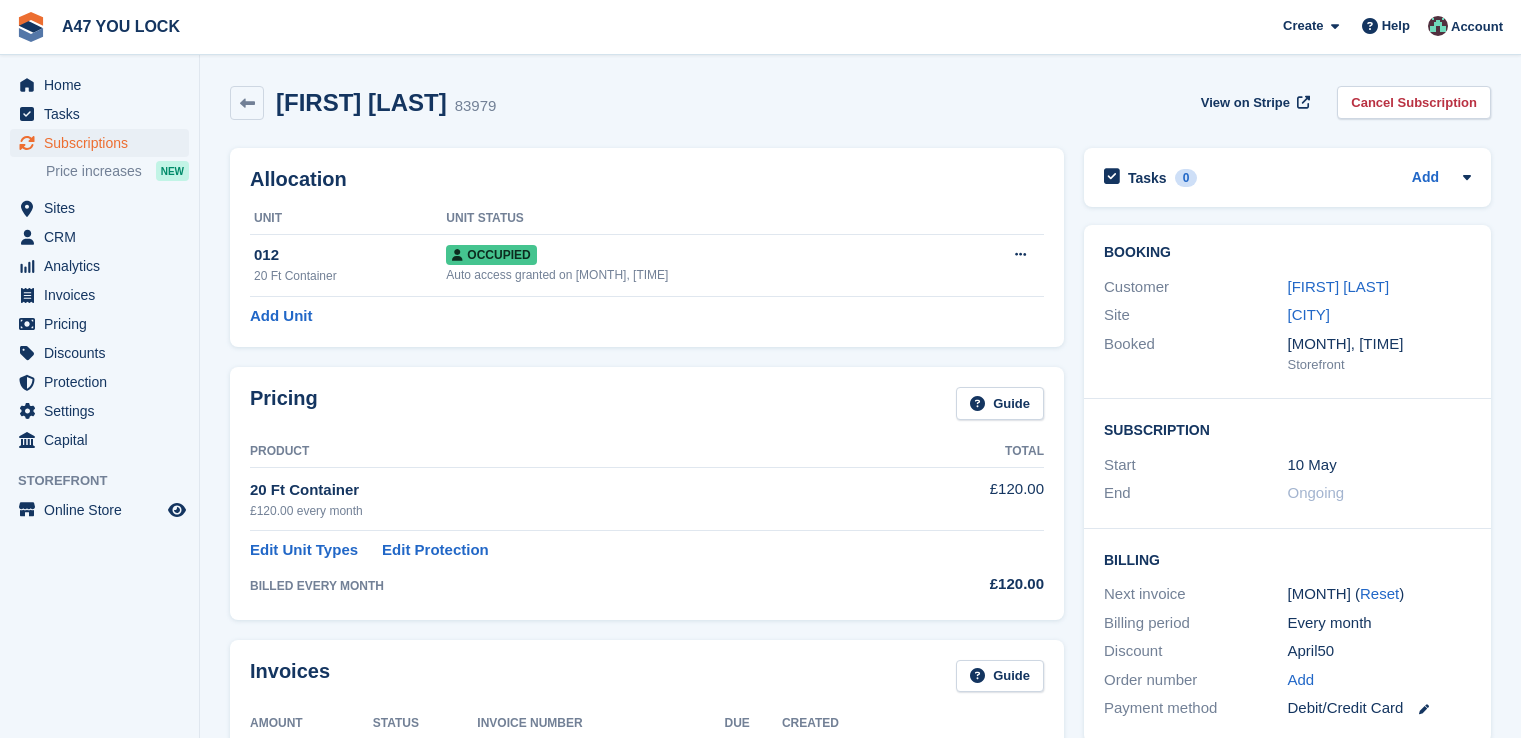 scroll, scrollTop: 0, scrollLeft: 0, axis: both 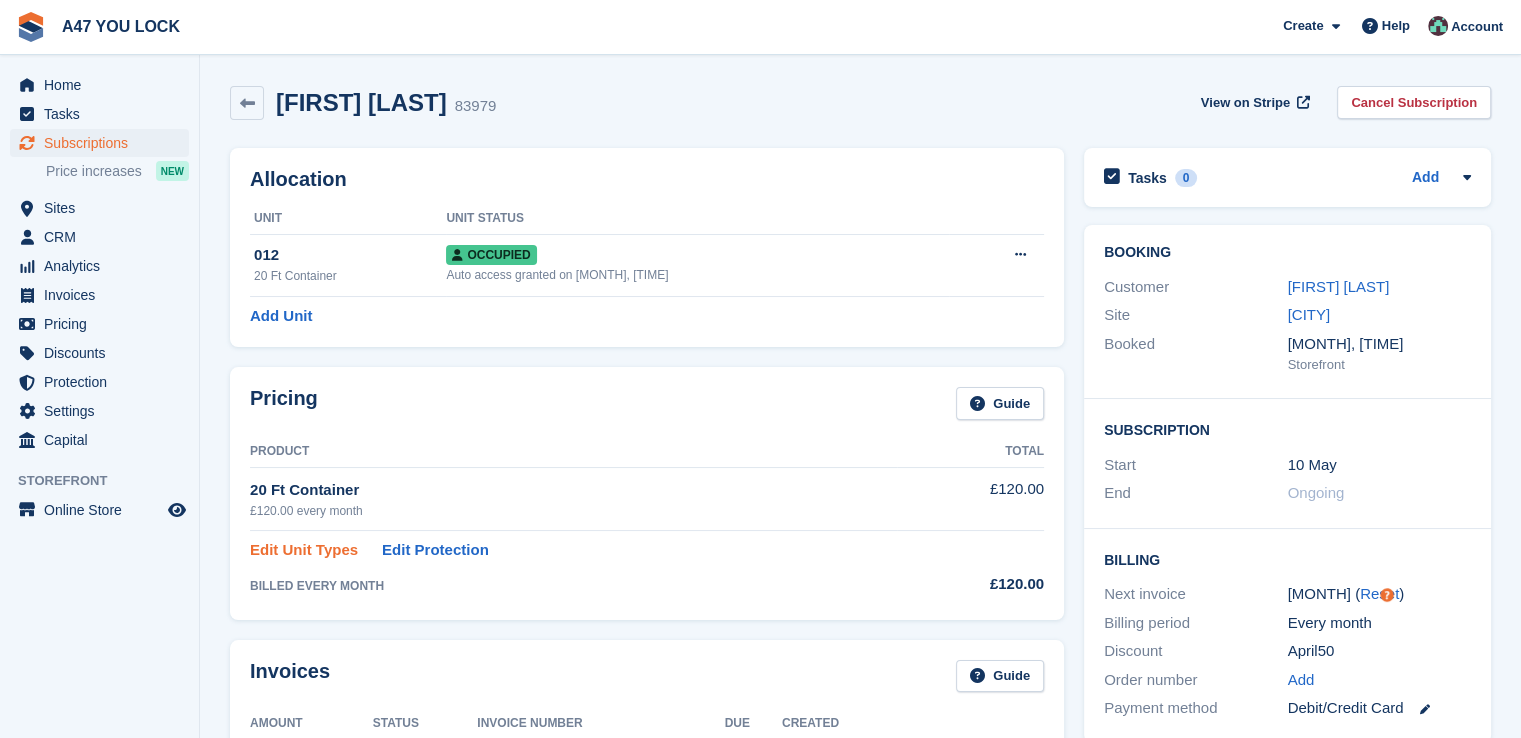 click on "Edit Unit Types" at bounding box center [304, 550] 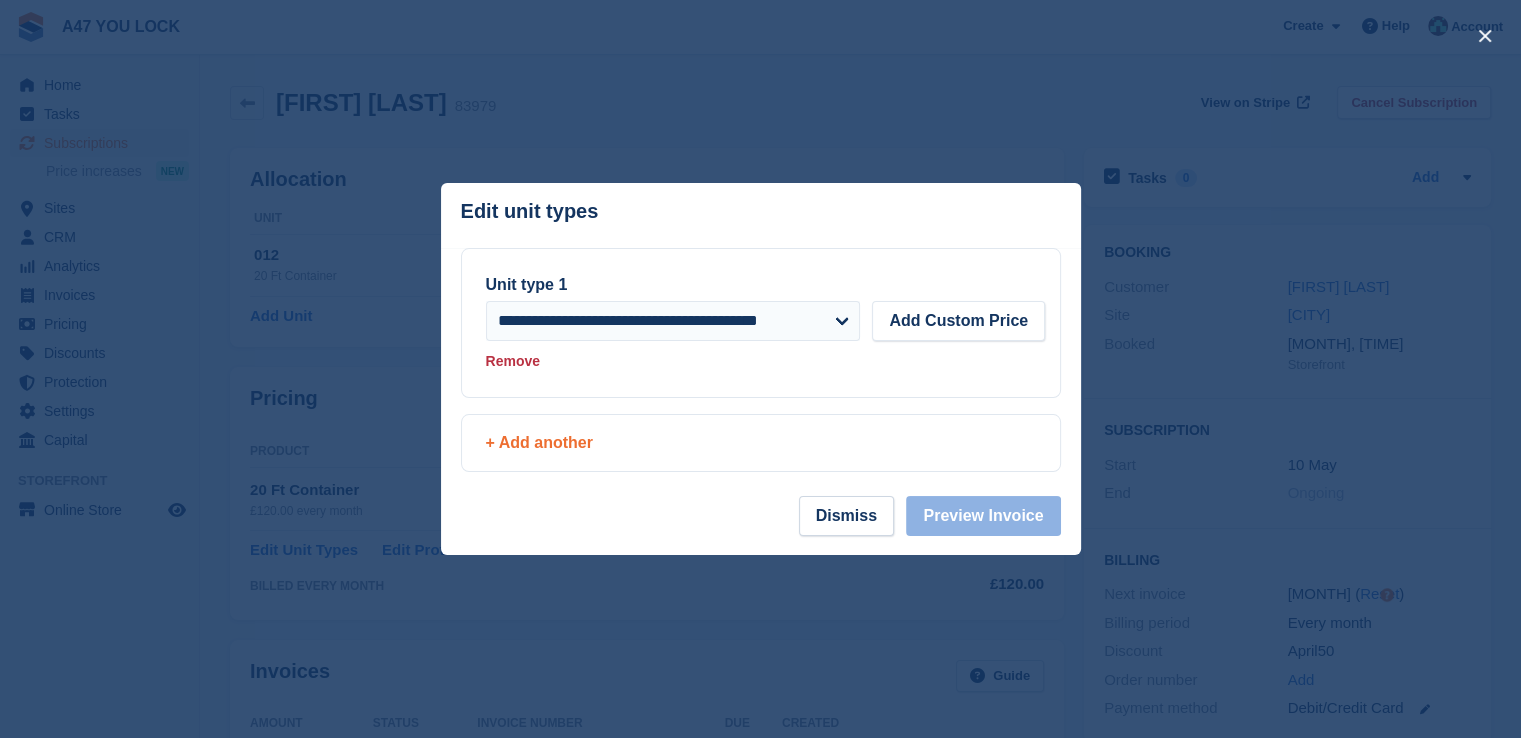 click on "+ Add another" at bounding box center [761, 443] 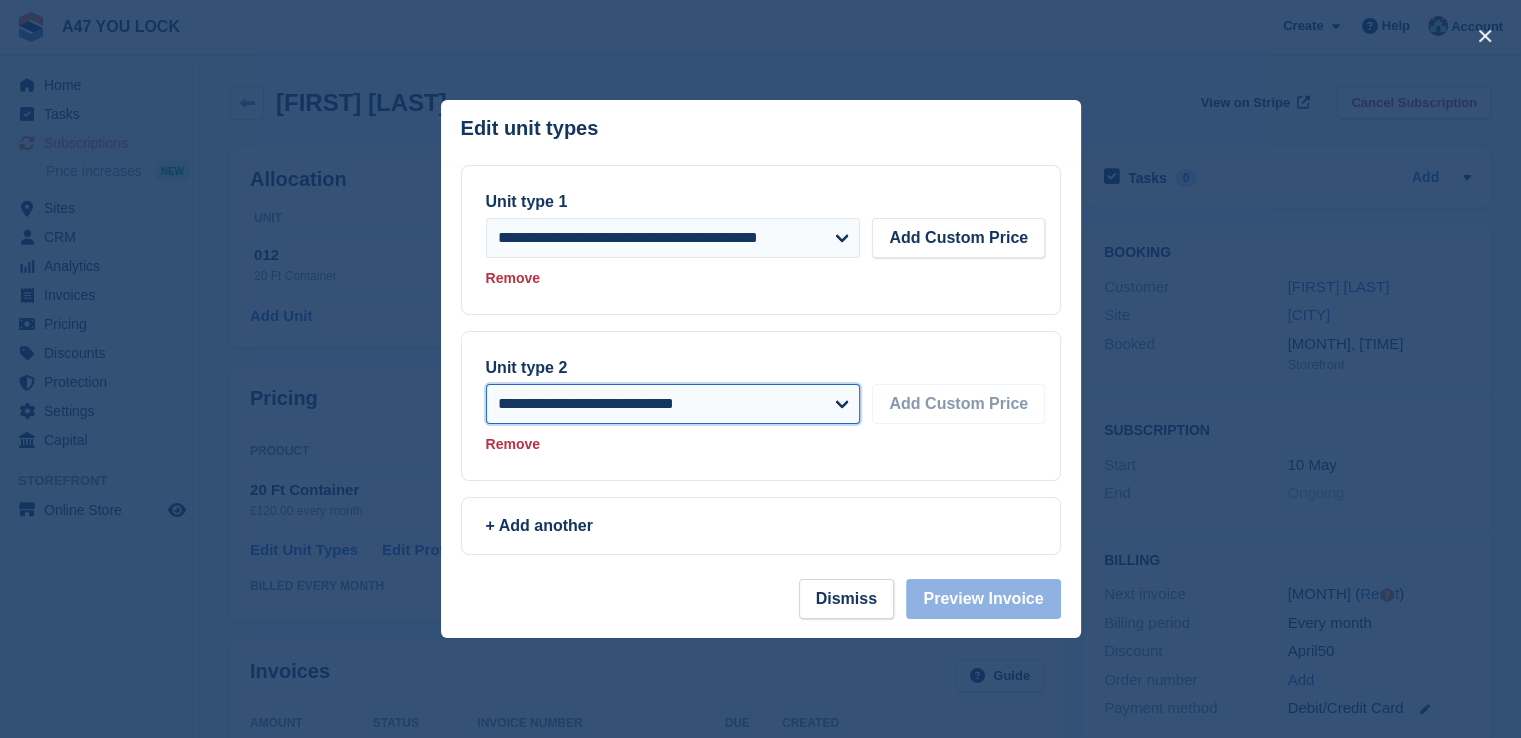 click on "**********" at bounding box center [673, 404] 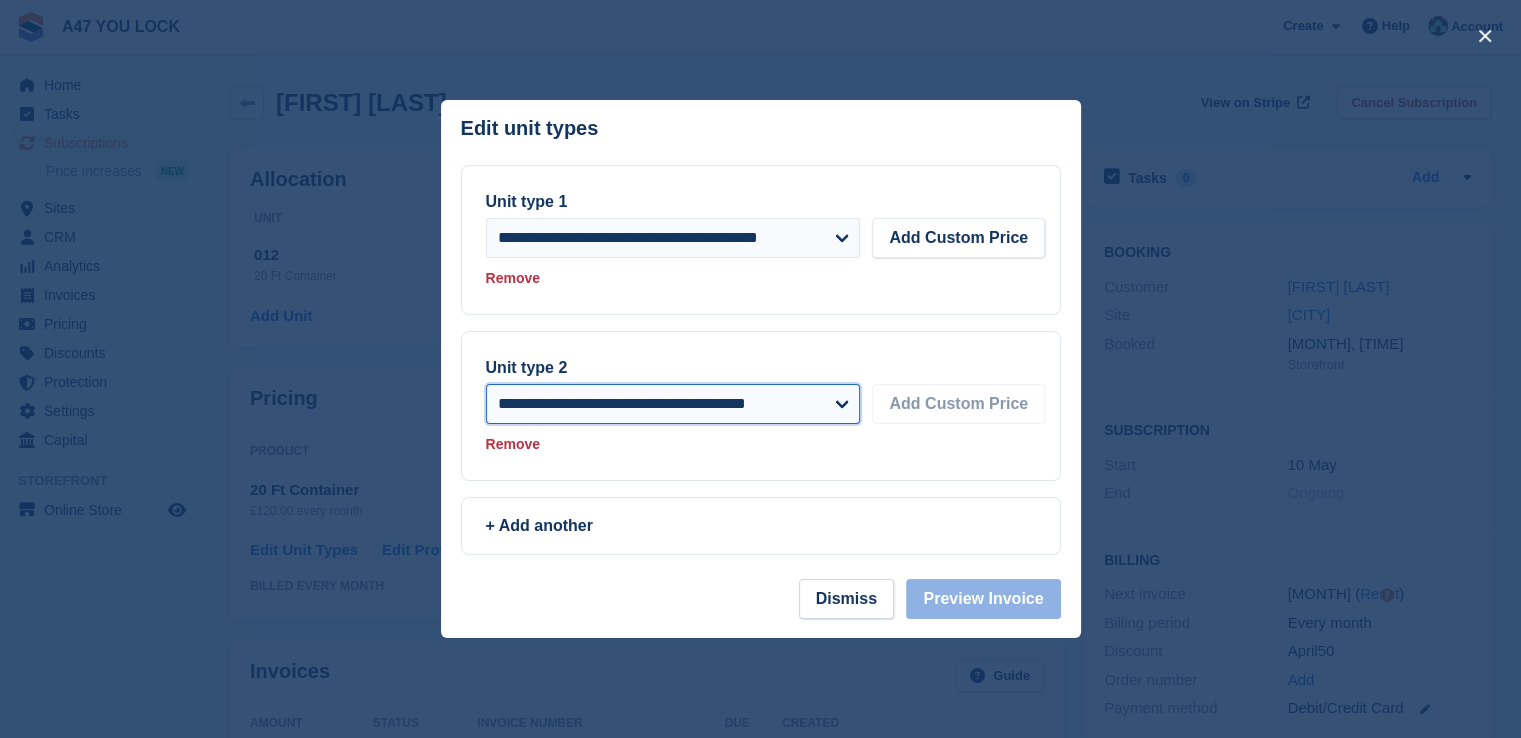 click on "**********" at bounding box center [673, 404] 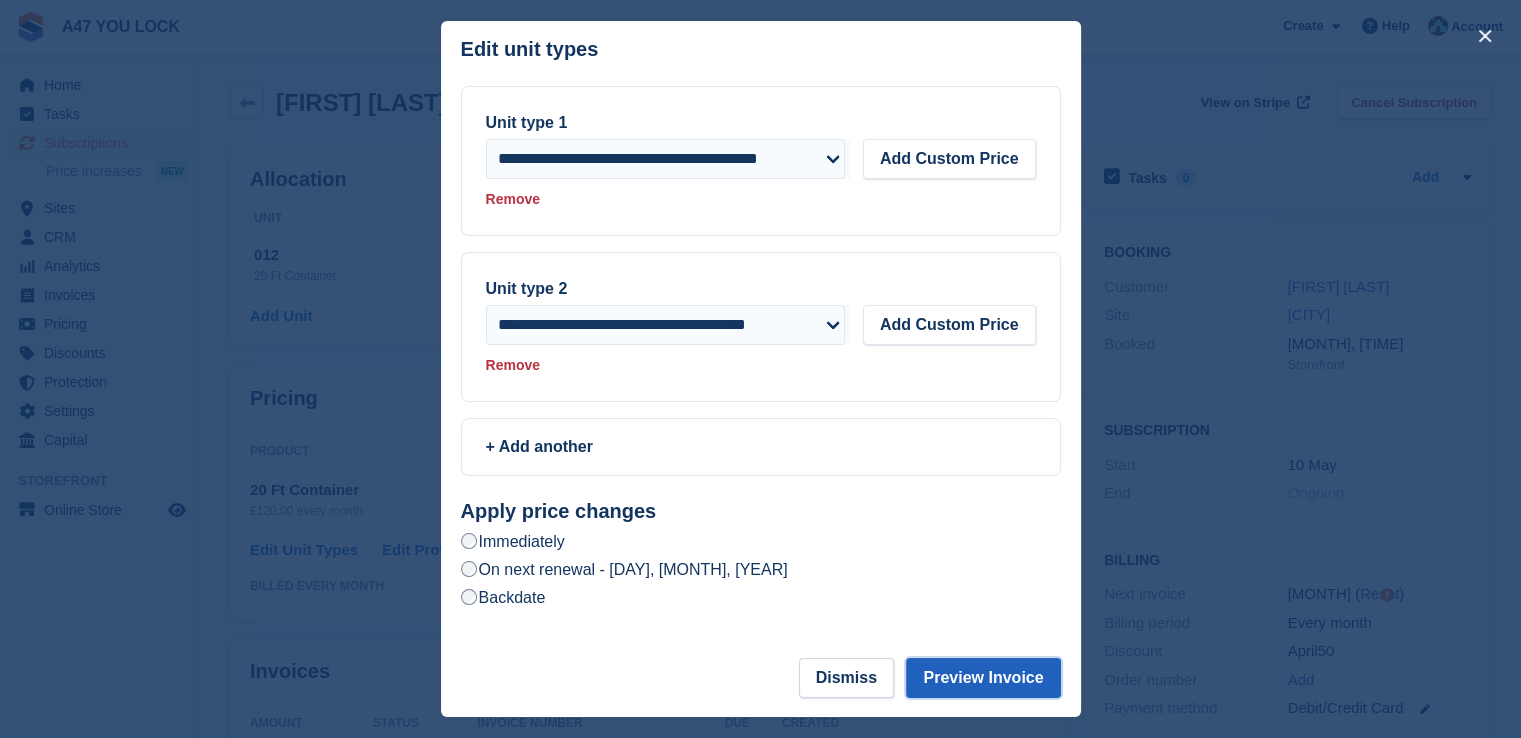click on "Preview Invoice" at bounding box center (983, 678) 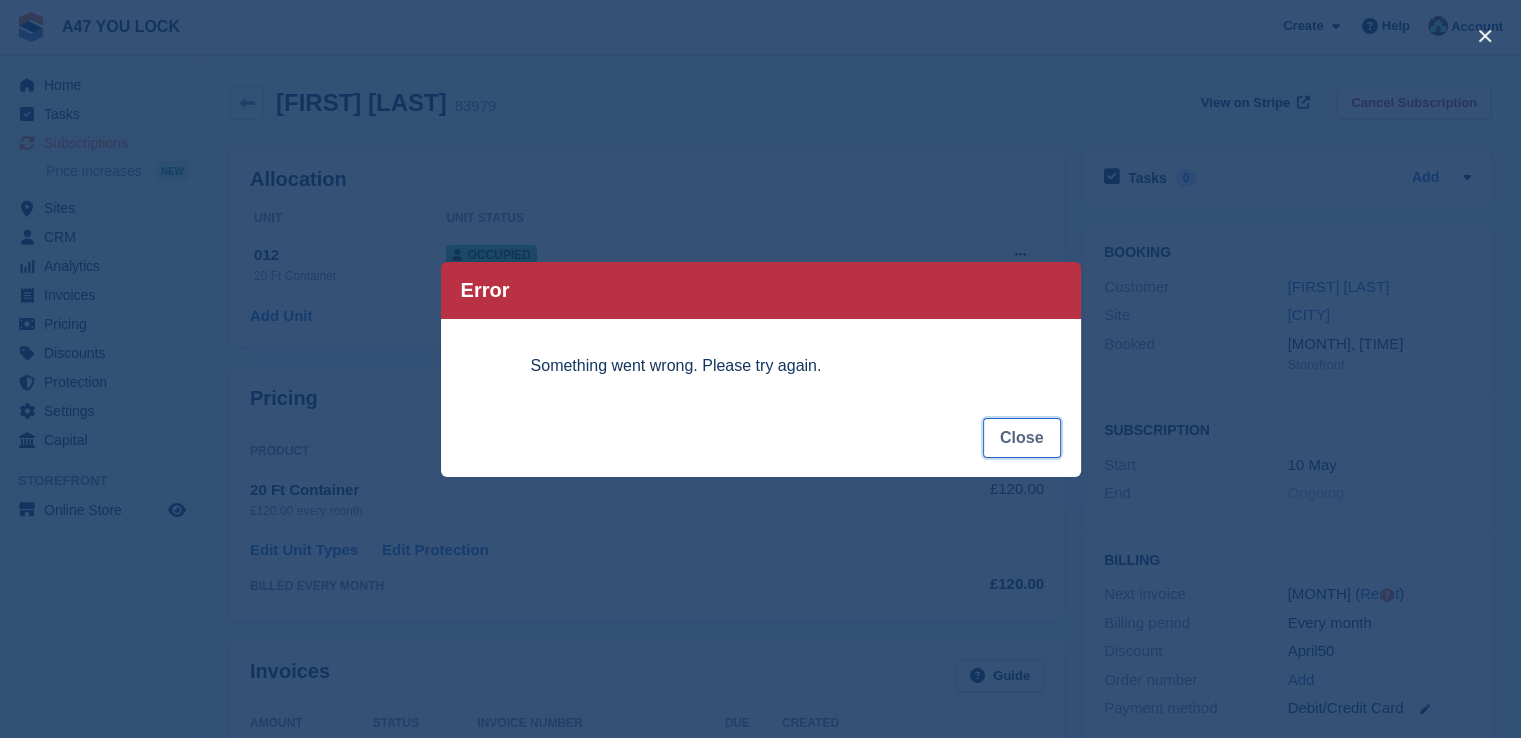 click on "Close" at bounding box center [1022, 438] 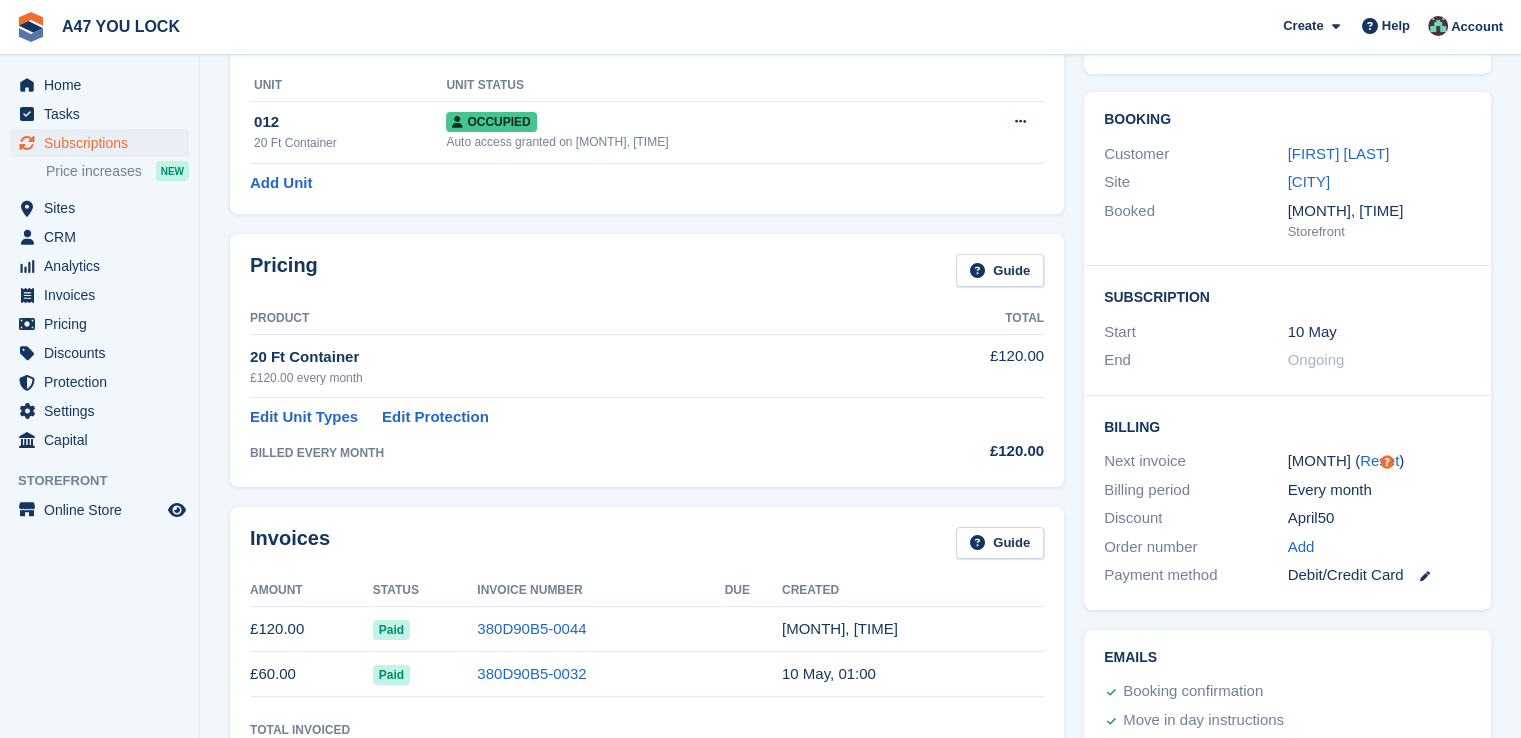 scroll, scrollTop: 200, scrollLeft: 0, axis: vertical 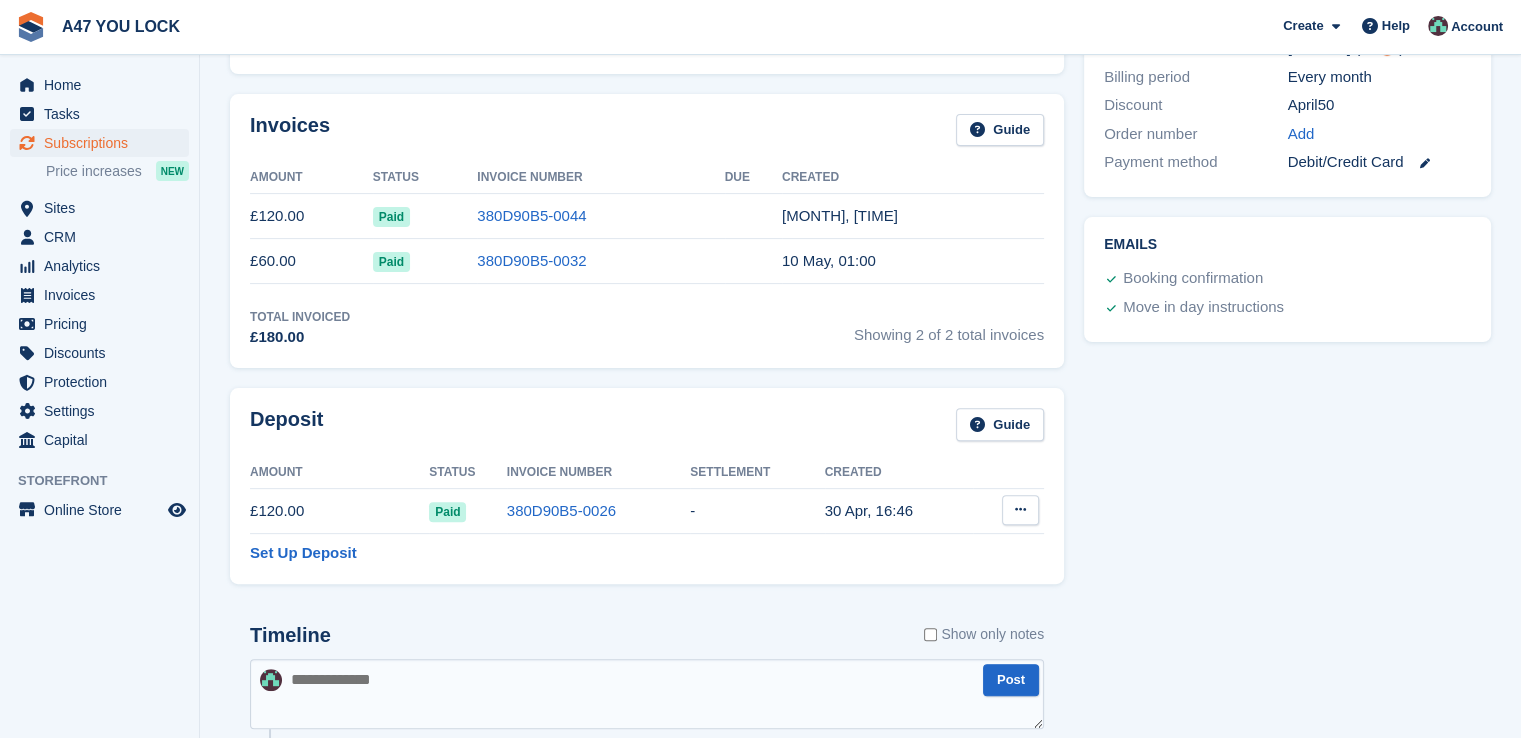 click at bounding box center (1020, 509) 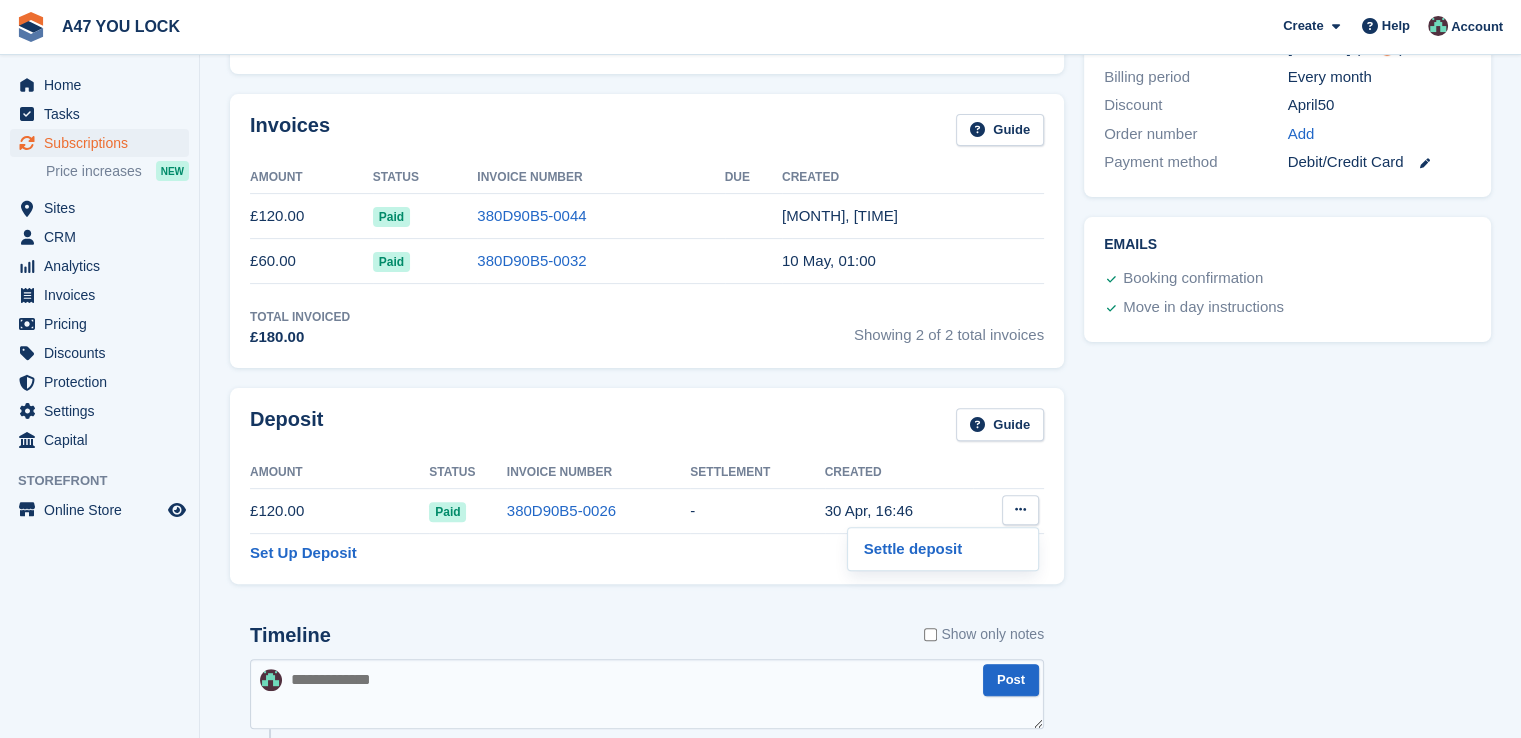 click at bounding box center [1020, 509] 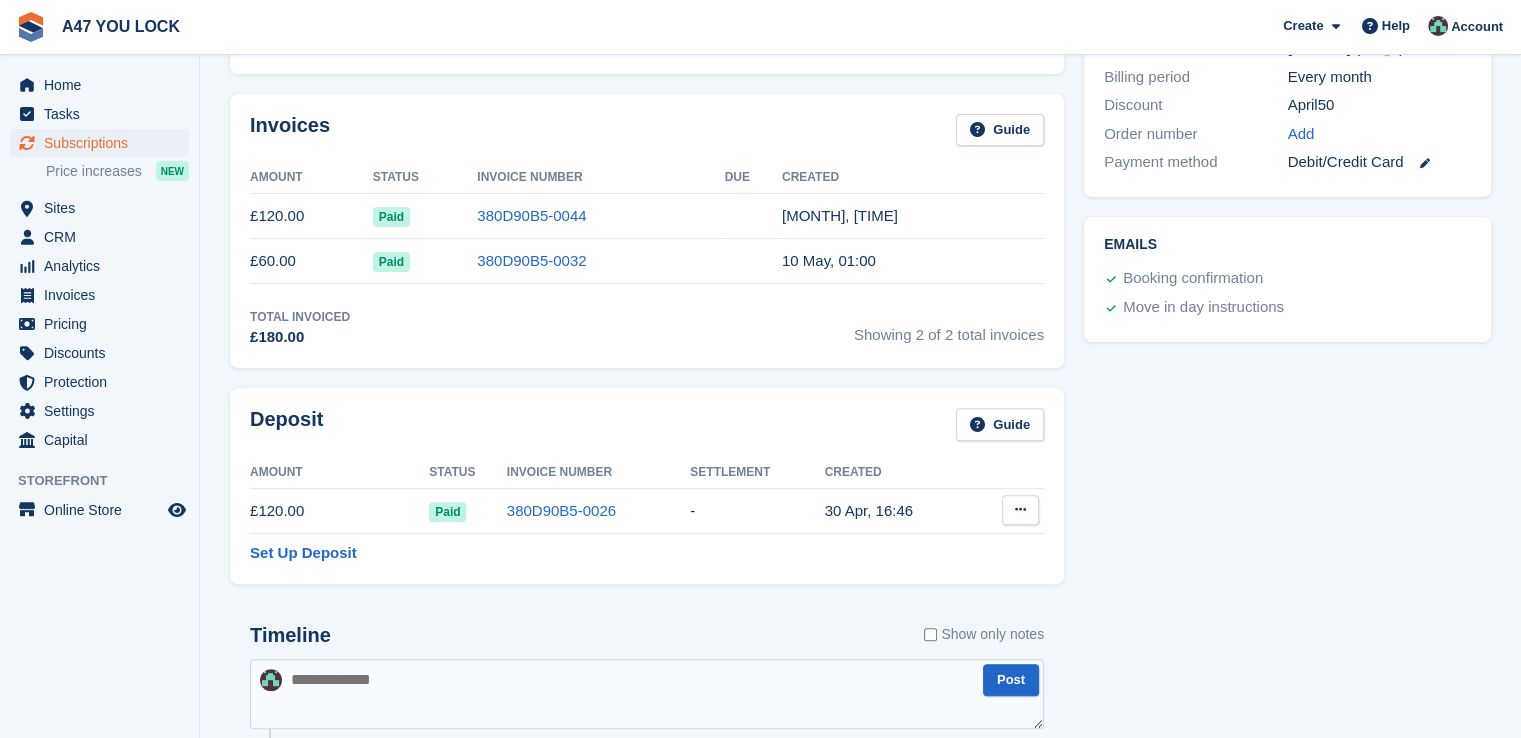 click at bounding box center [1020, 509] 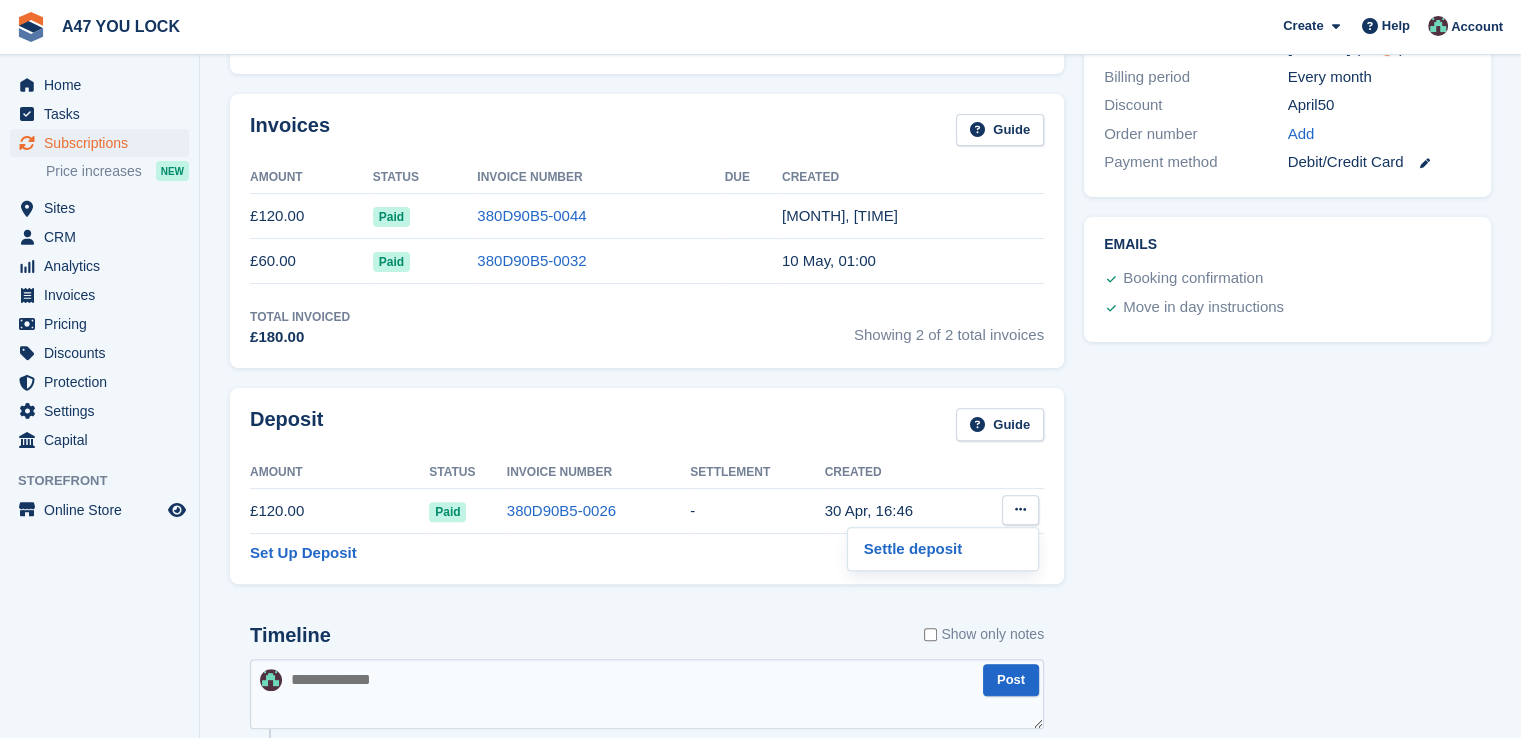 click at bounding box center (1020, 509) 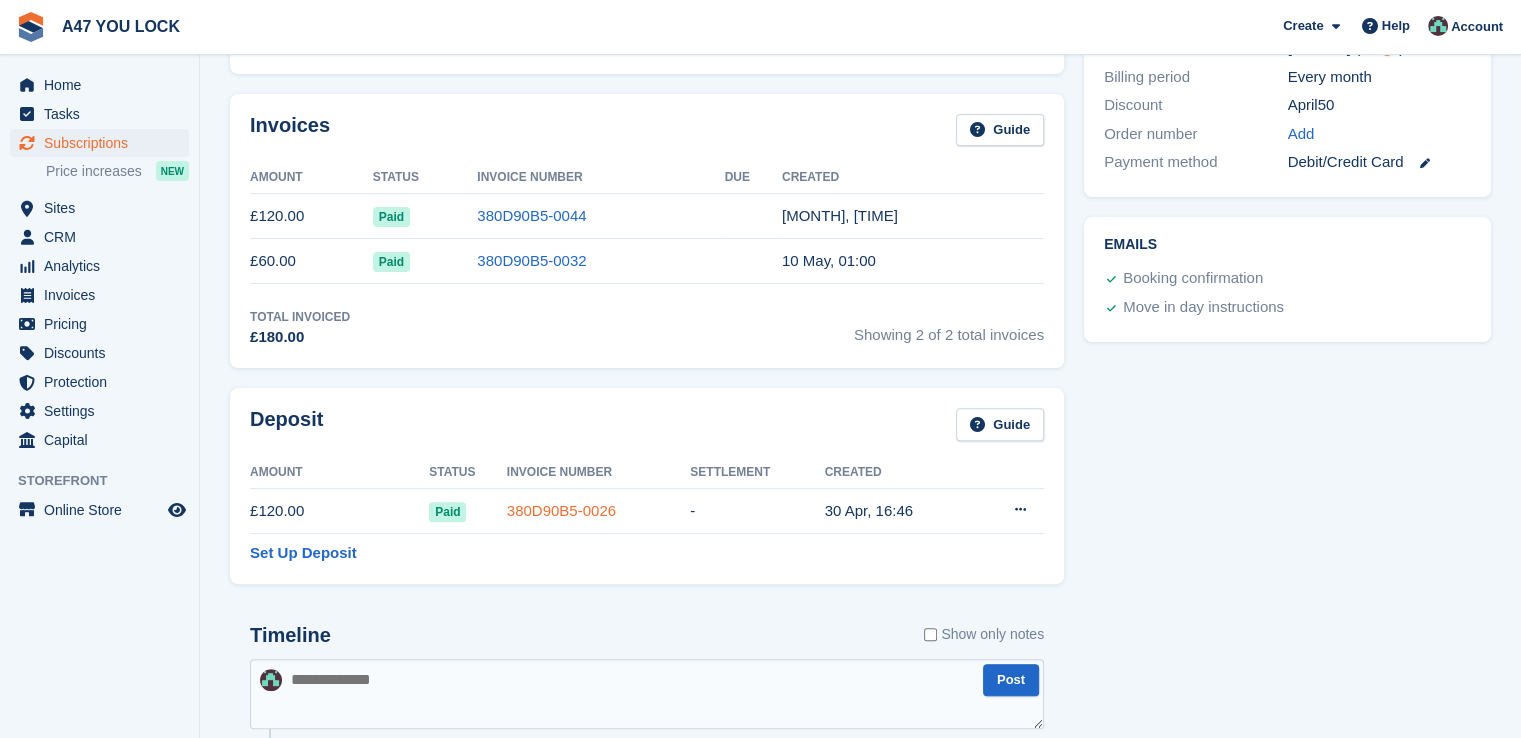 click on "380D90B5-0026" at bounding box center (561, 510) 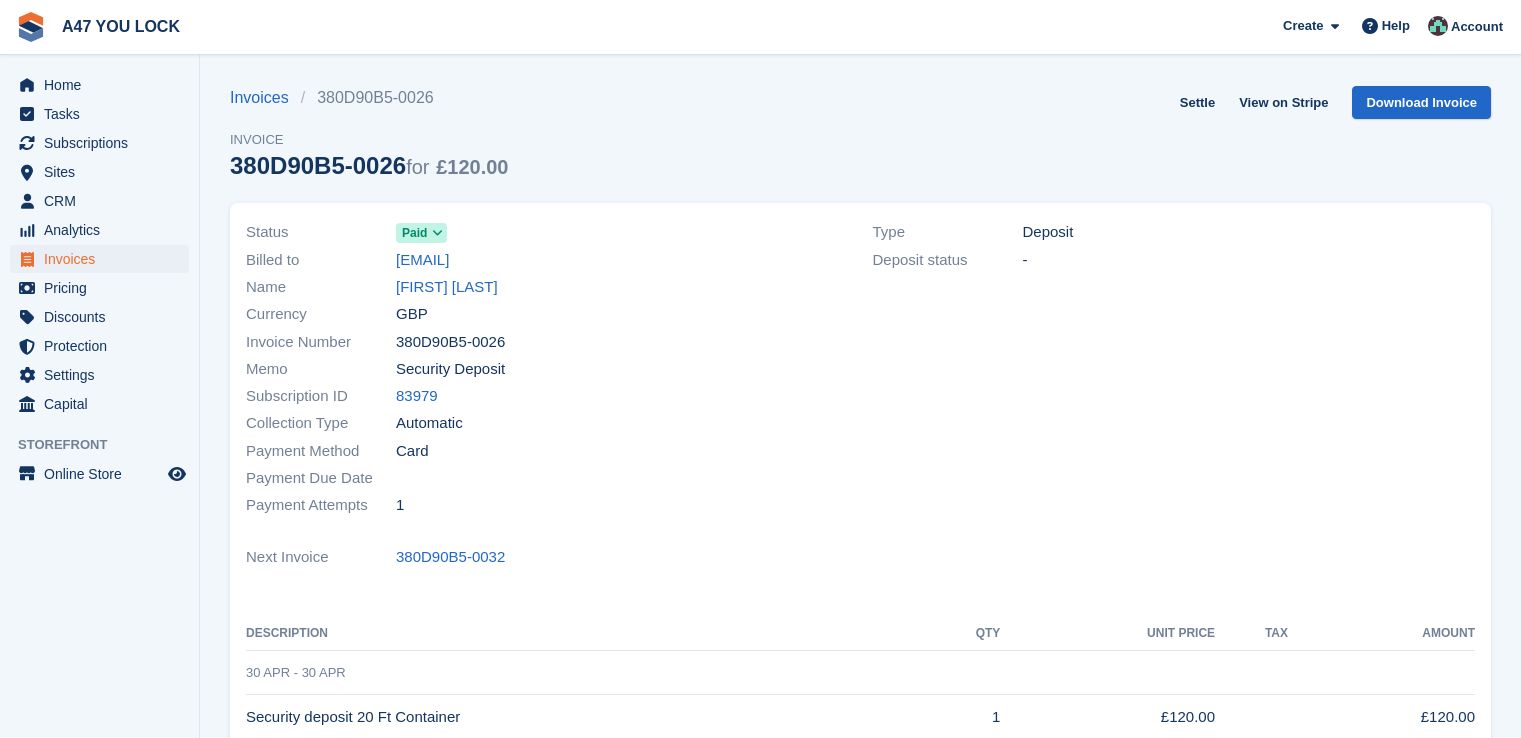 scroll, scrollTop: 0, scrollLeft: 0, axis: both 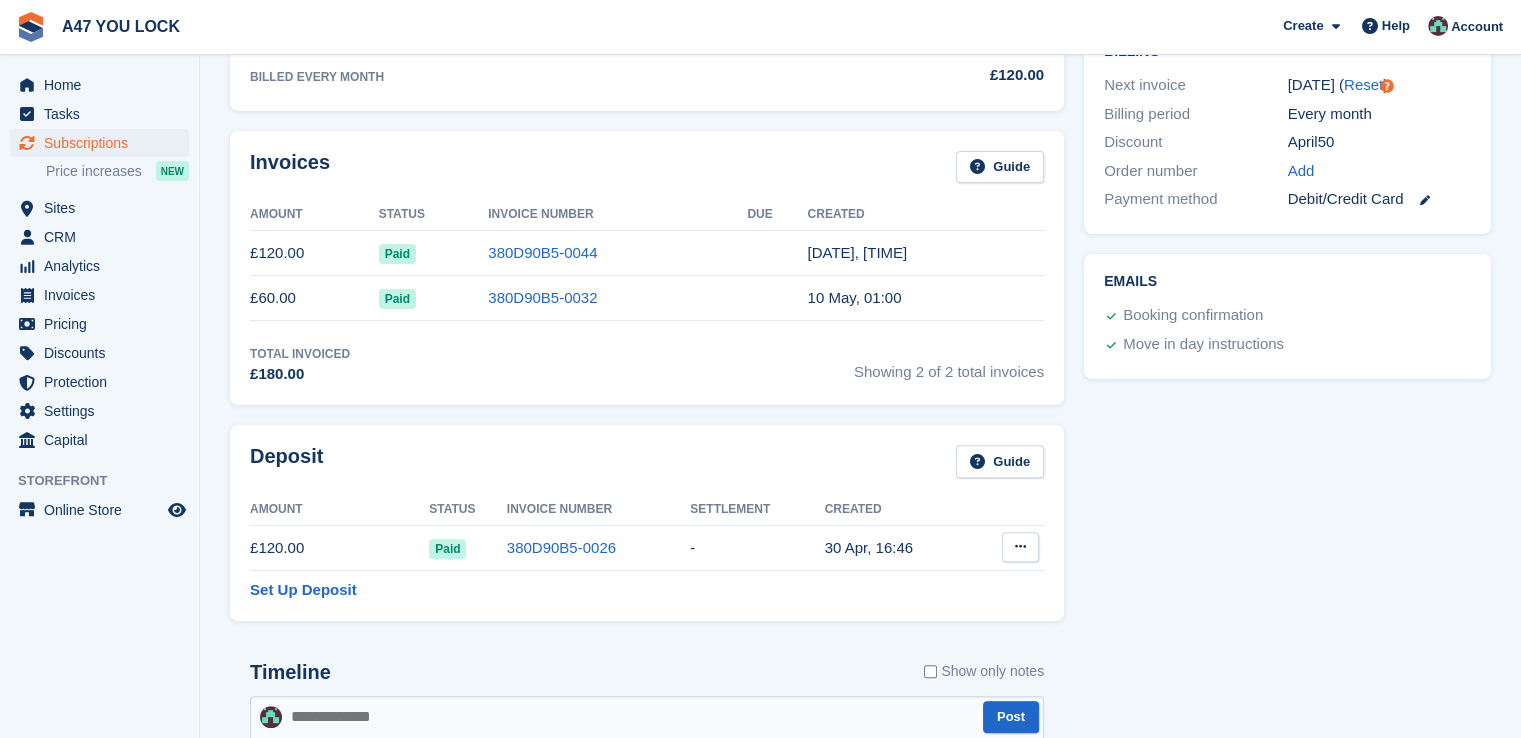 click at bounding box center [1020, 546] 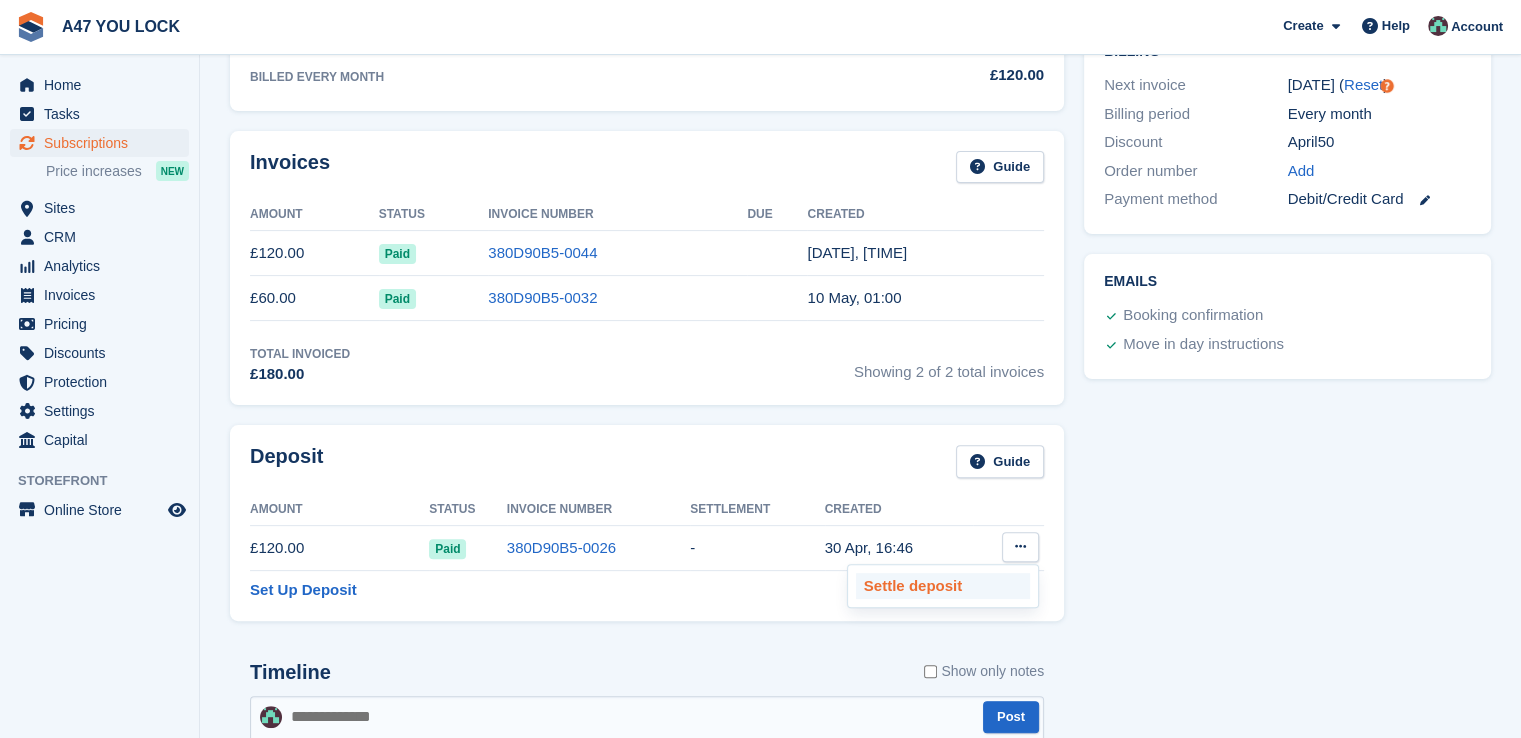 click on "Settle deposit" at bounding box center [943, 586] 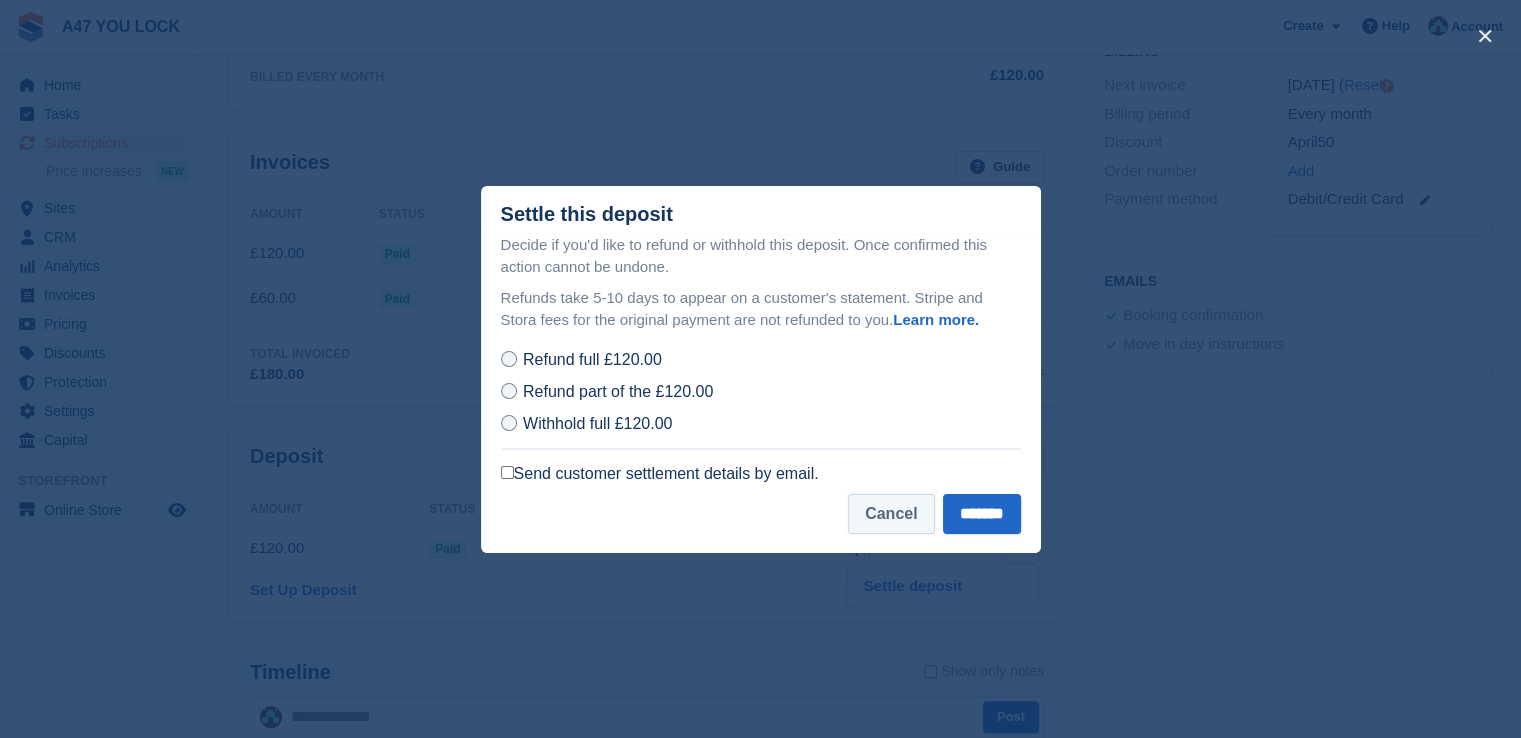 click on "Cancel" at bounding box center [891, 514] 